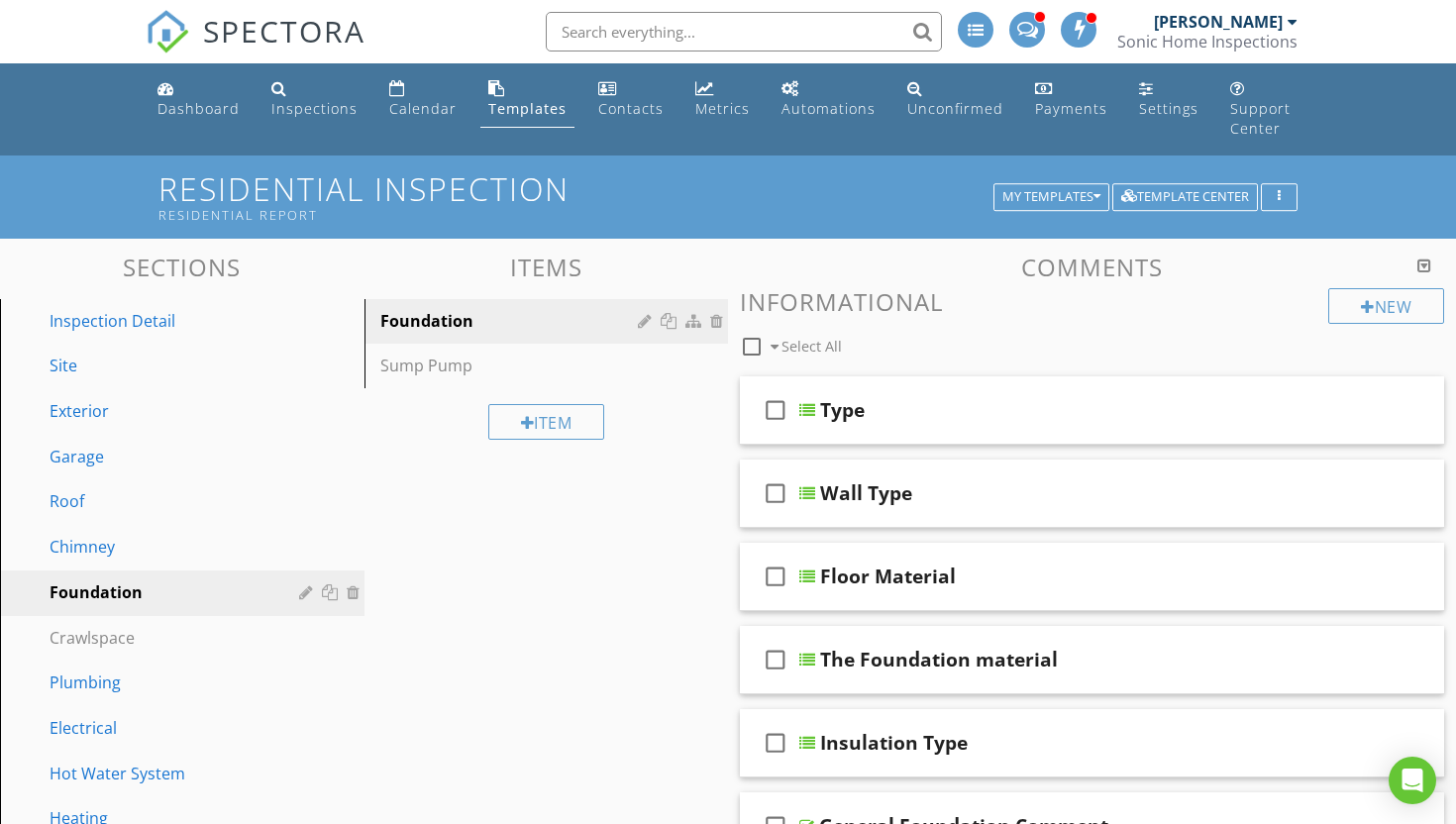 scroll, scrollTop: 0, scrollLeft: 0, axis: both 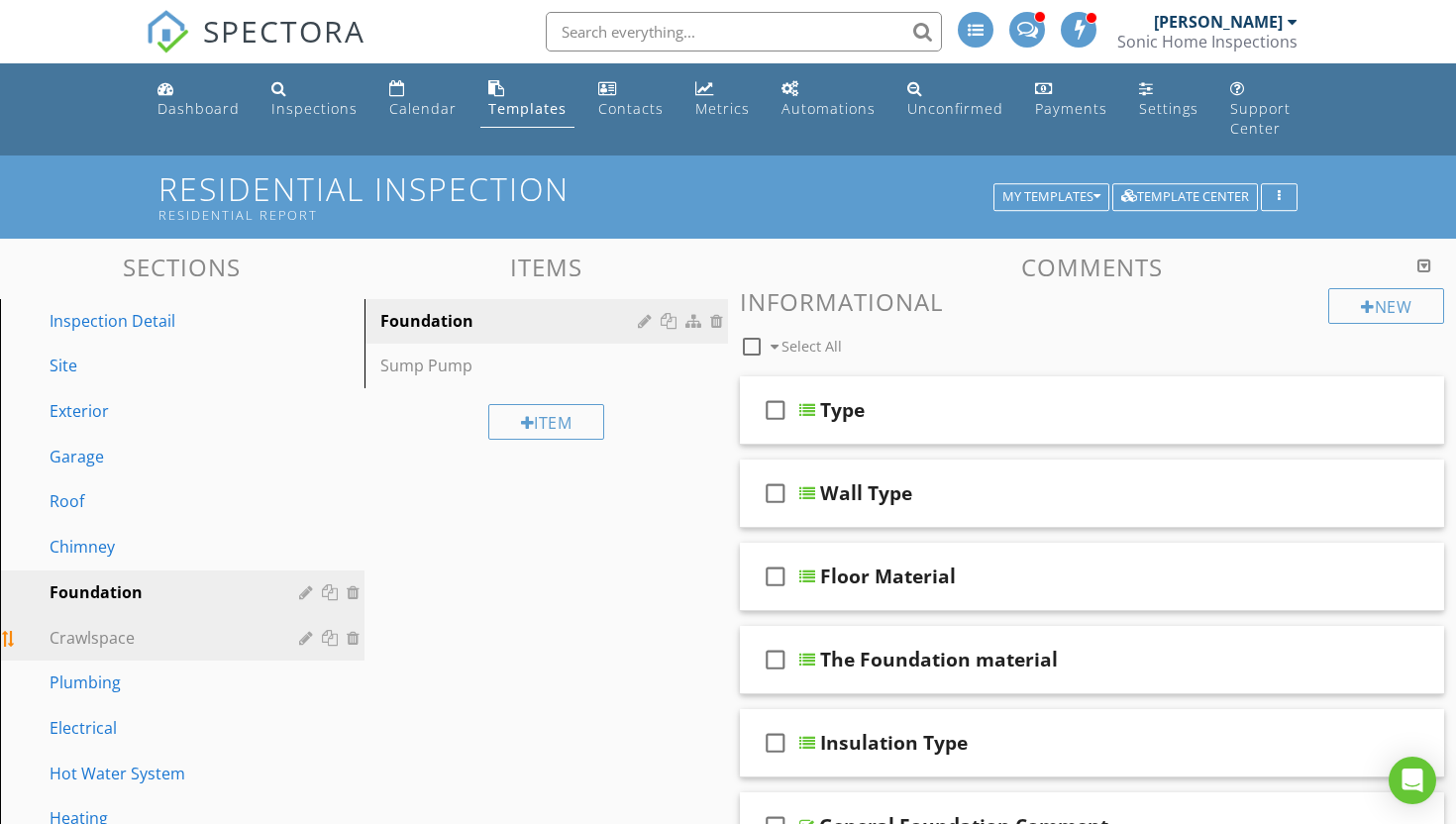 click on "Crawlspace" at bounding box center (159, 638) 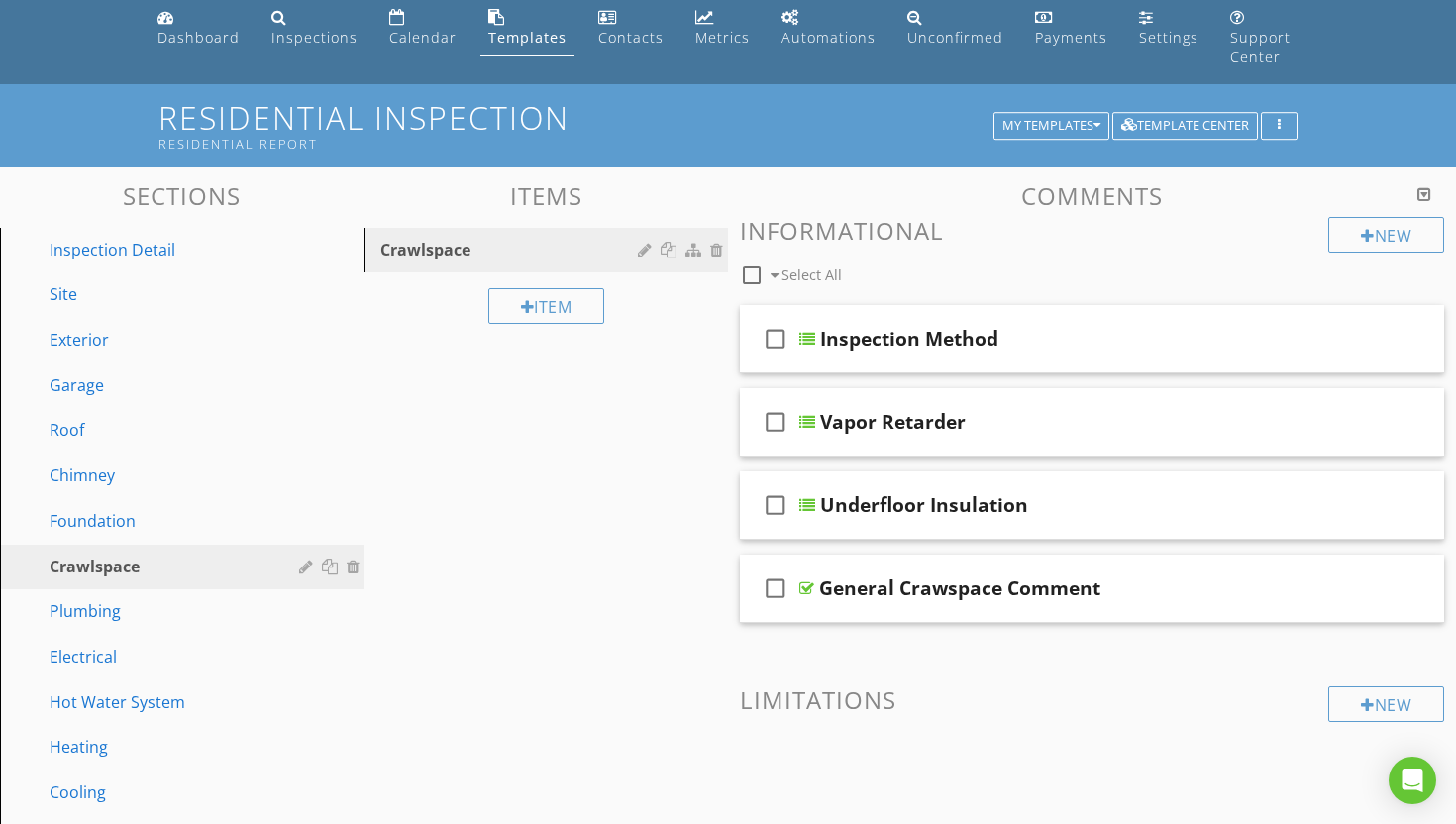 scroll, scrollTop: 0, scrollLeft: 0, axis: both 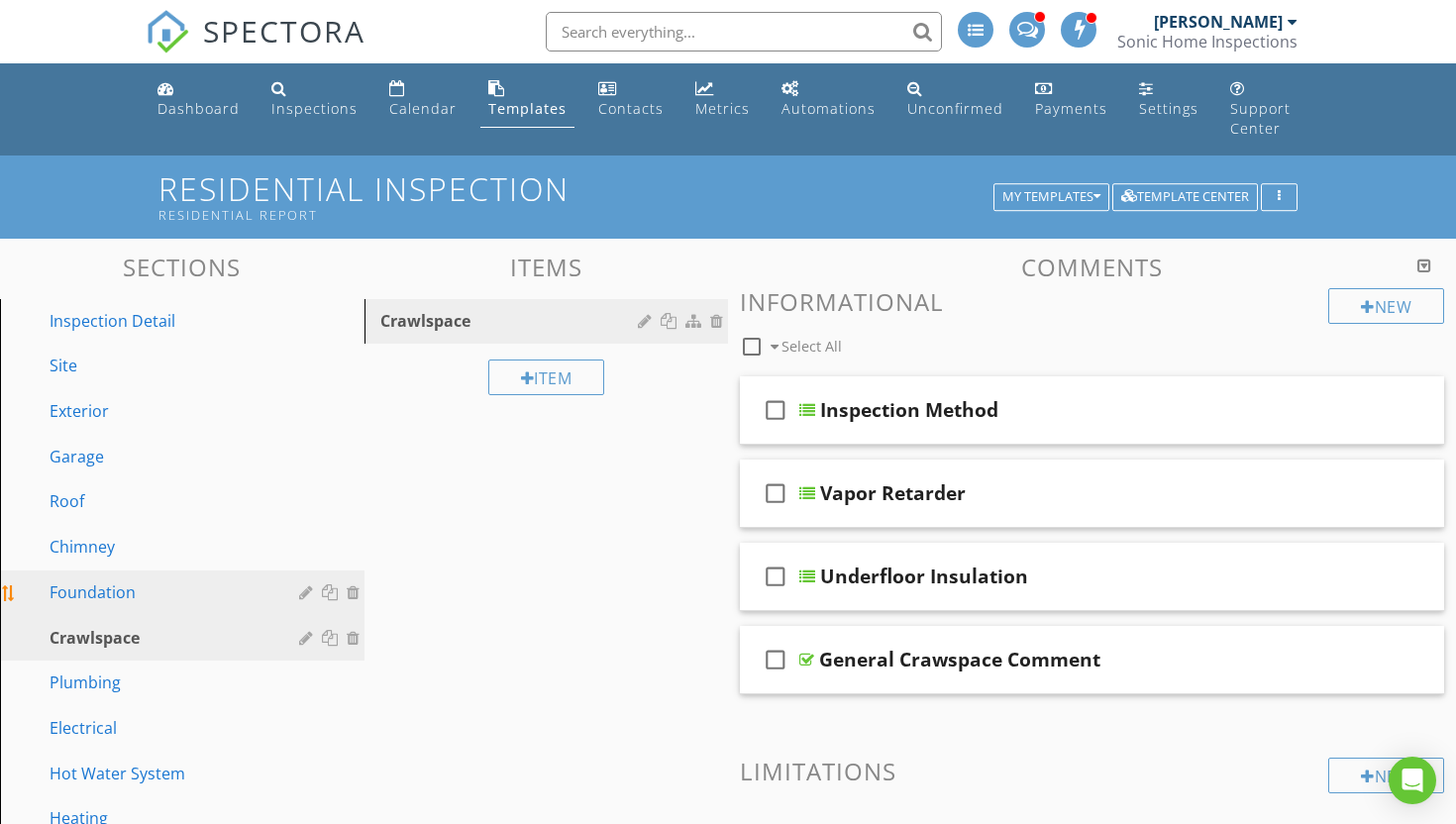 click on "Foundation" at bounding box center (159, 592) 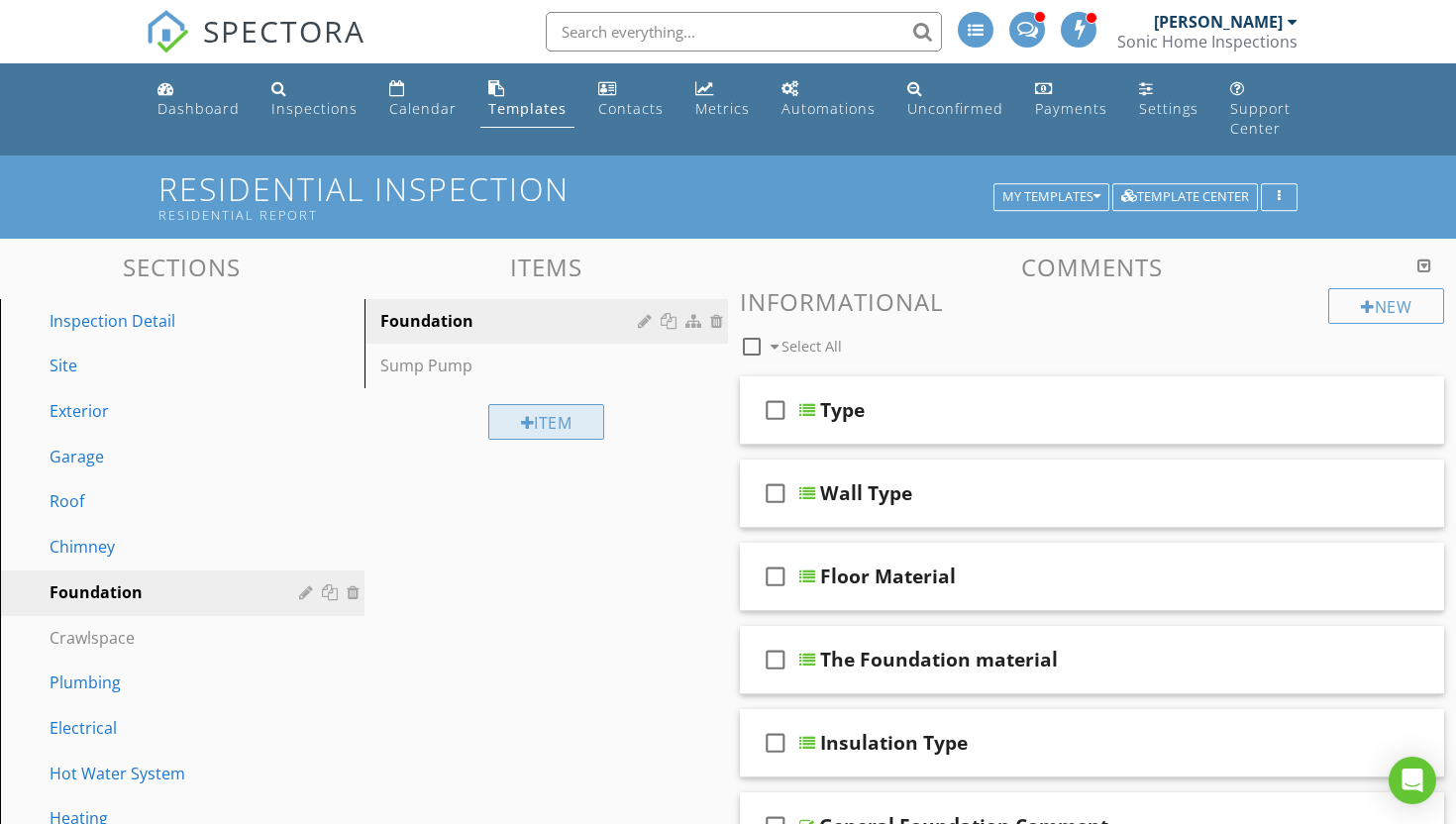 click on "Item" at bounding box center [547, 422] 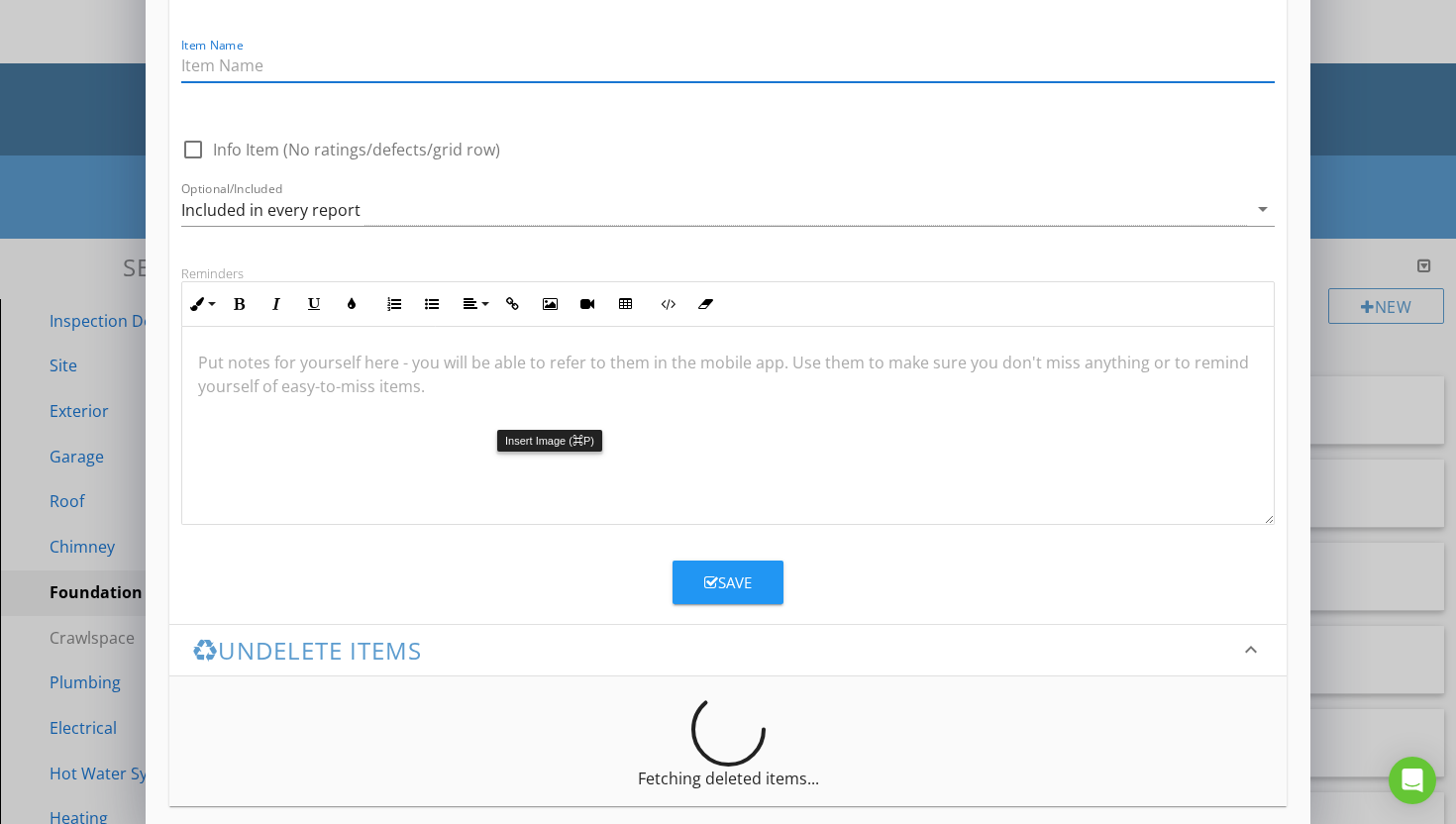 scroll, scrollTop: 131, scrollLeft: 0, axis: vertical 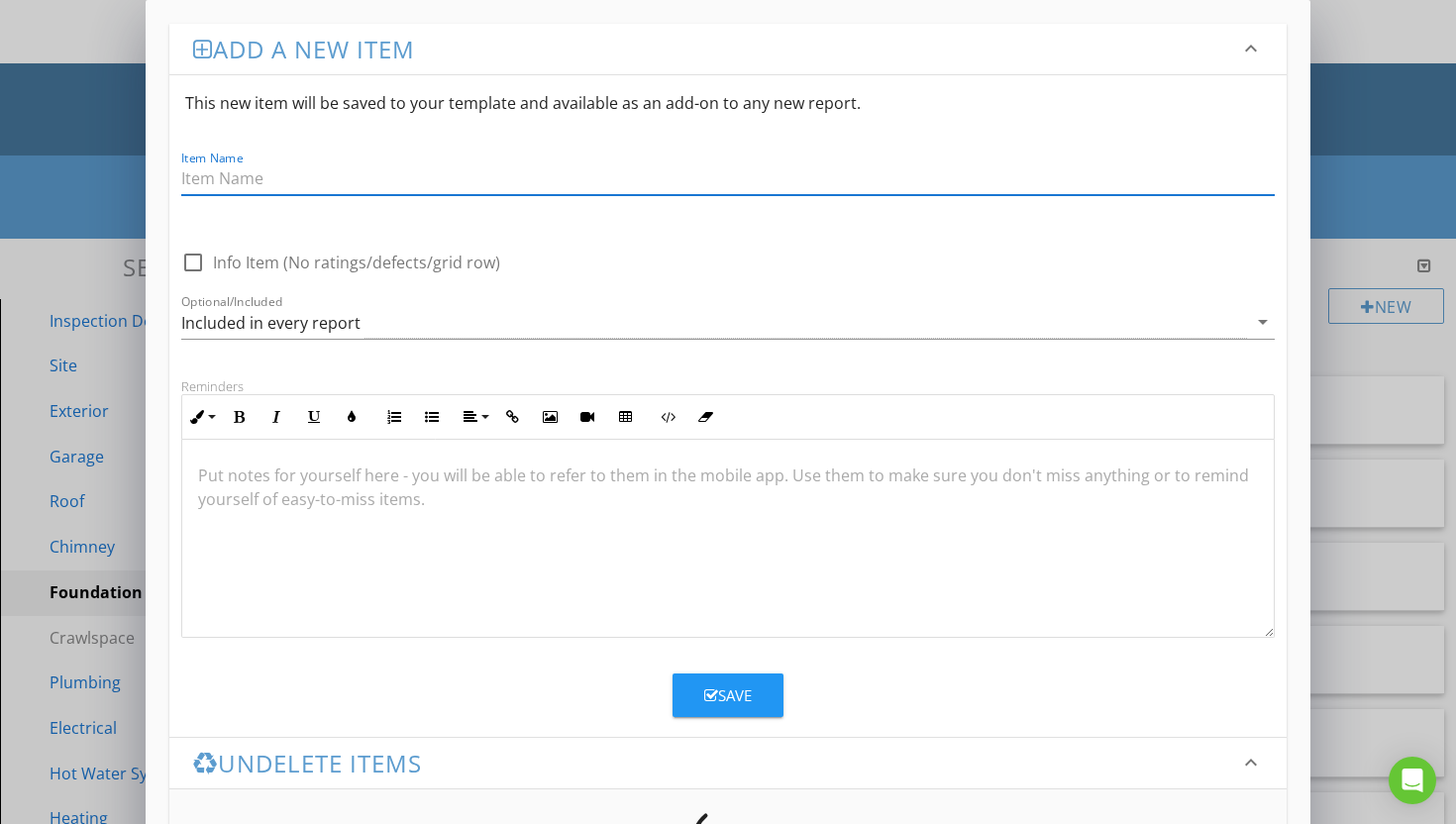click on "Add a new item
keyboard_arrow_down
This new item will be saved to your template and available as an
add-on to any new report.
Item Name     check_box_outline_blank Info Item (No ratings/defects/grid row)   Optional/Included Included in every report arrow_drop_down     Reminders   Inline Style XLarge Large Normal Small Light Small/Light Bold Italic Underline Colors Ordered List Unordered List Align Align Left Align Center Align Right Align Justify Insert Link Insert Image Insert Video Insert Table Code View Clear Formatting Put notes for yourself here - you will be able to refer to them in the mobile app. Use them to make sure you don't miss anything or to remind yourself of easy-to-miss items.
Save
Undelete items
keyboard_arrow_down       Fetching deleted items..." at bounding box center [728, 477] 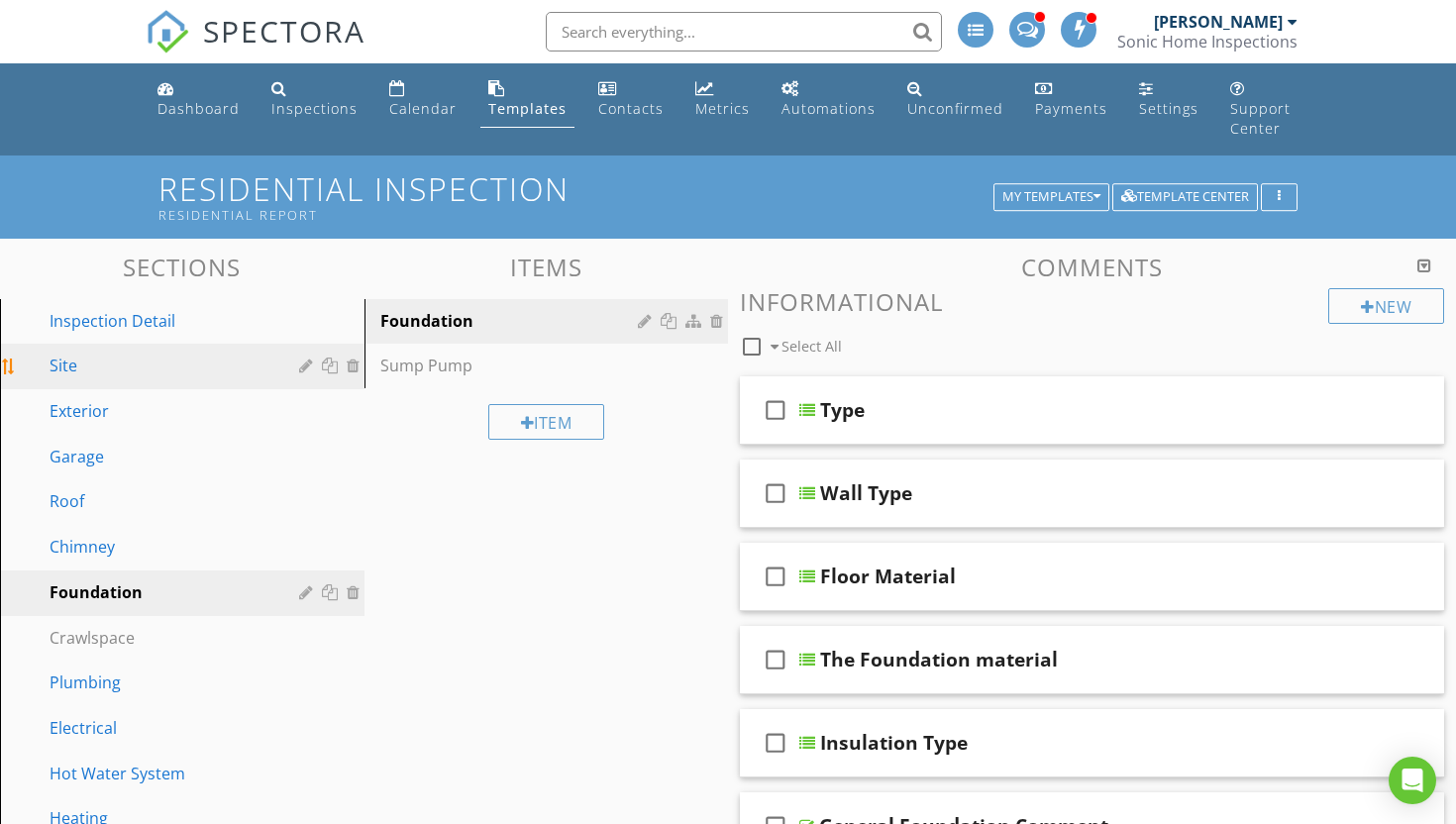 click on "Site" at bounding box center (159, 365) 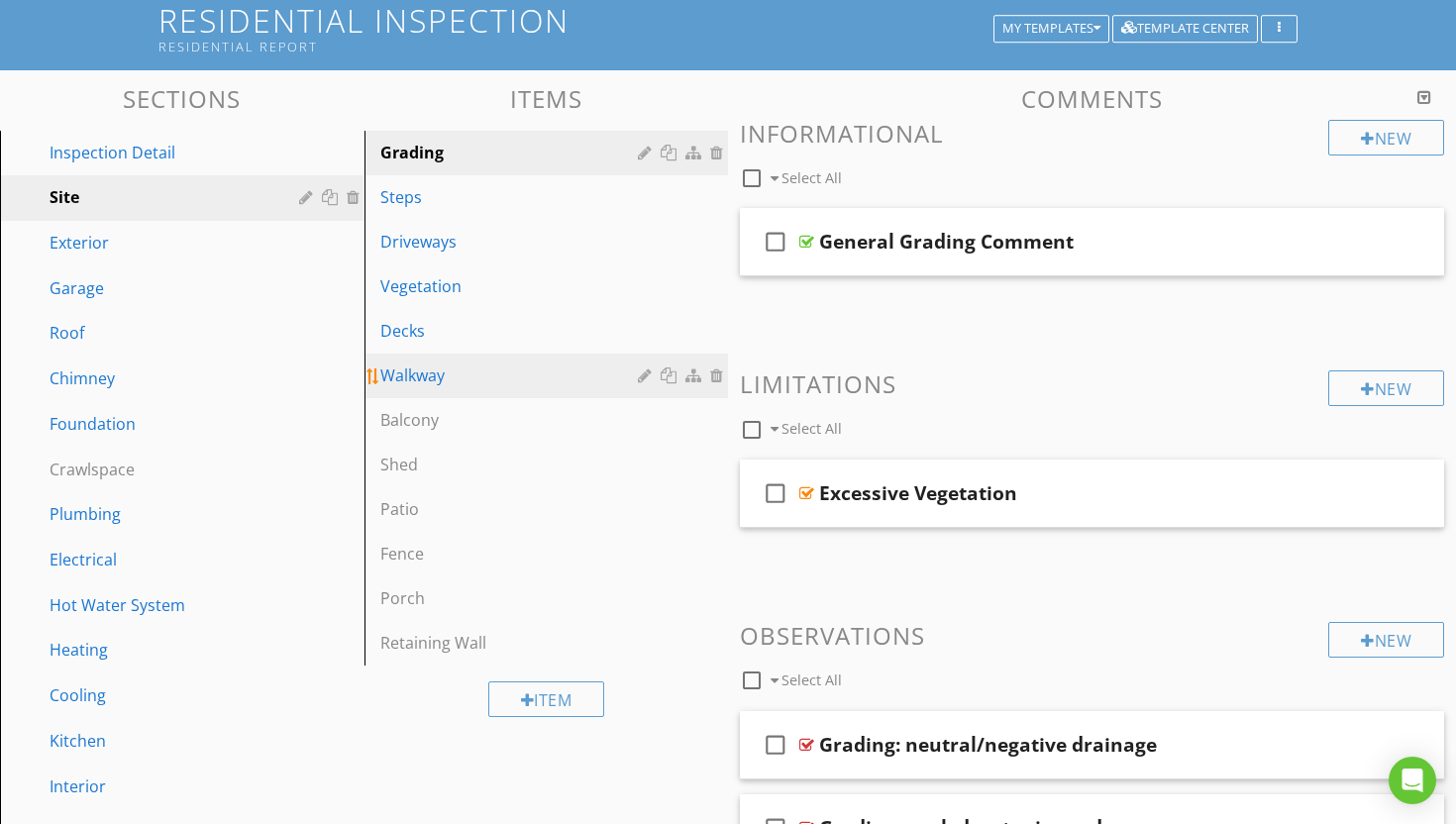 scroll, scrollTop: 169, scrollLeft: 0, axis: vertical 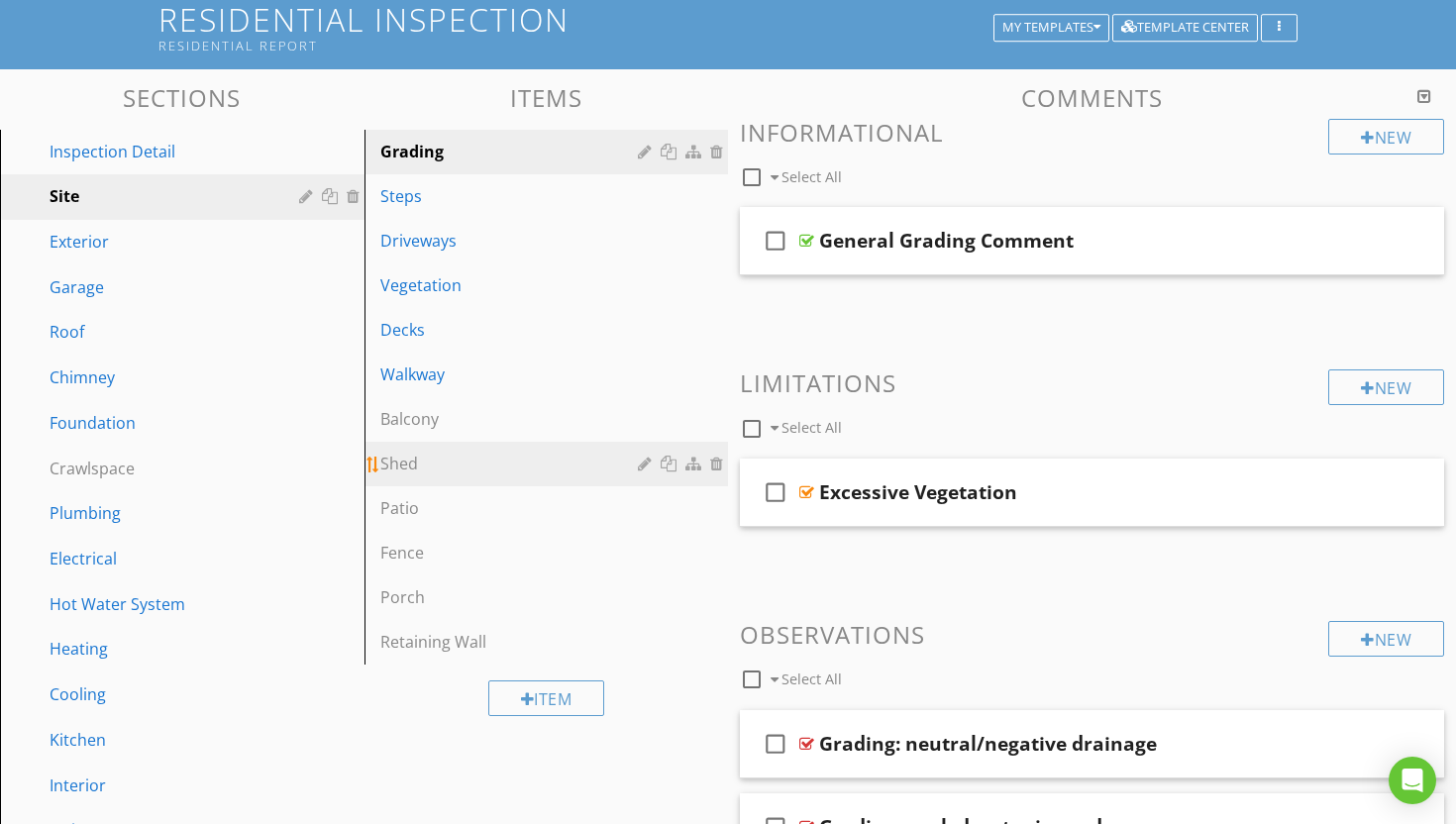 click on "Shed" at bounding box center (550, 464) 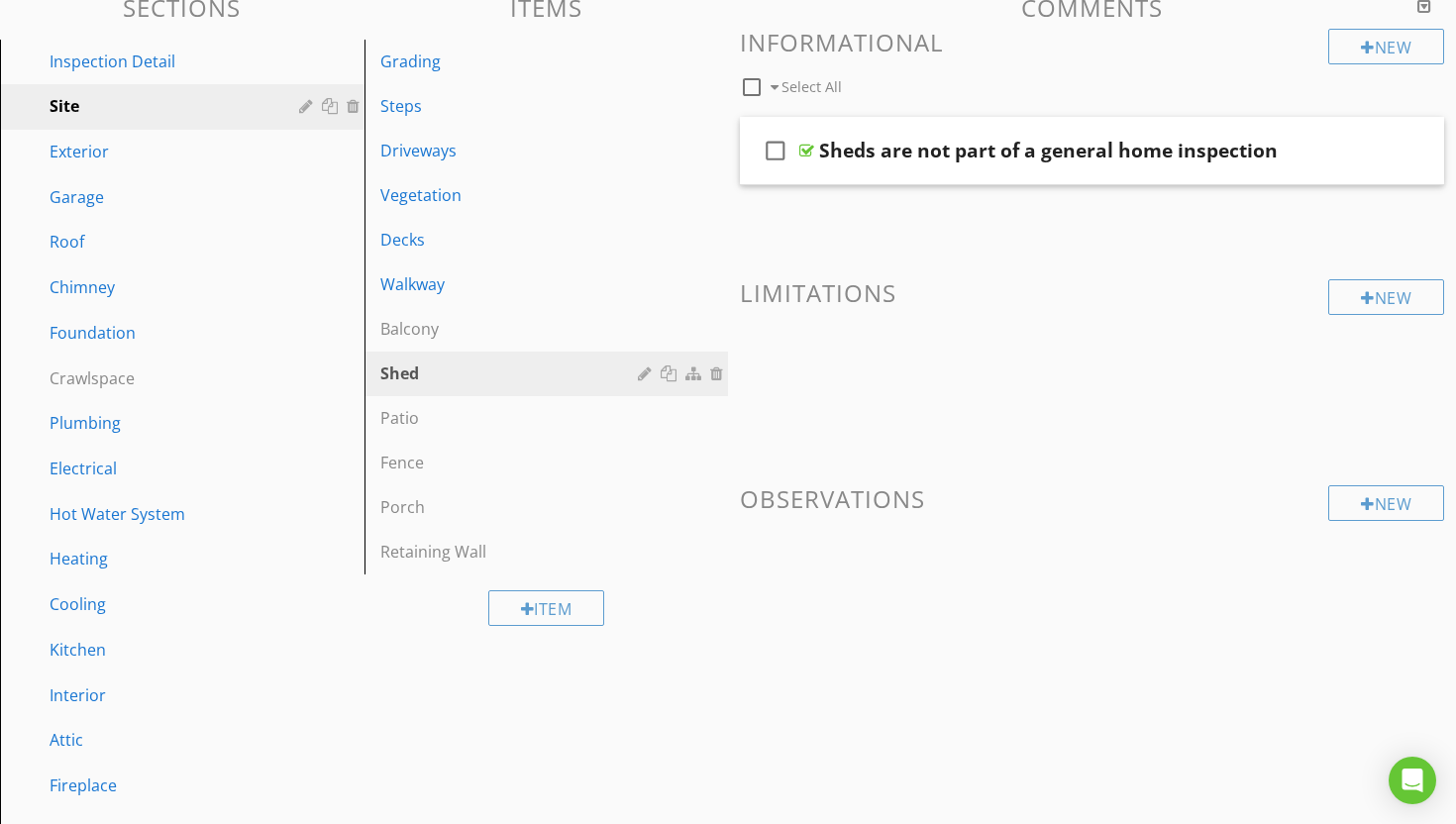 scroll, scrollTop: 275, scrollLeft: 0, axis: vertical 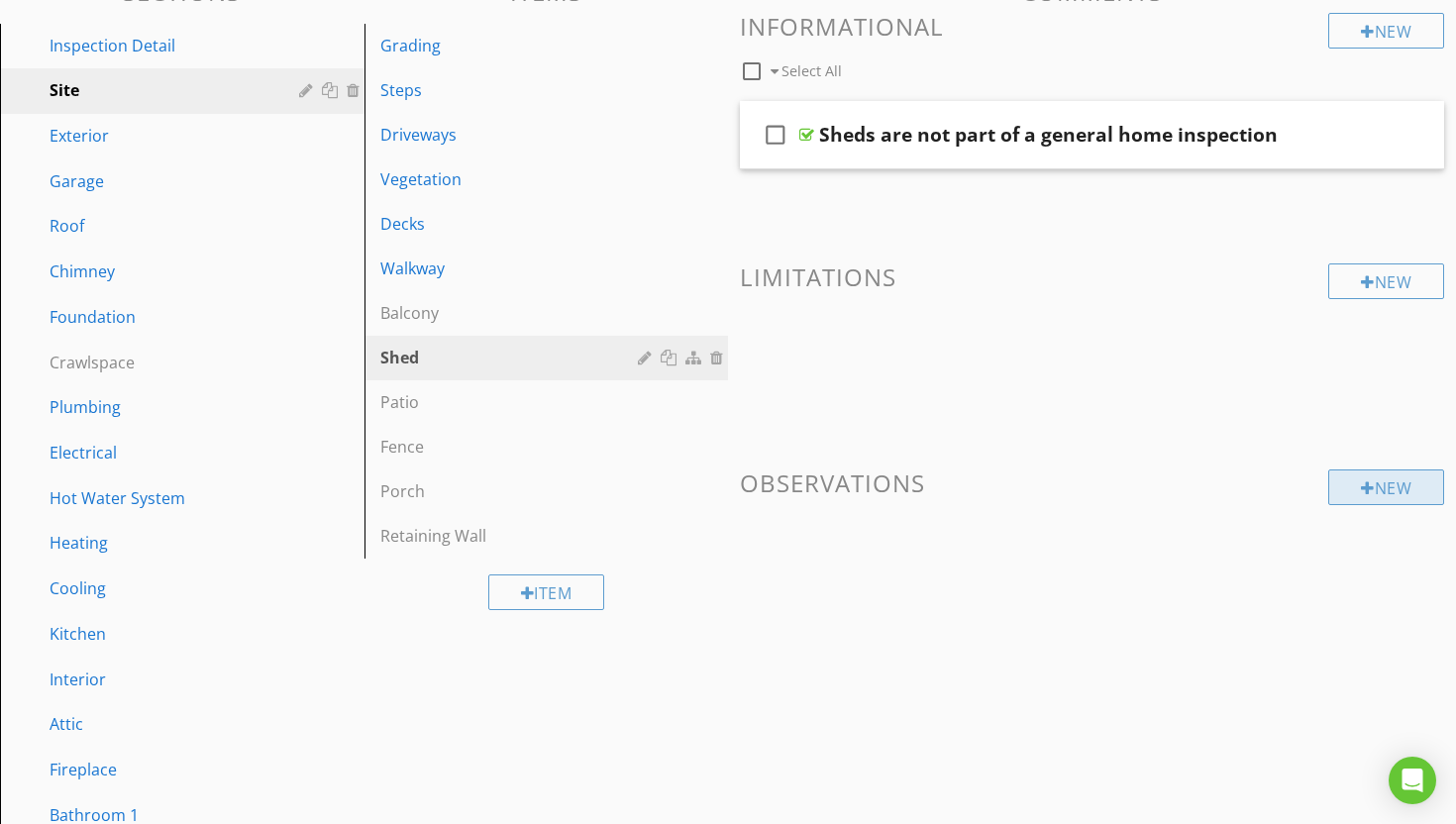 click at bounding box center [1368, 488] 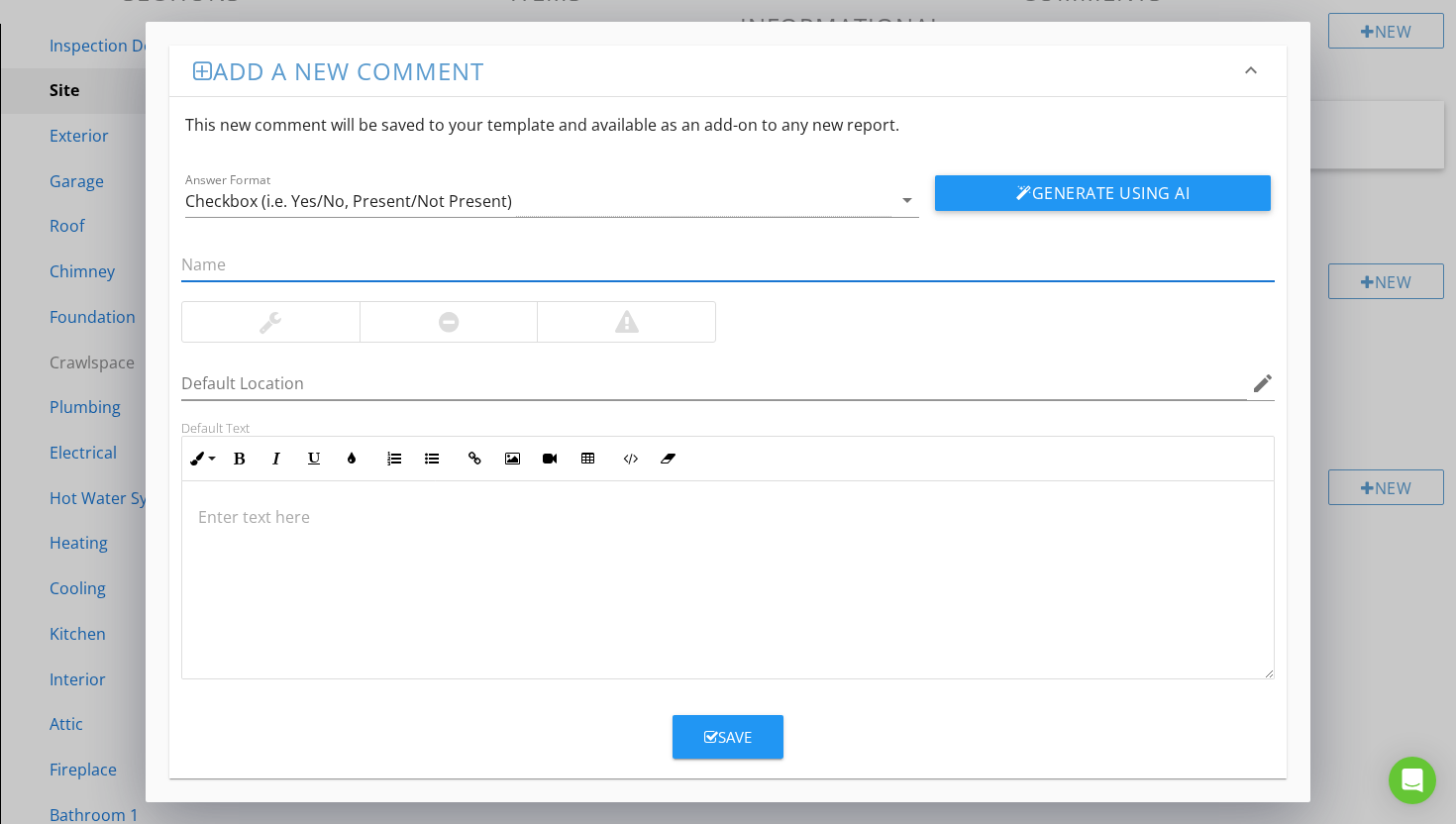 click at bounding box center (728, 580) 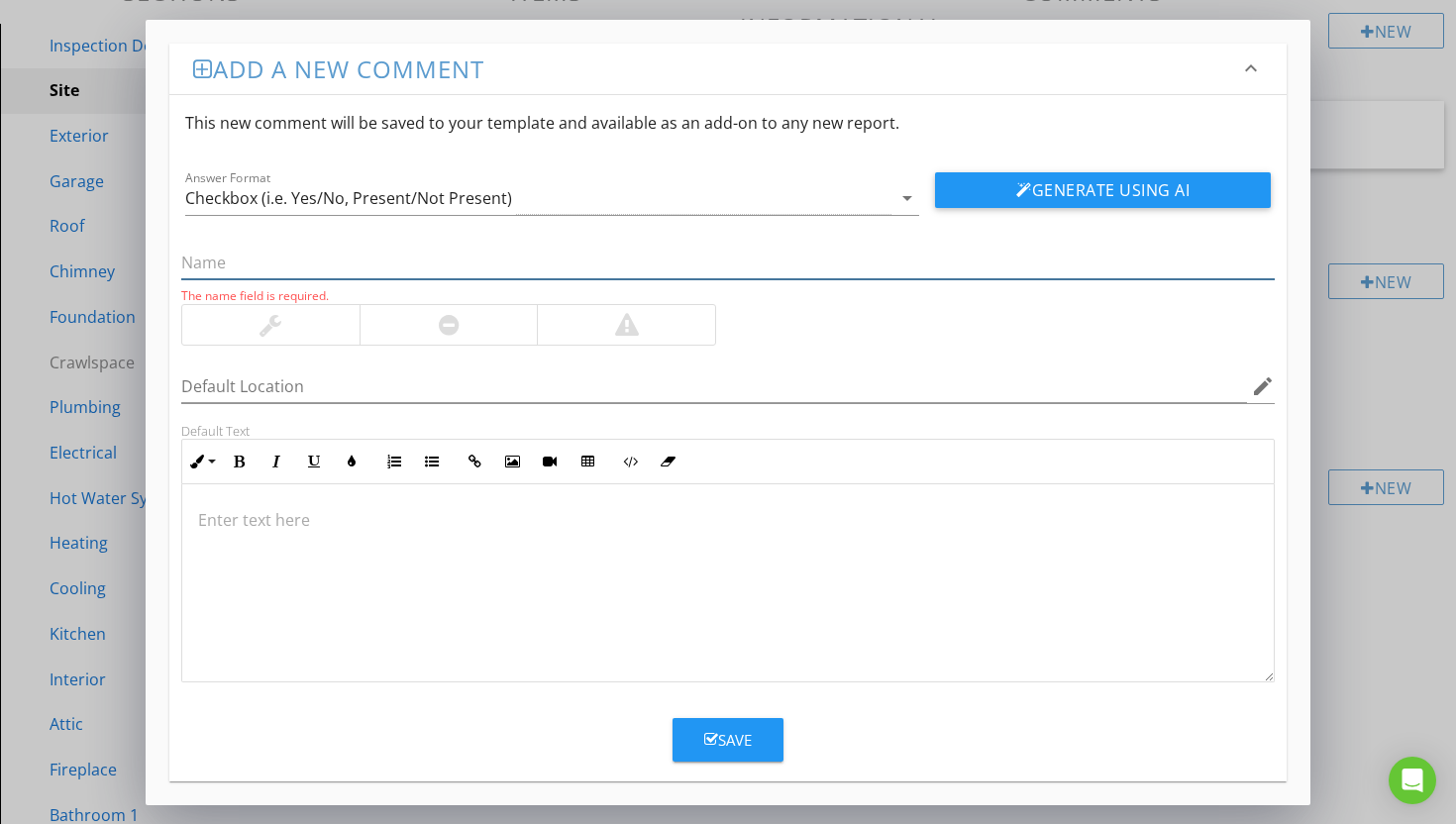 click at bounding box center [728, 262] 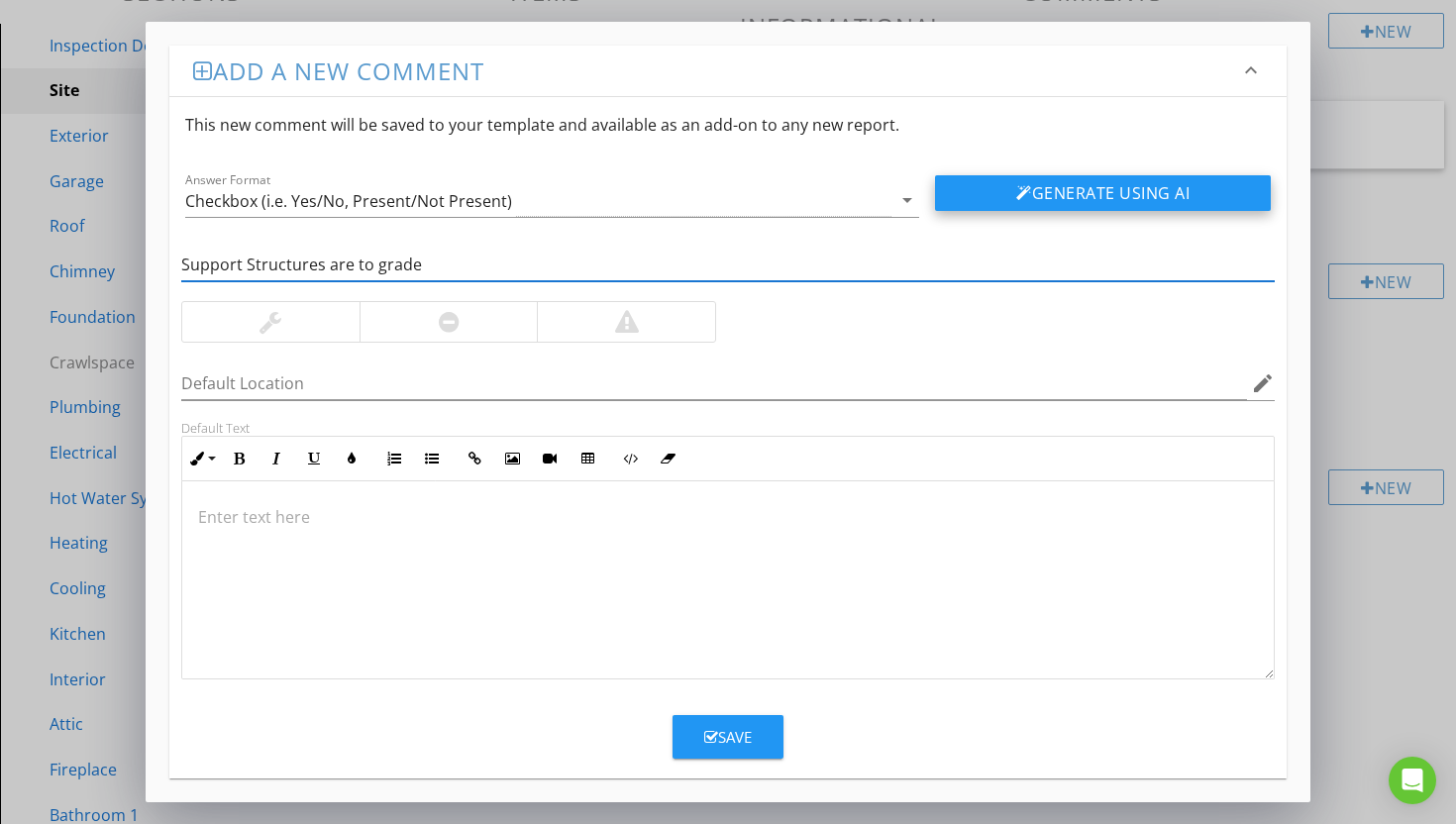 type on "Support Structures are to grade" 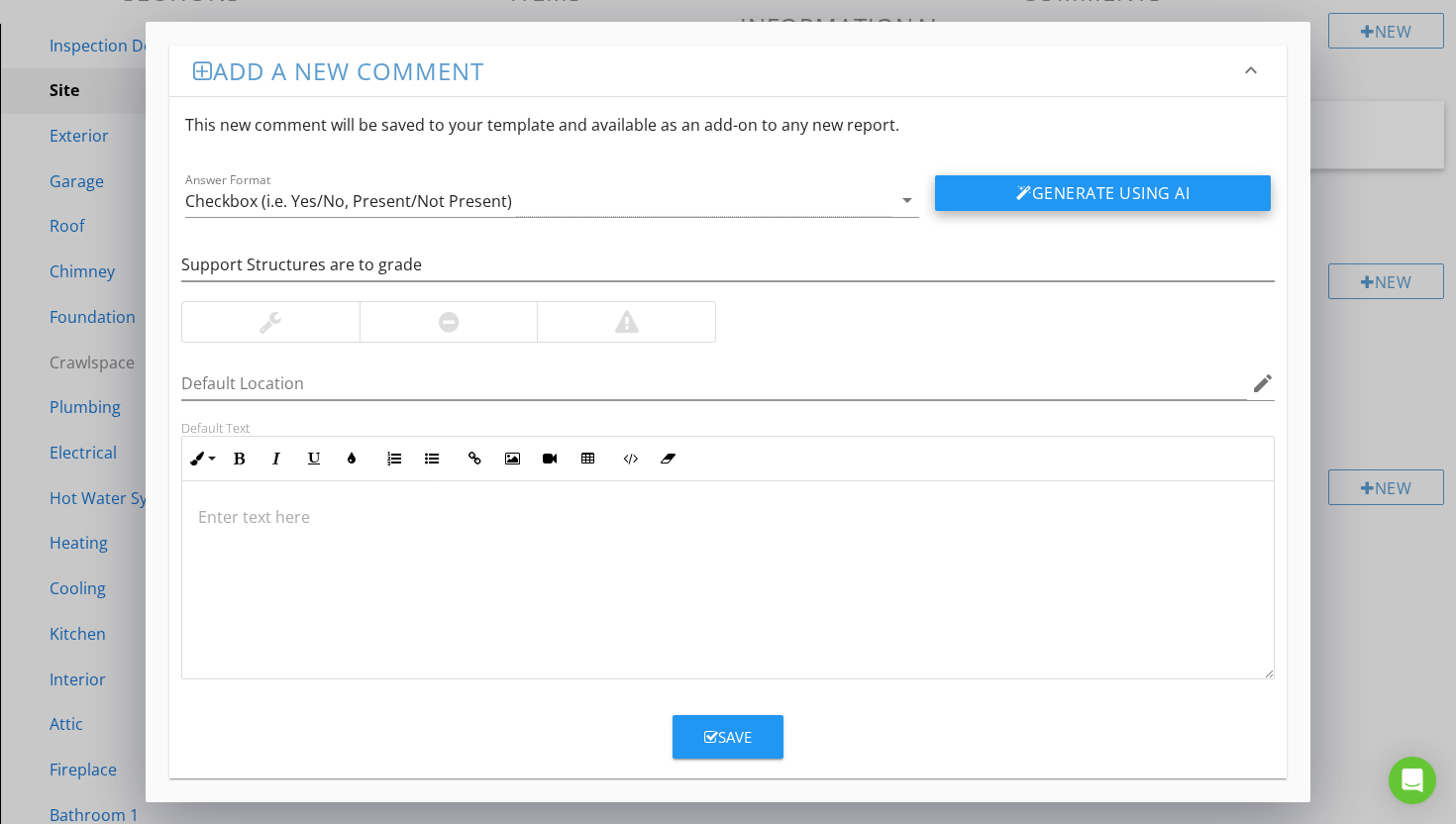 click on "Generate Using AI" at bounding box center (1102, 193) 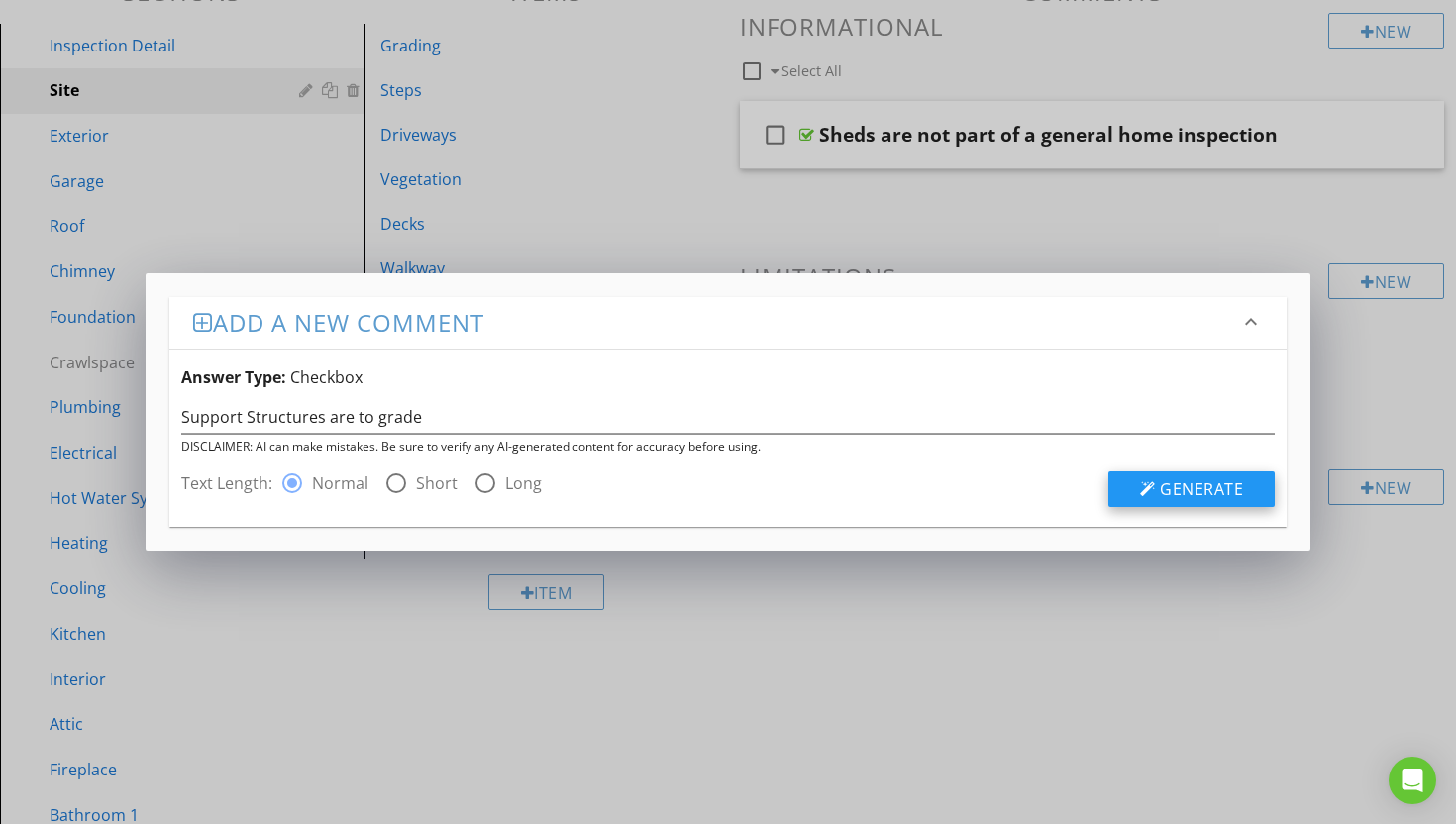 click on "Generate" at bounding box center (1201, 489) 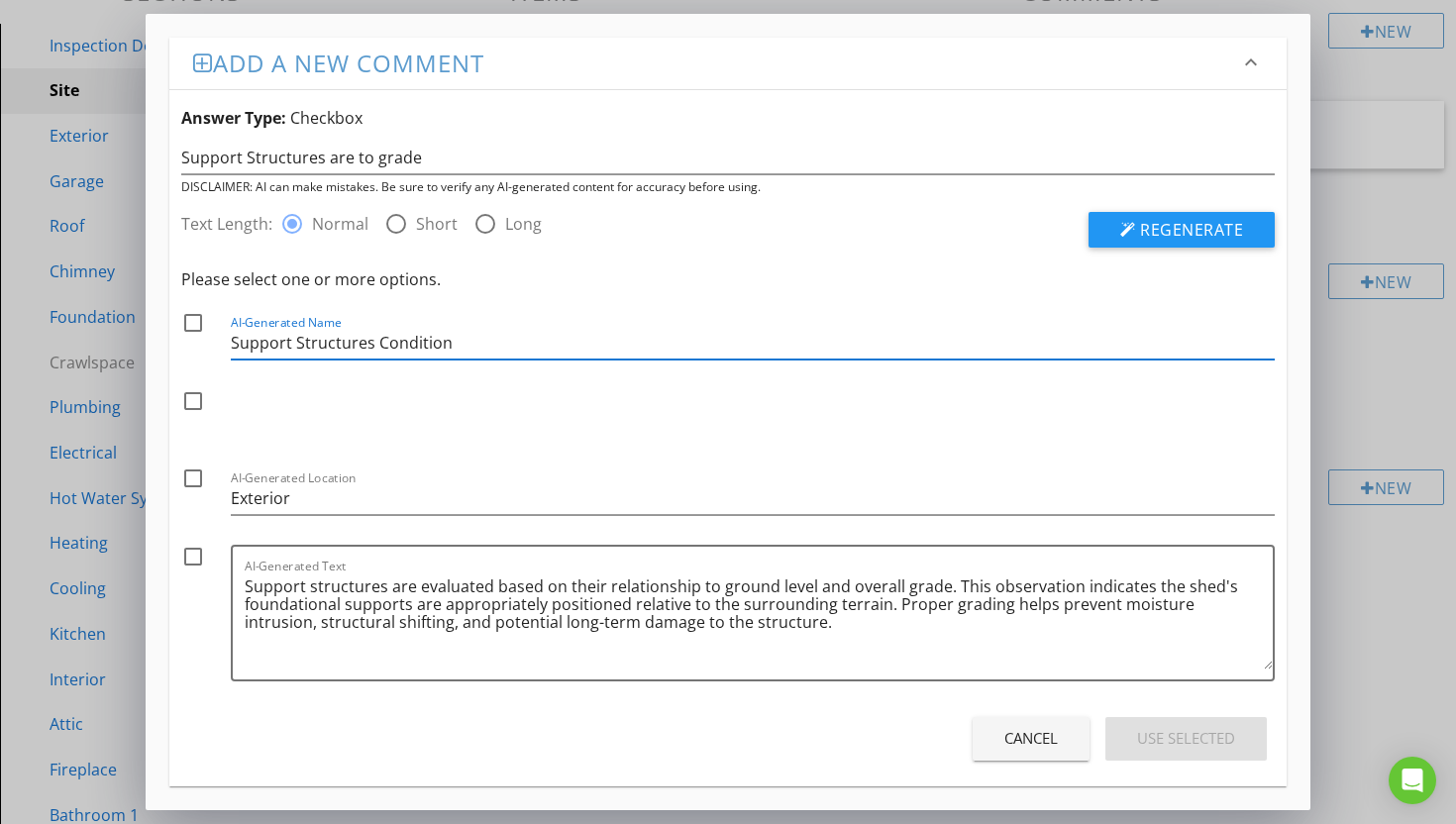 click on "Support Structures Condition" at bounding box center (753, 343) 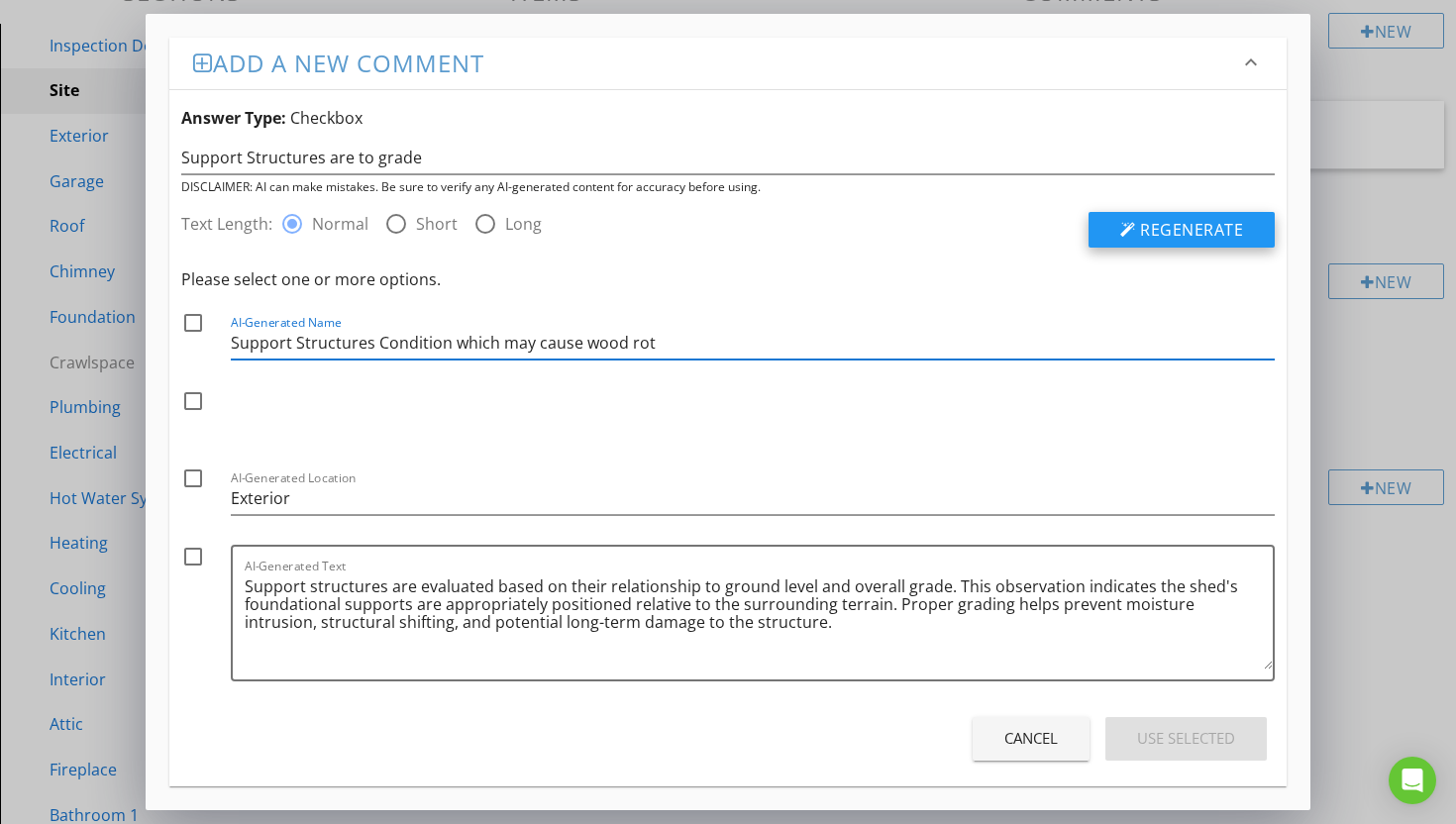 type on "Support Structures Condition which may cause wood rot" 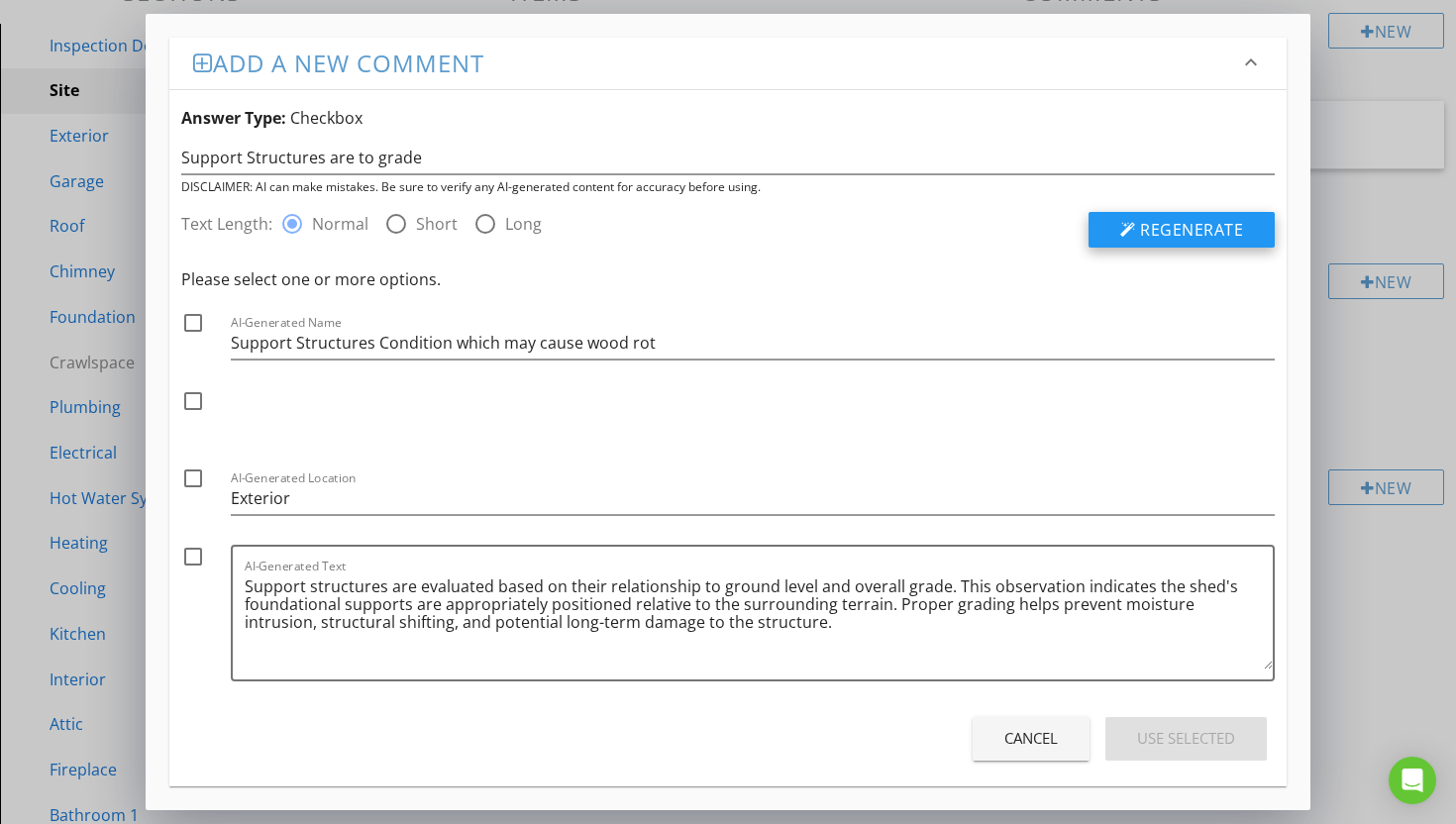 click on "Regenerate" at bounding box center (1182, 230) 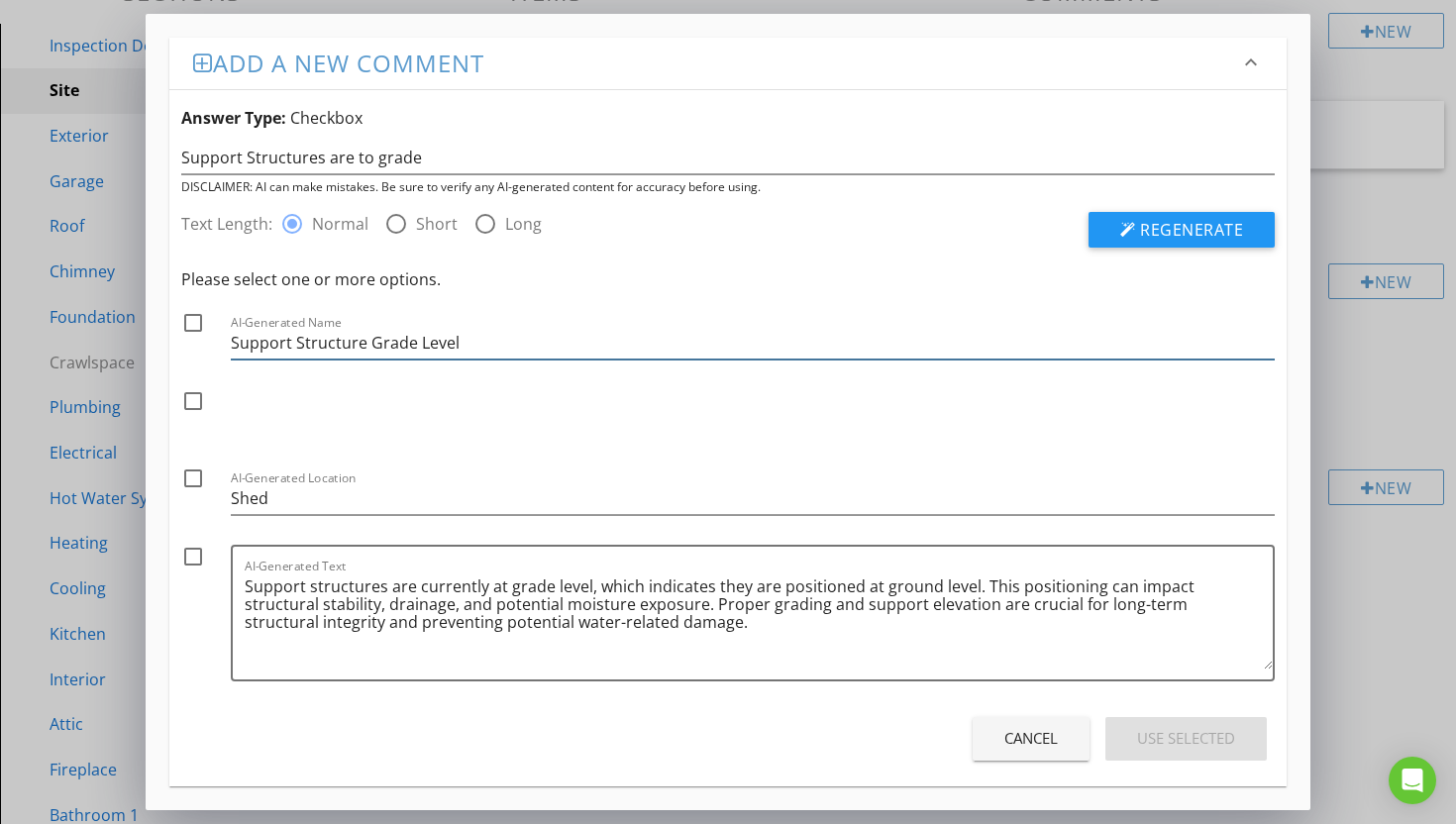 click on "Support Structure Grade Level" at bounding box center (753, 343) 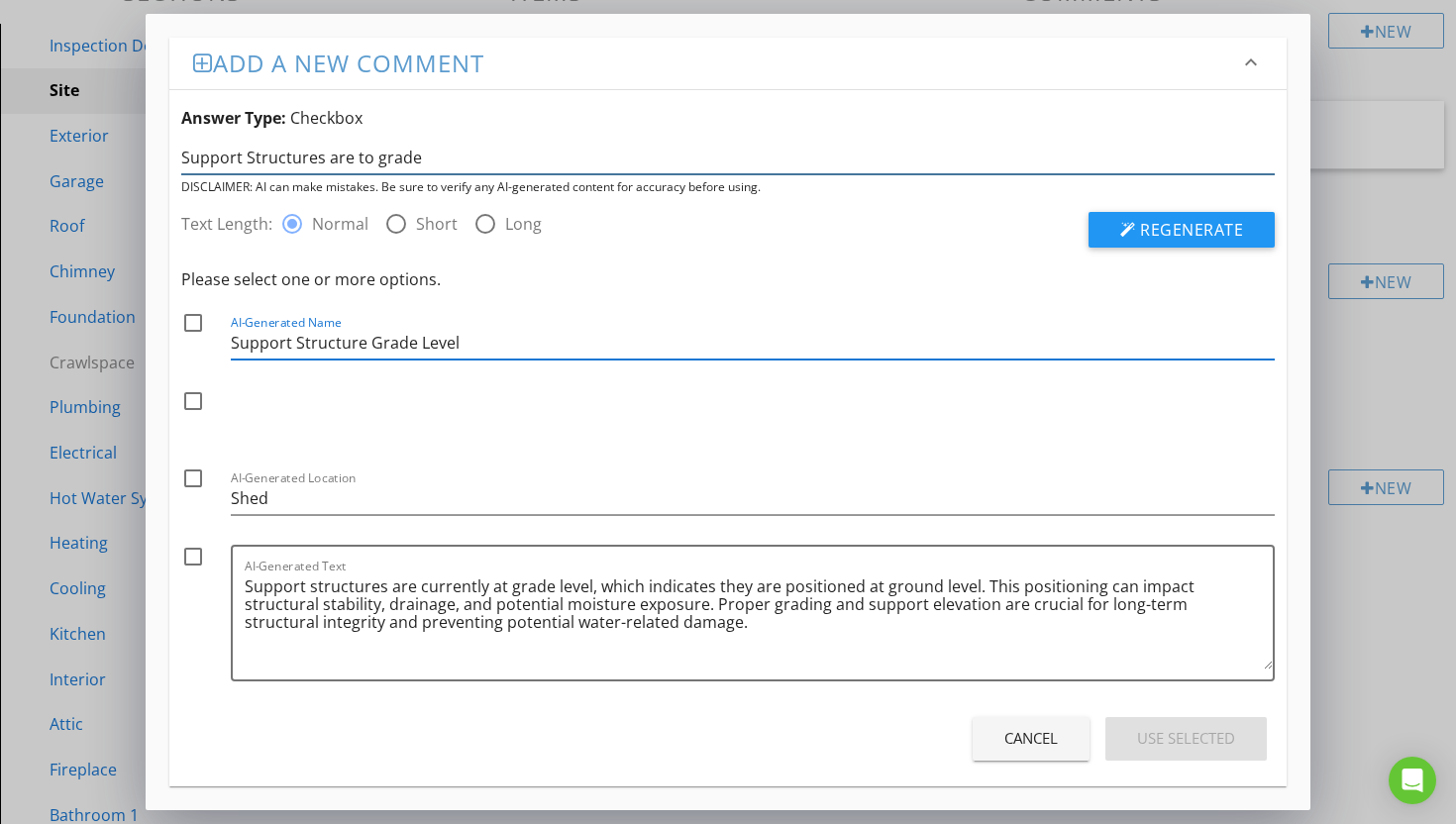 click on "Support Structures are to grade" at bounding box center (728, 157) 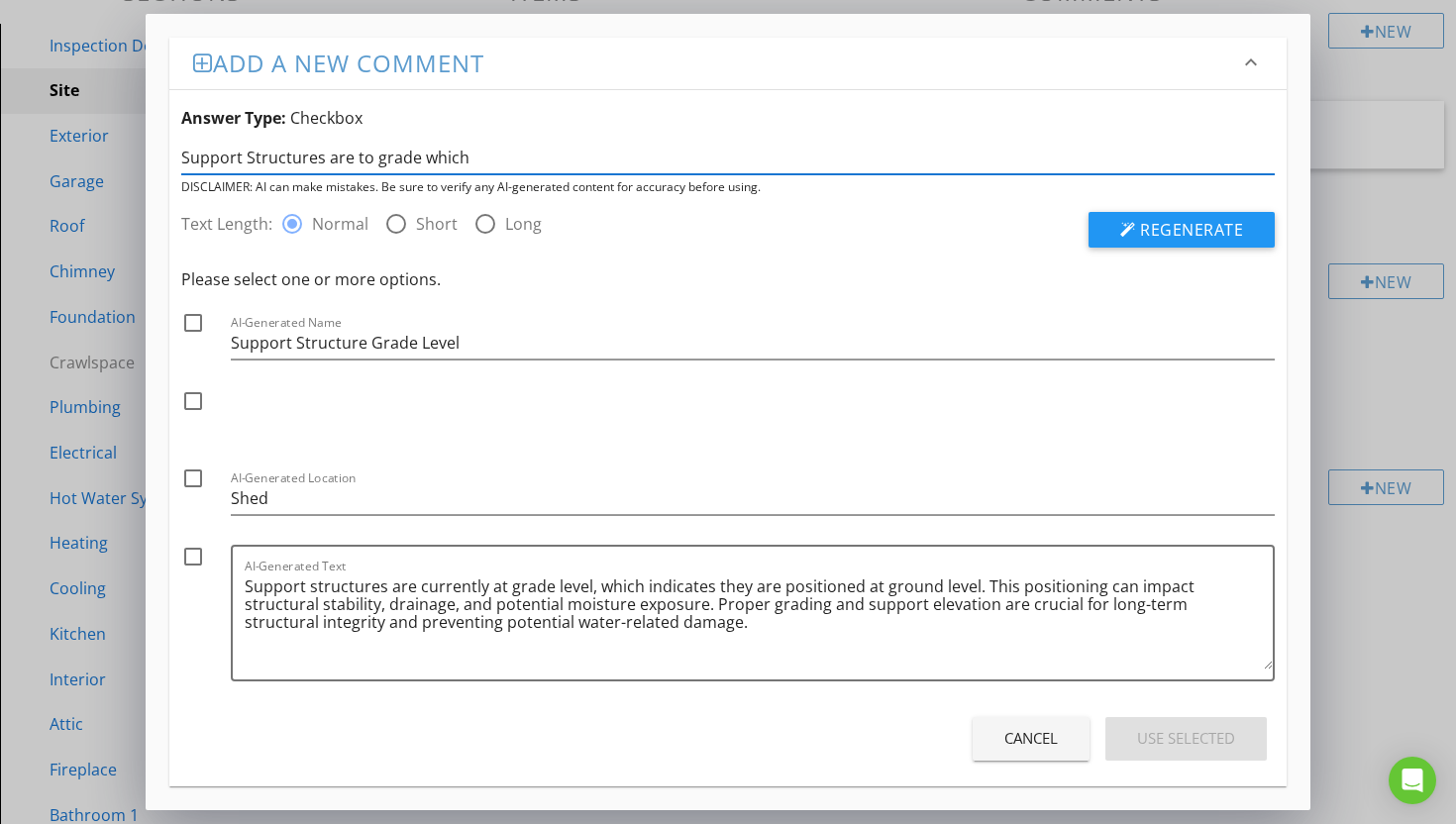 type on "Support Structures are to grade which" 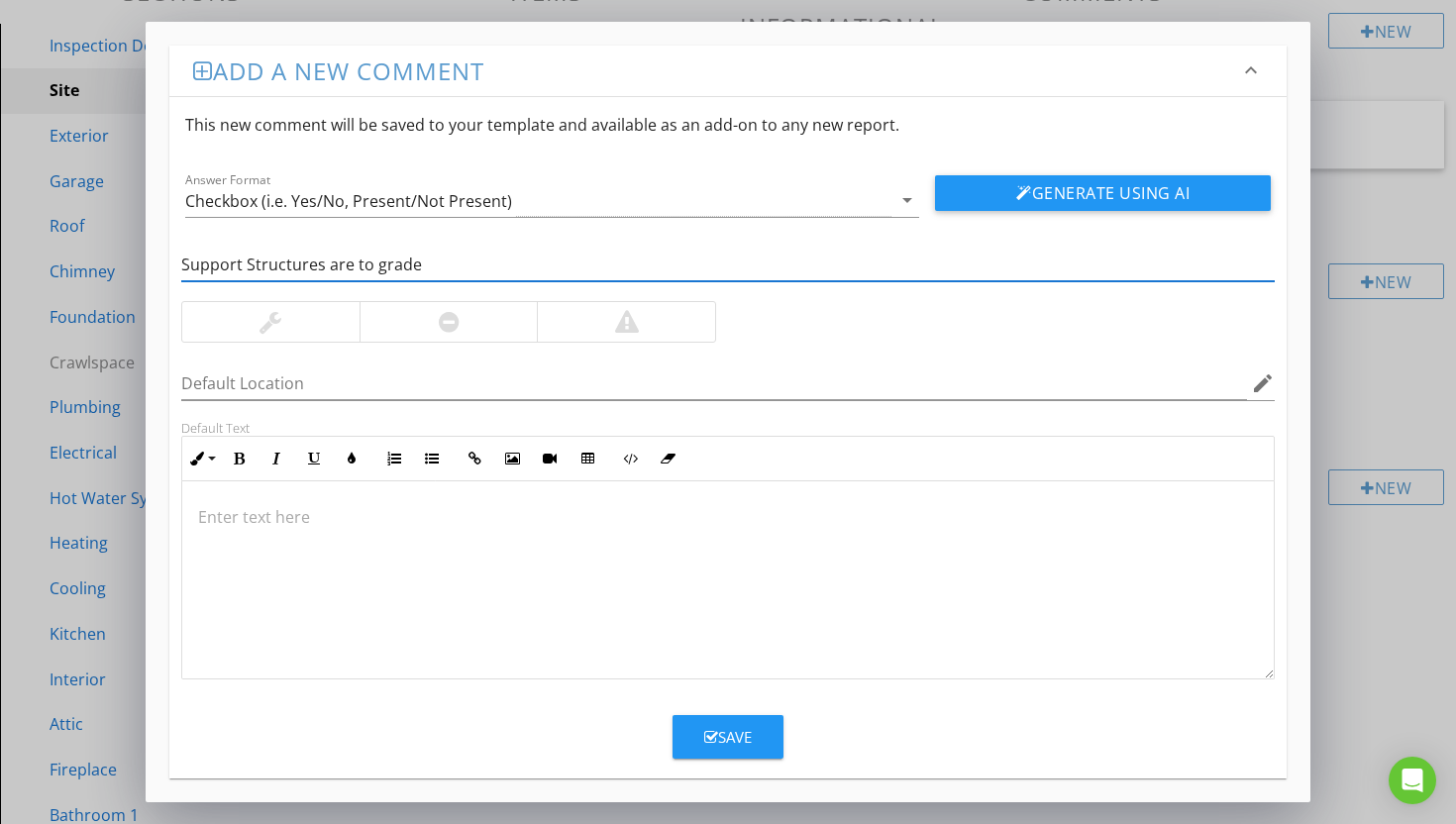 click on "Support Structures are to grade" at bounding box center [728, 264] 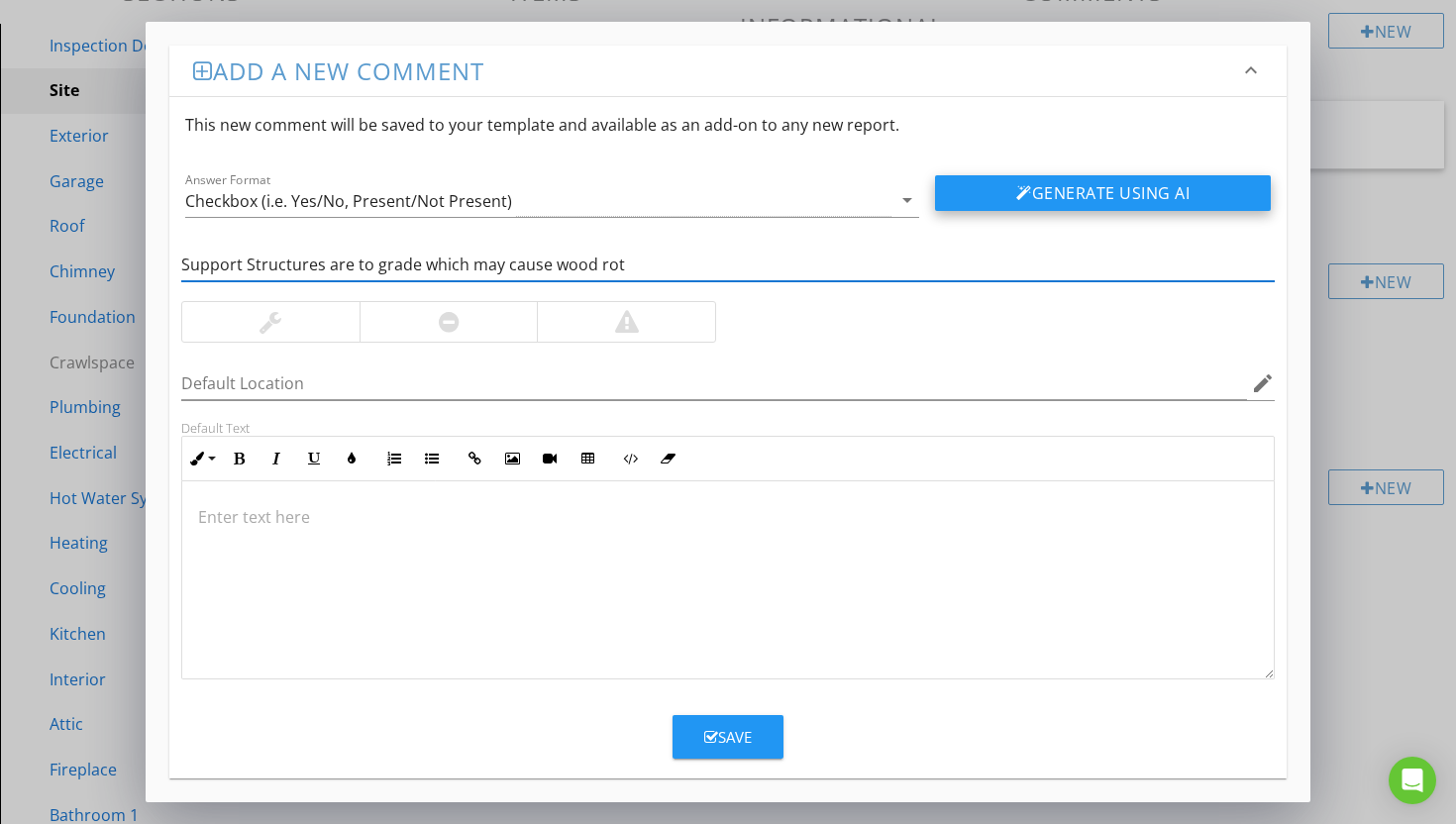 type on "Support Structures are to grade which may cause wood rot" 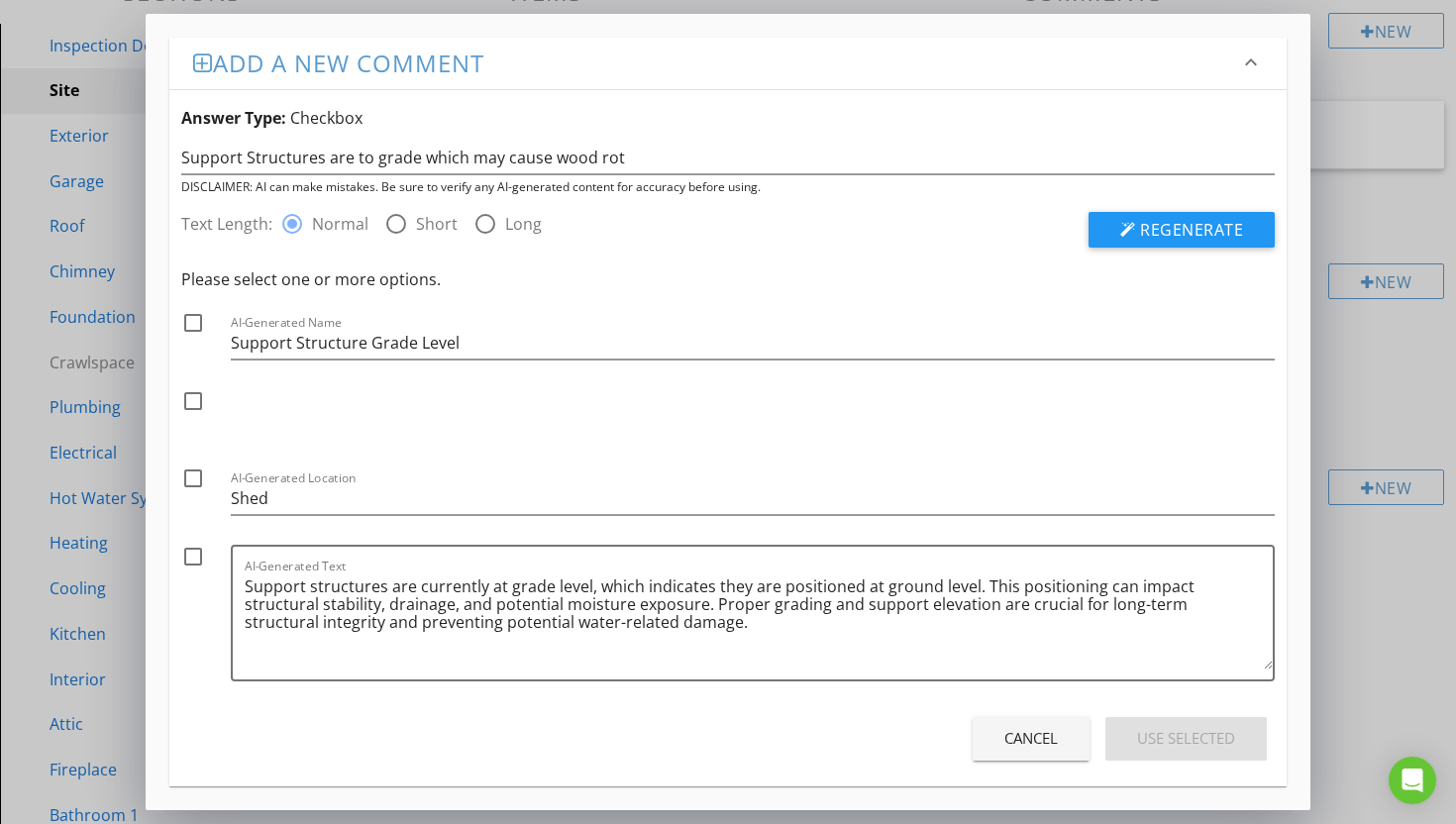 click at bounding box center [193, 557] 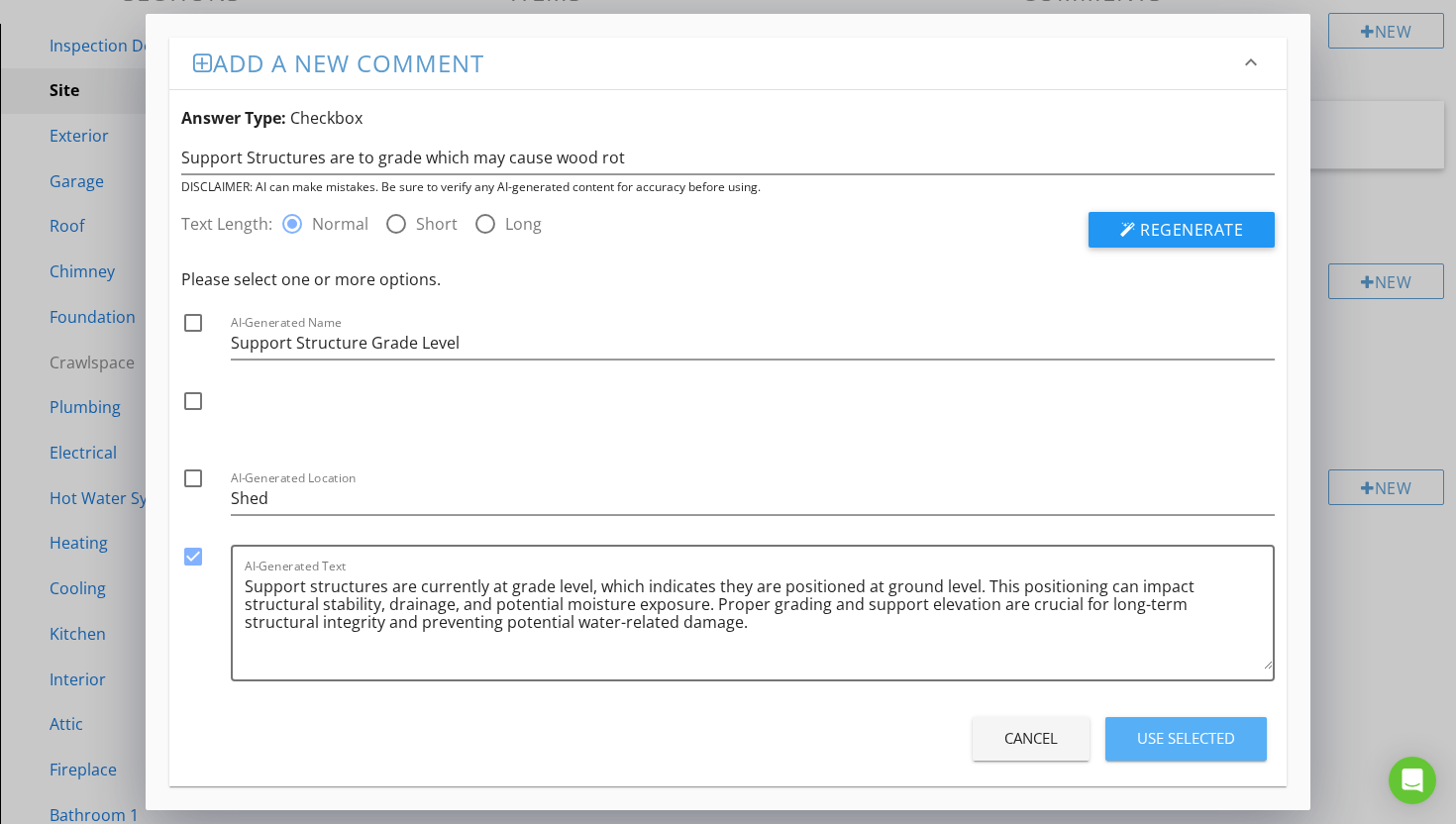click on "Use Selected" at bounding box center (1186, 738) 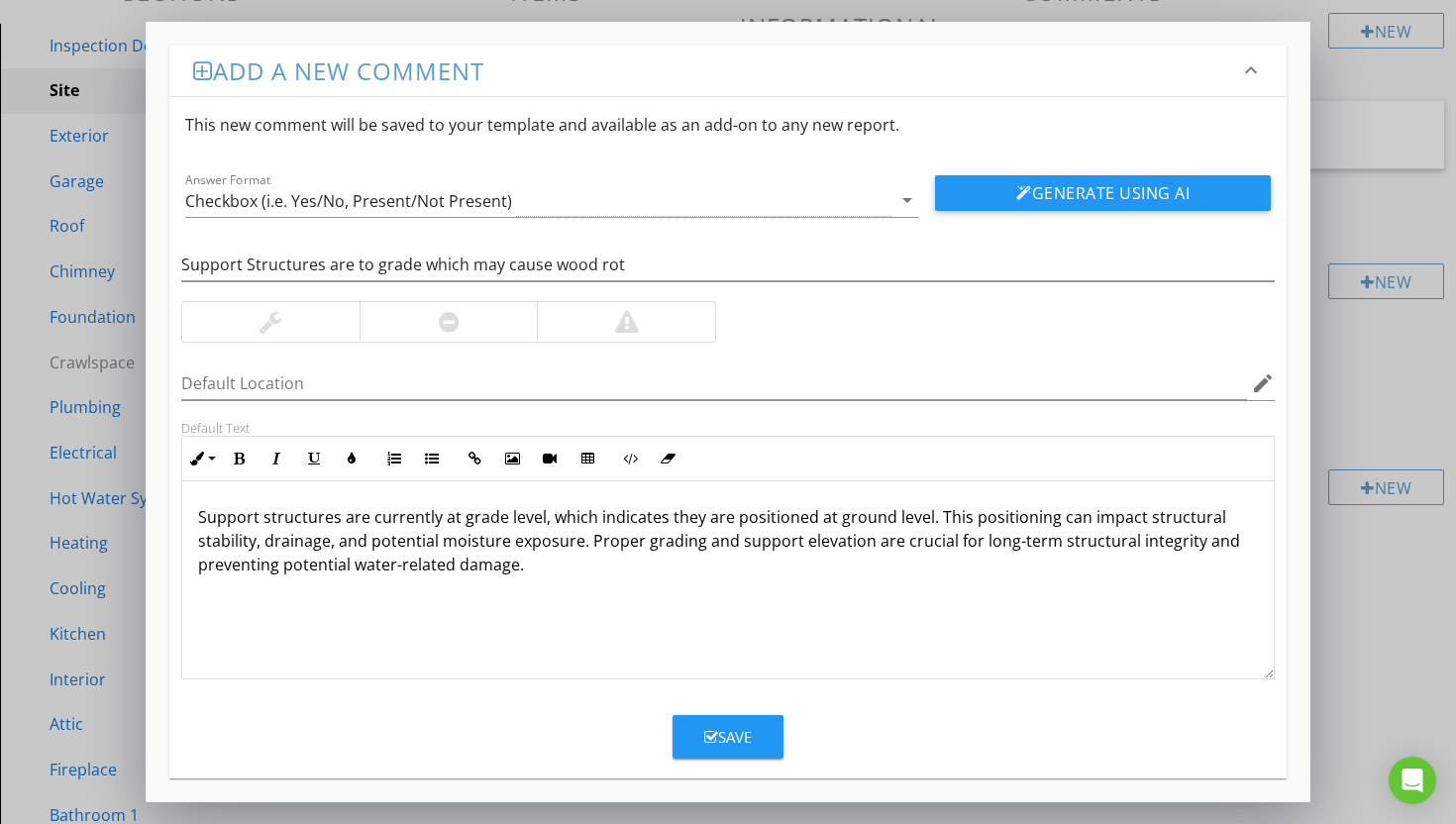 click on "Save" at bounding box center (728, 737) 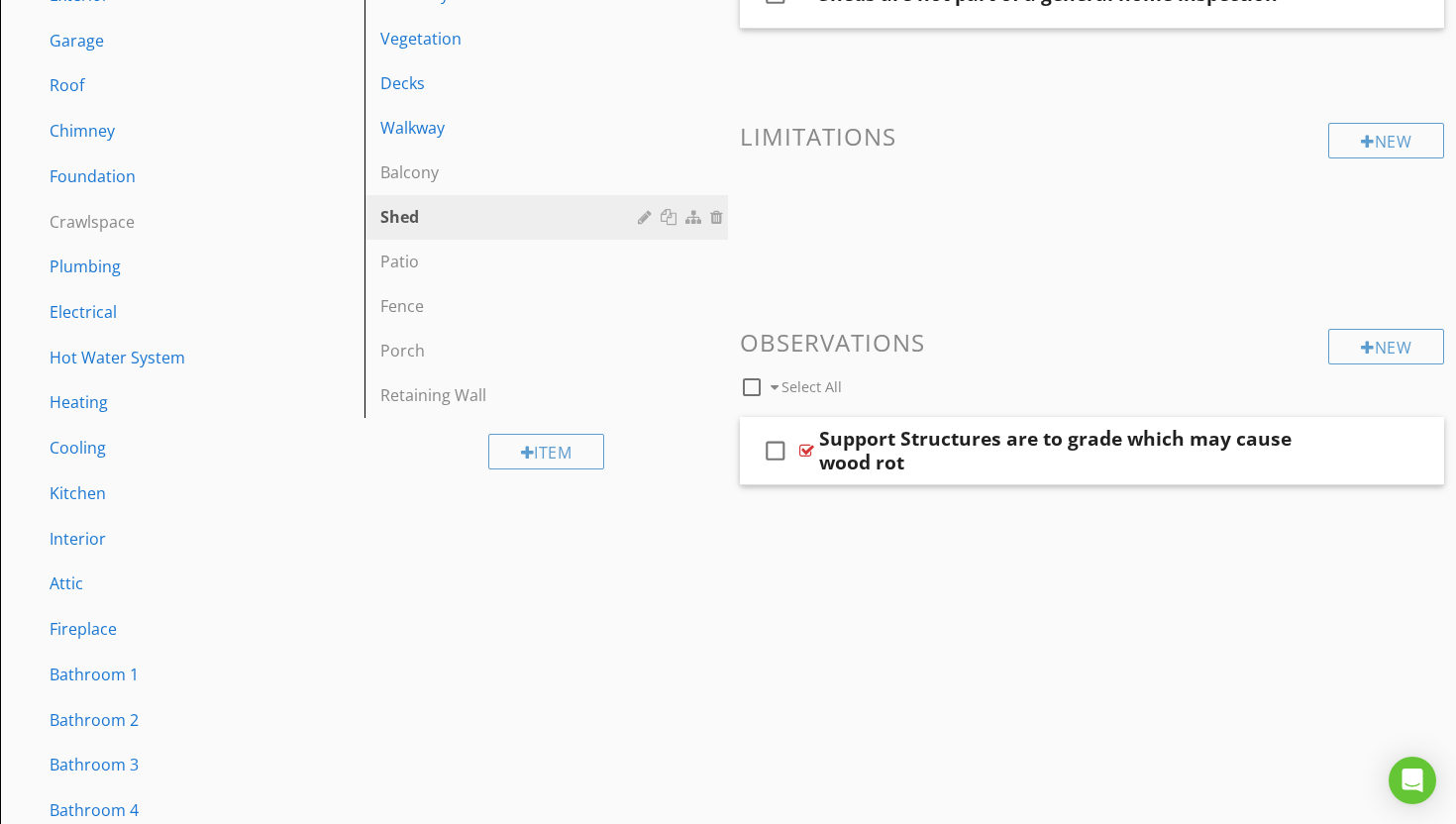 scroll, scrollTop: 423, scrollLeft: 0, axis: vertical 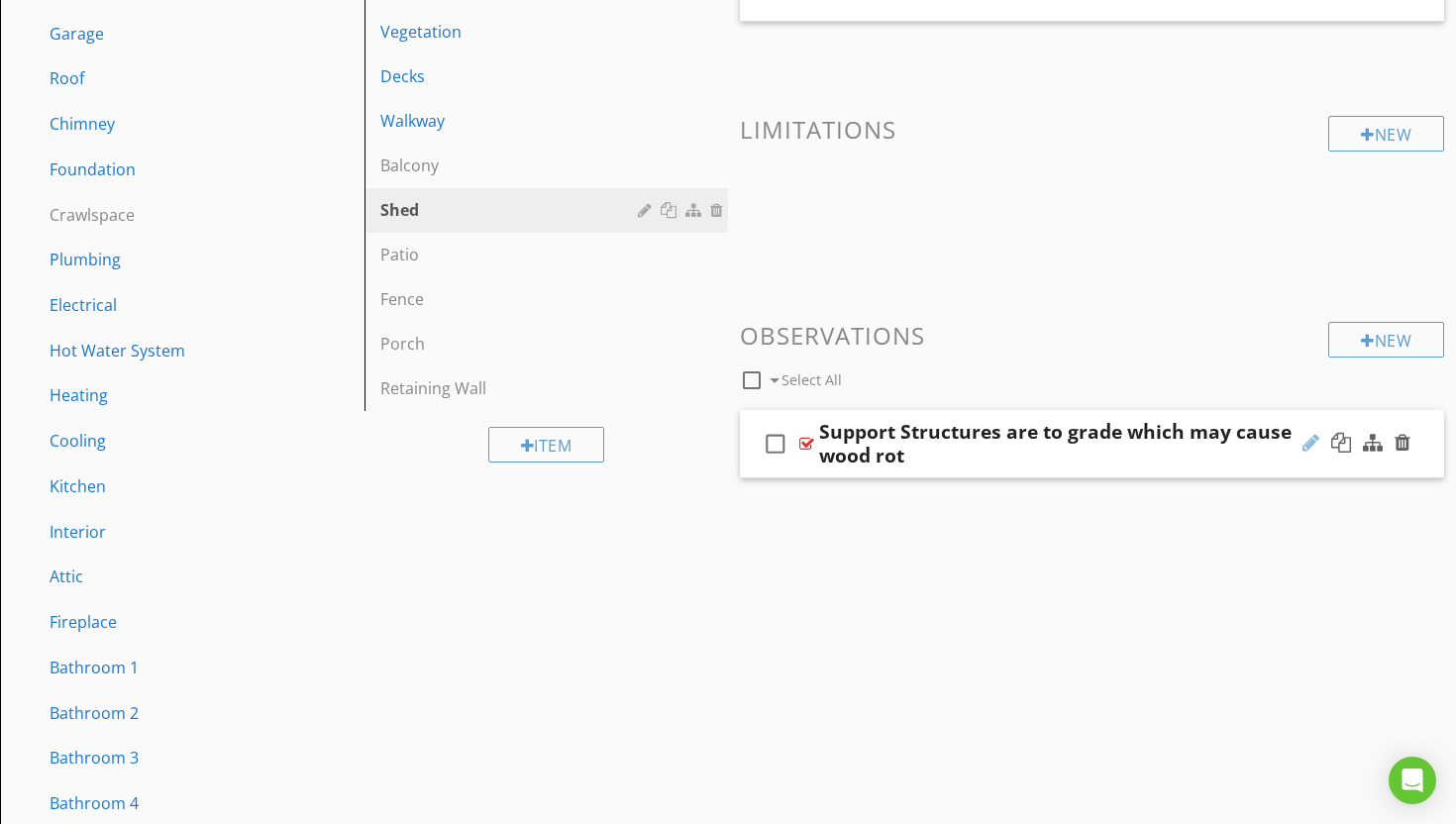 click at bounding box center (1310, 443) 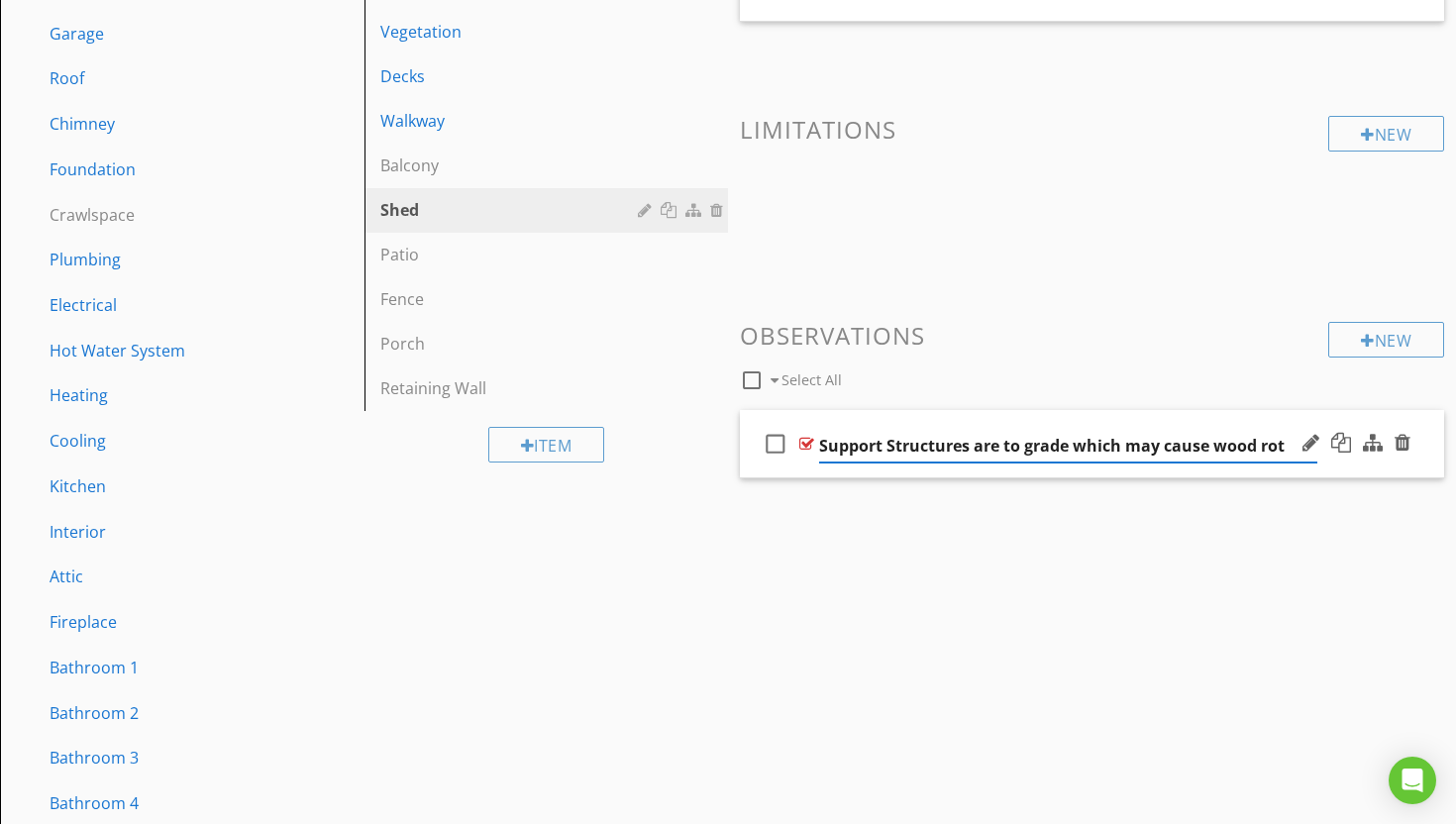 click at bounding box center (806, 444) 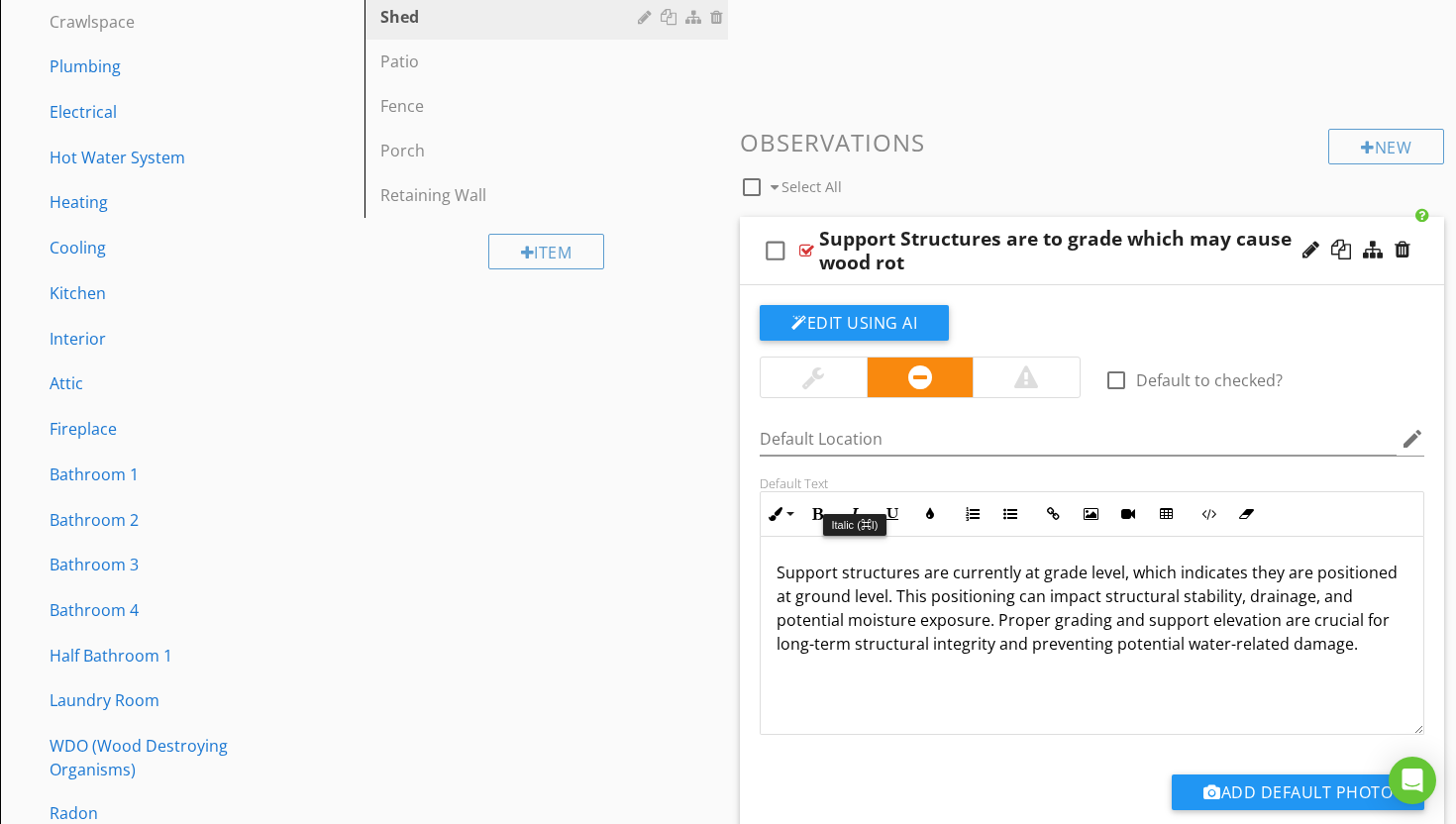 scroll, scrollTop: 622, scrollLeft: 0, axis: vertical 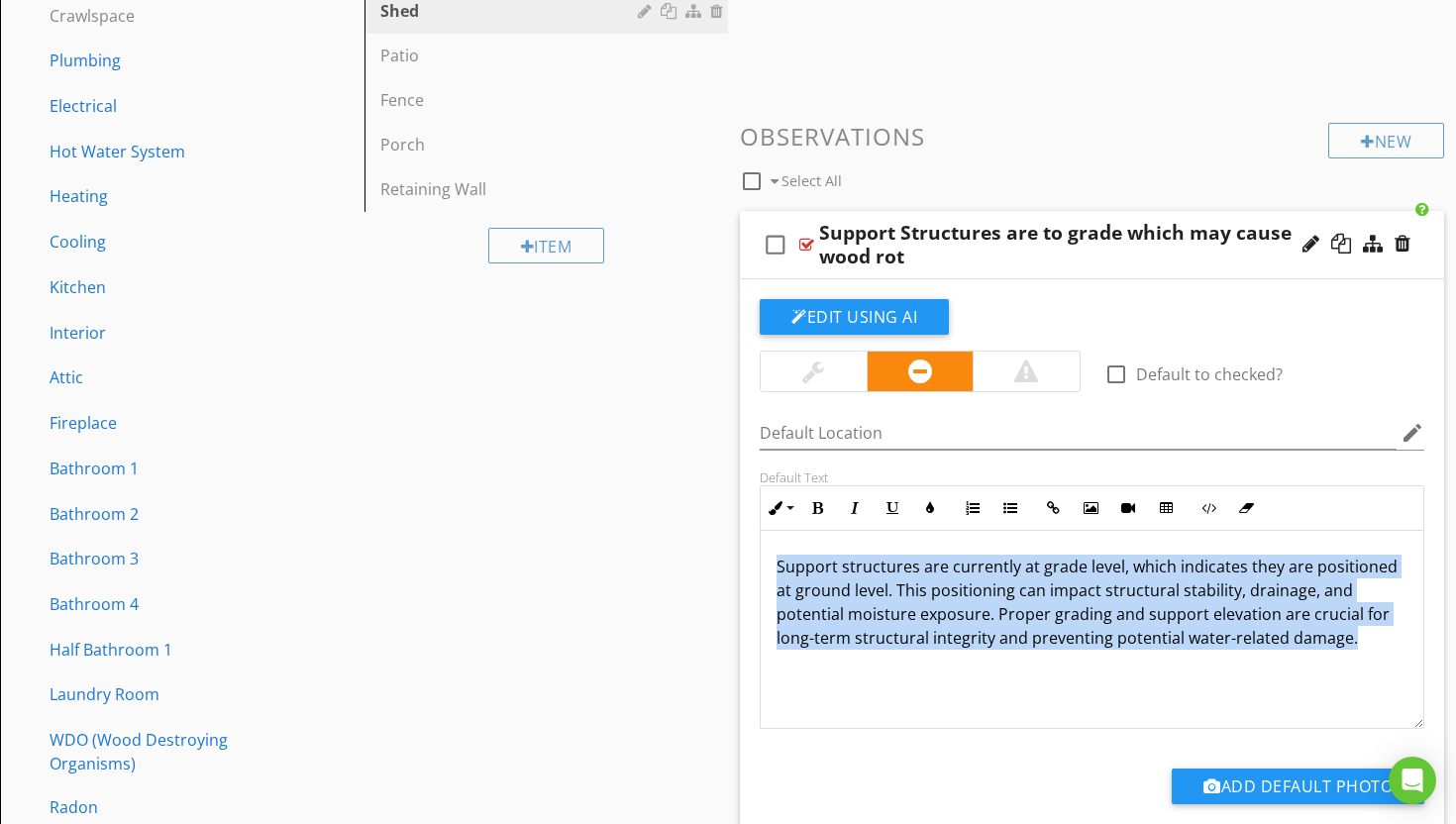 drag, startPoint x: 775, startPoint y: 545, endPoint x: 1002, endPoint y: 694, distance: 271.53269 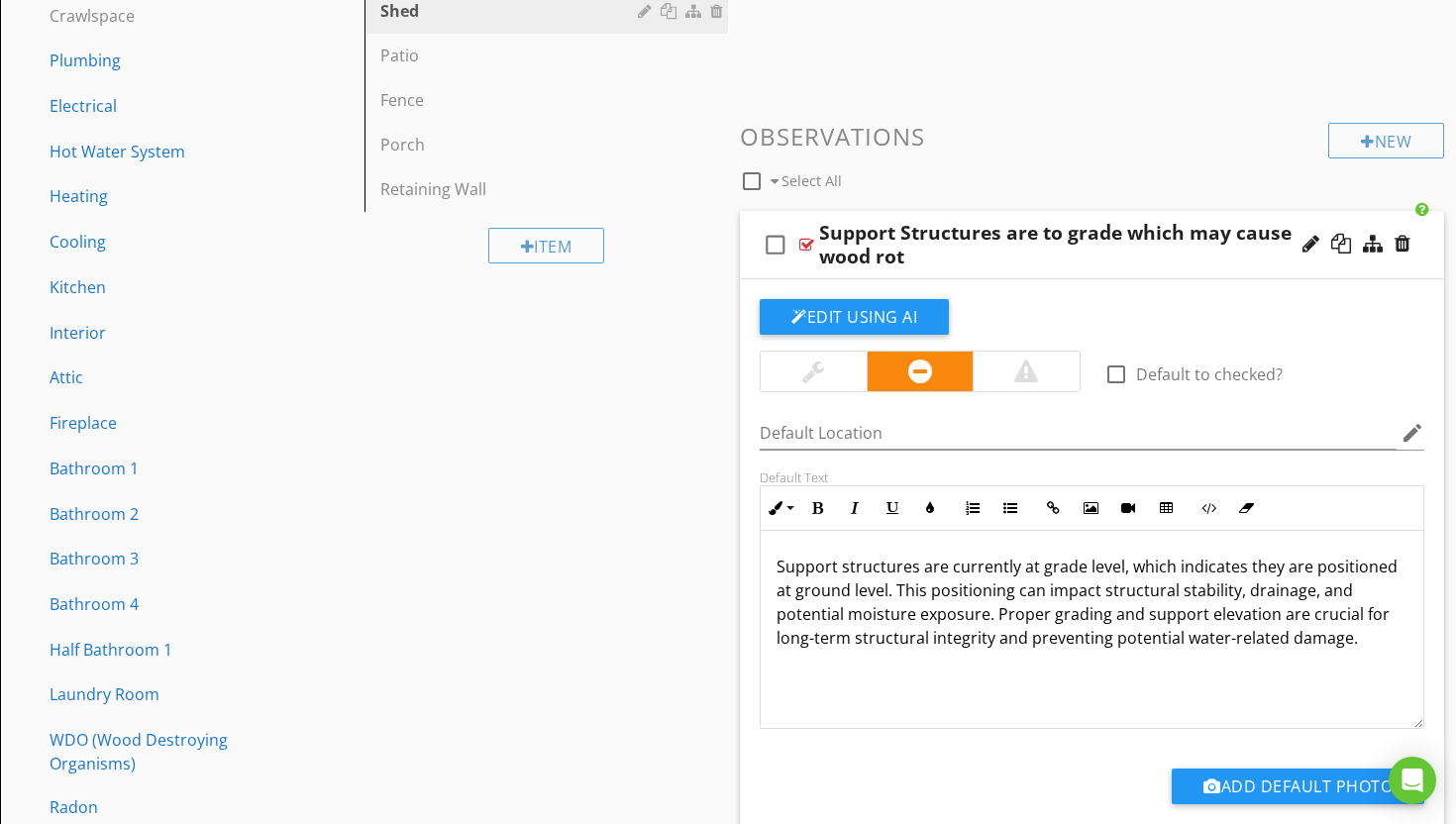 click on "check_box_outline_blank     Select All" at bounding box center (1034, 176) 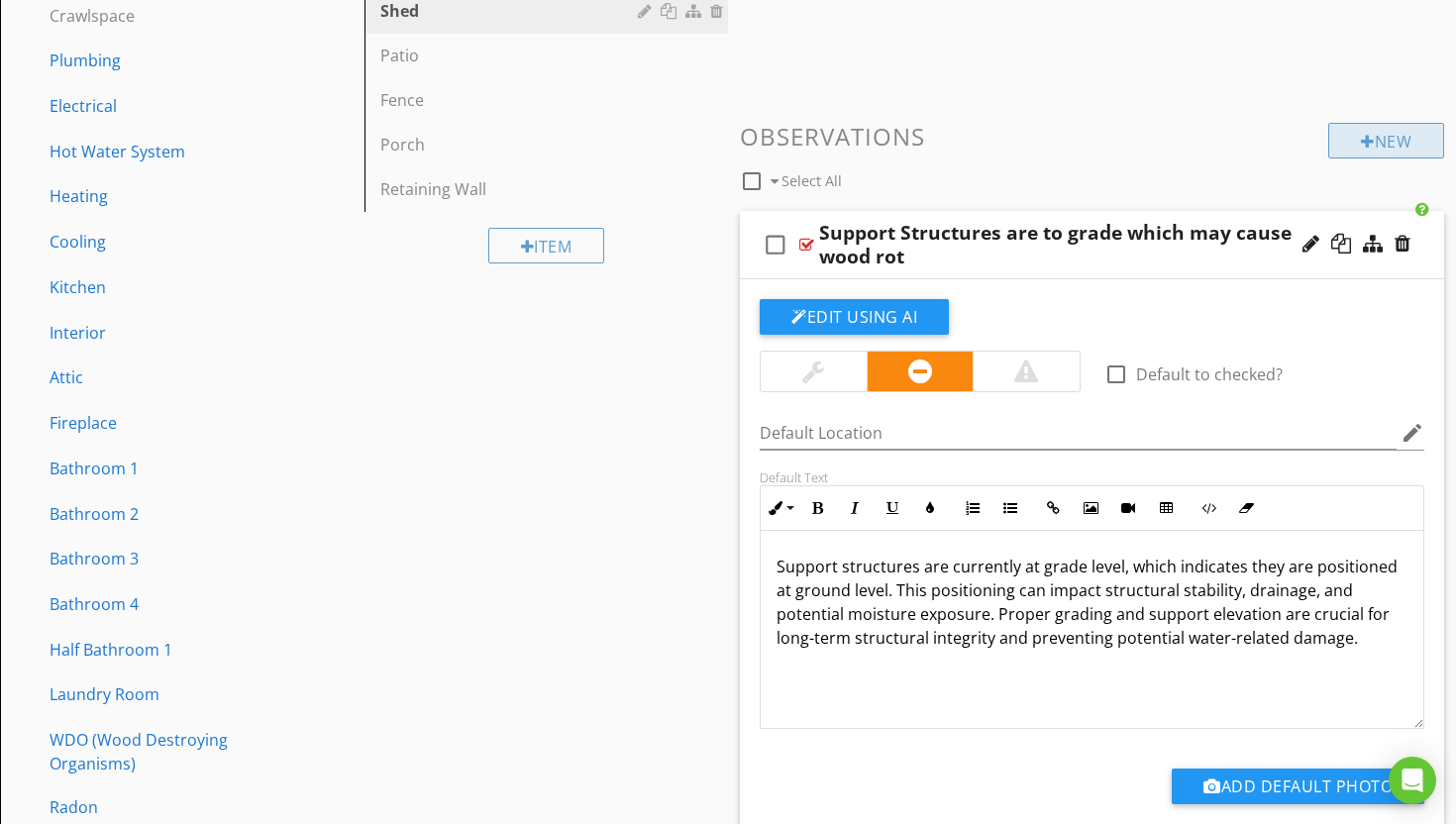 click on "New" at bounding box center (1386, 141) 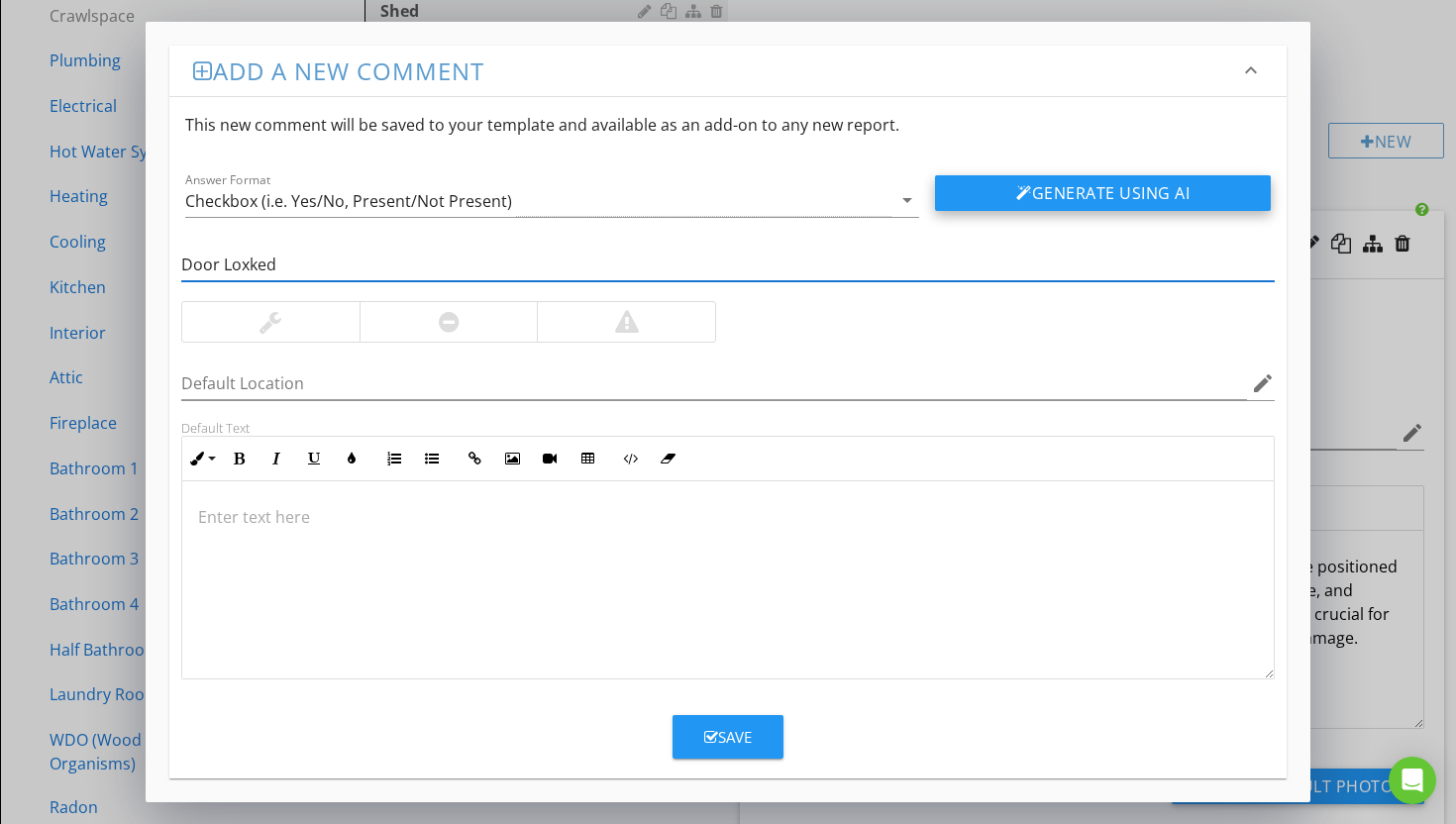 type on "Door Loxked" 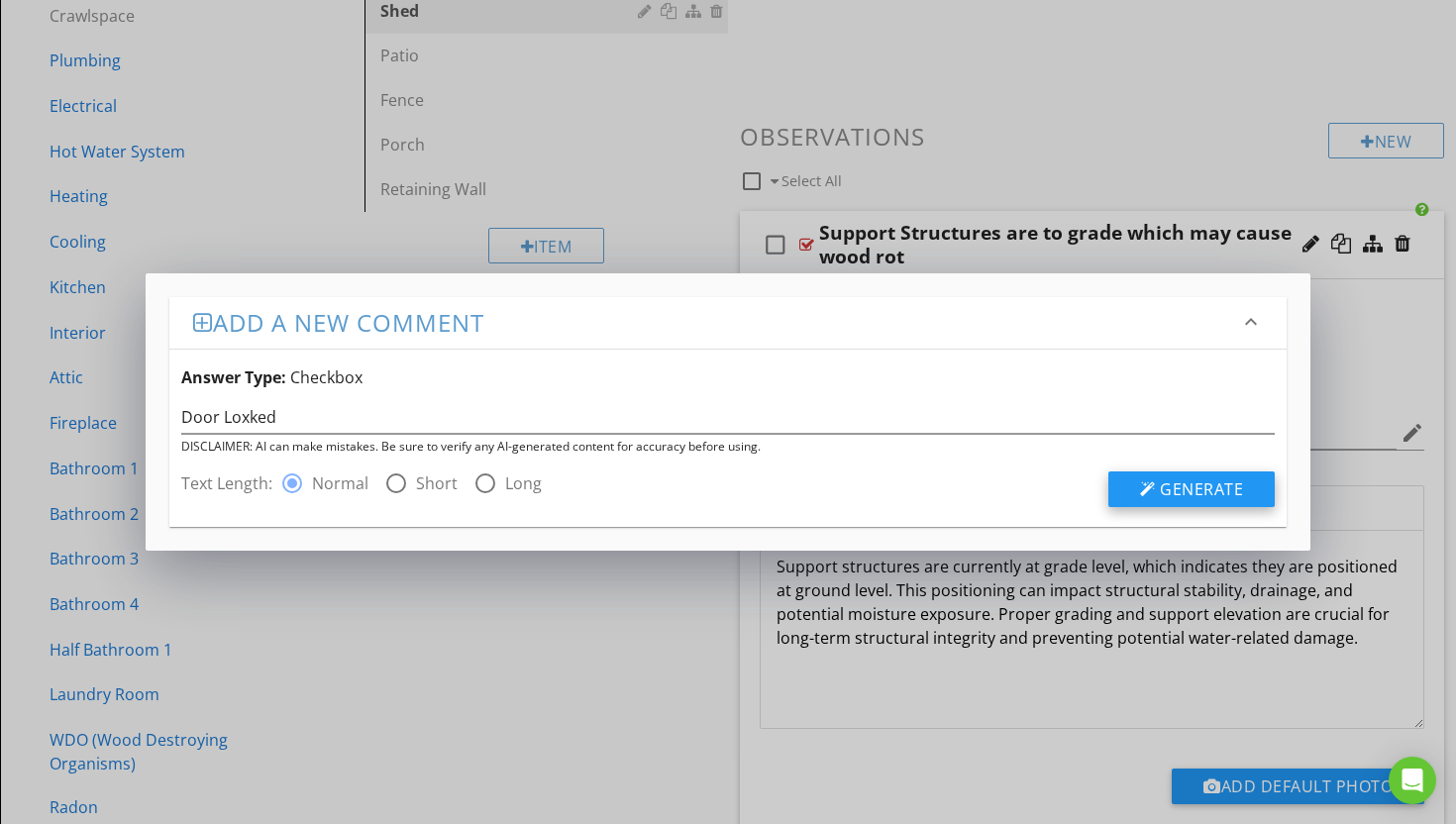 click on "Generate" at bounding box center (1201, 489) 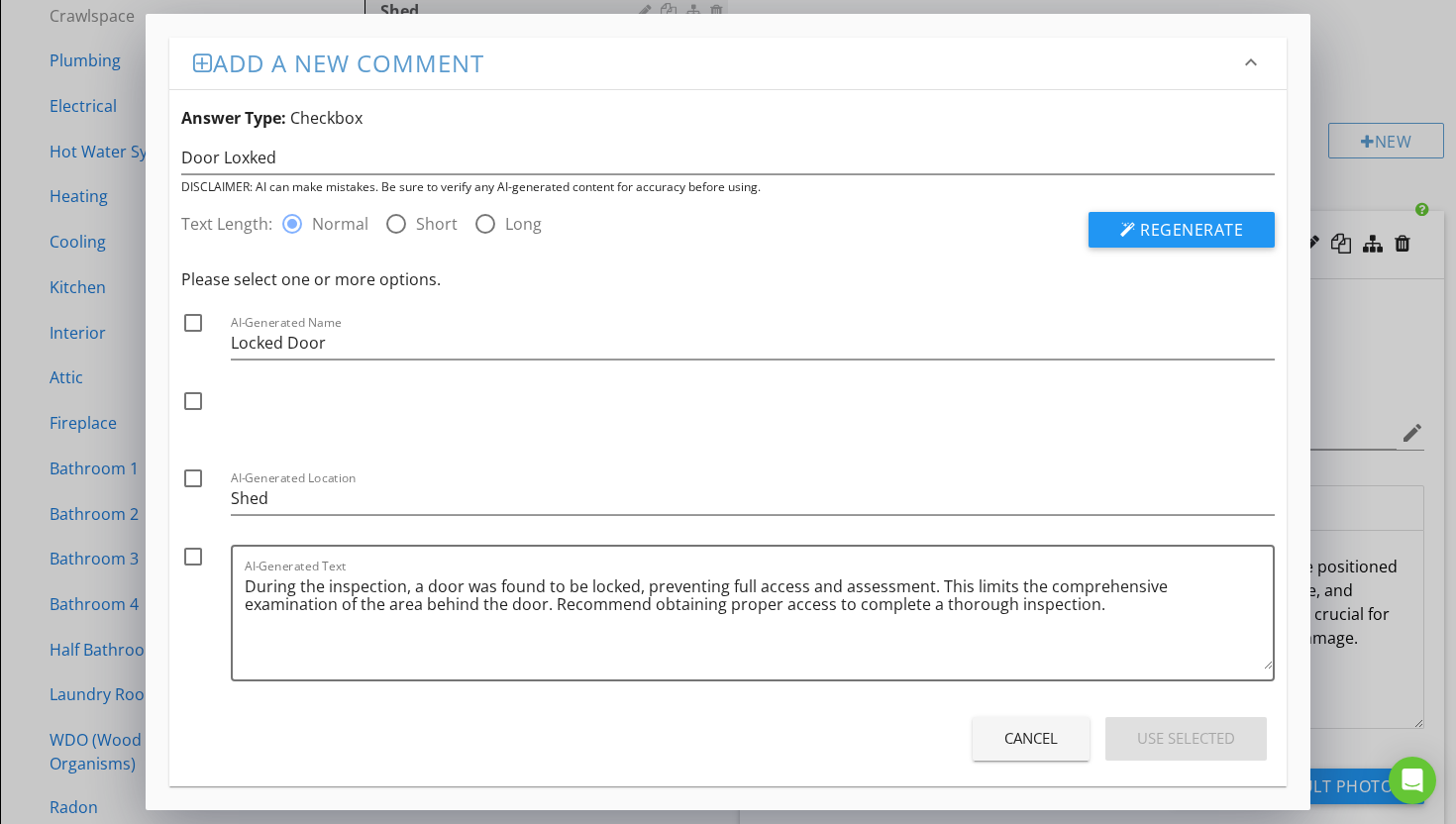 click at bounding box center [193, 557] 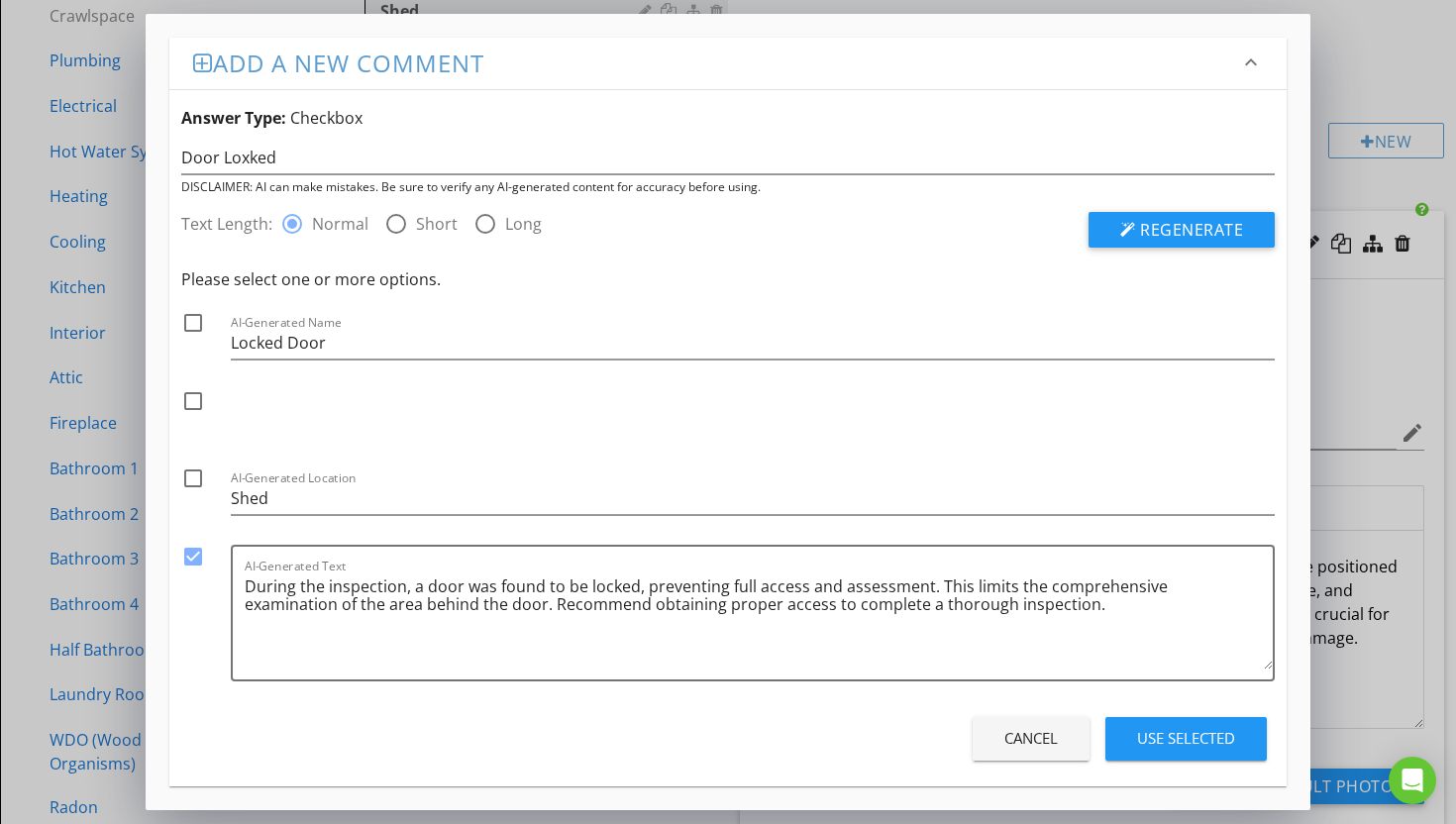 click on "Use Selected" at bounding box center [1186, 738] 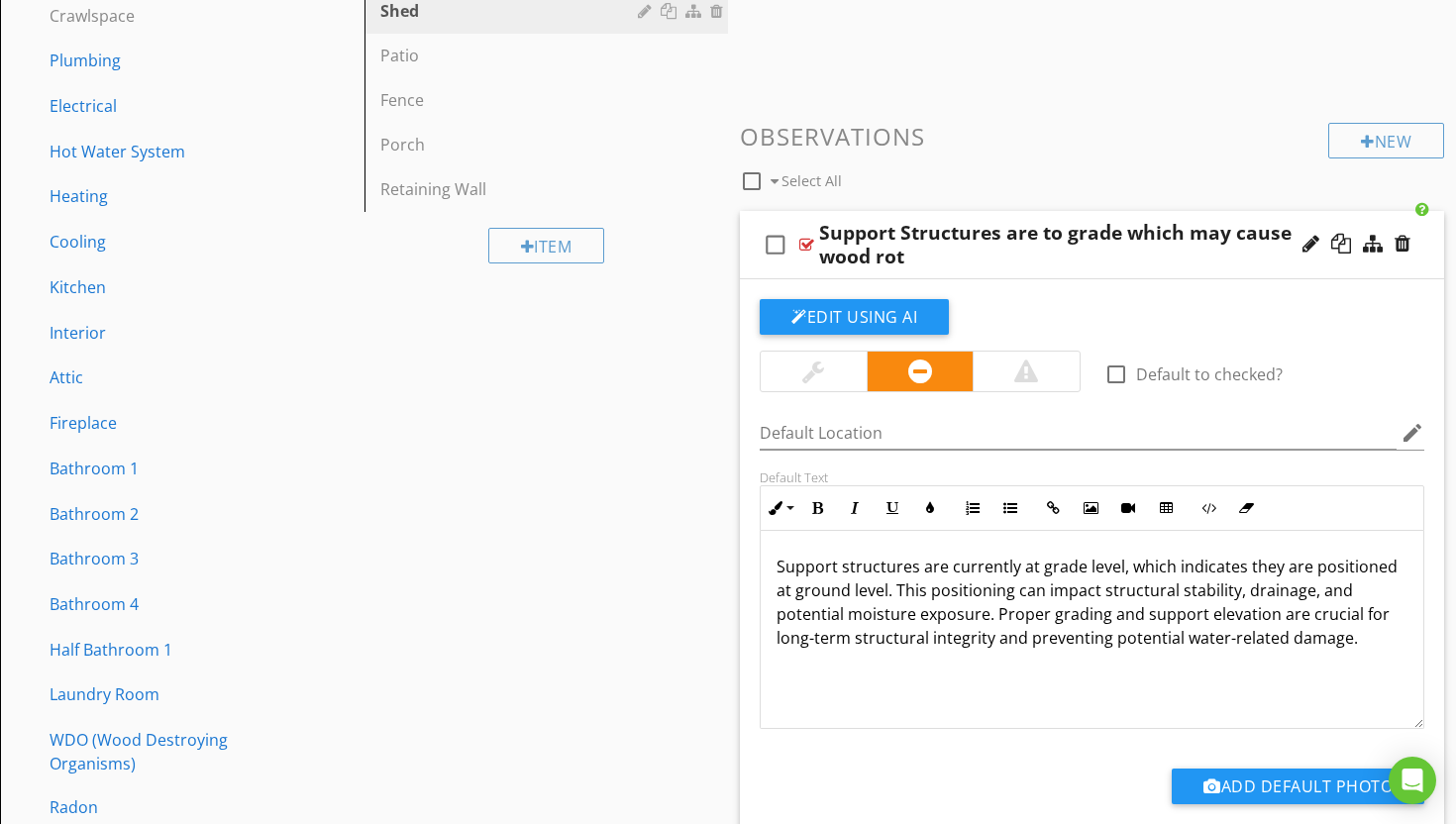 click at bounding box center (728, 412) 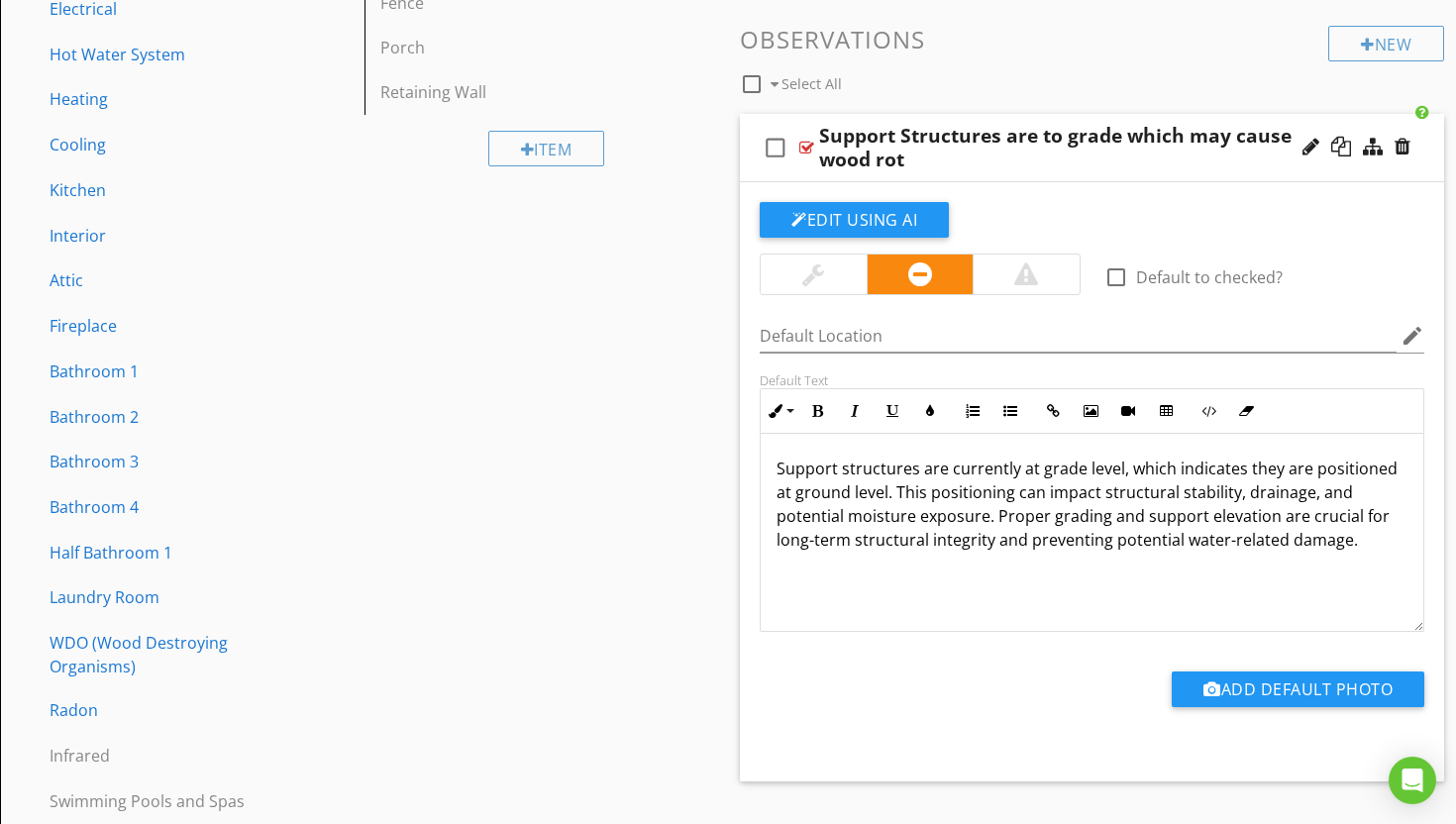 scroll, scrollTop: 735, scrollLeft: 0, axis: vertical 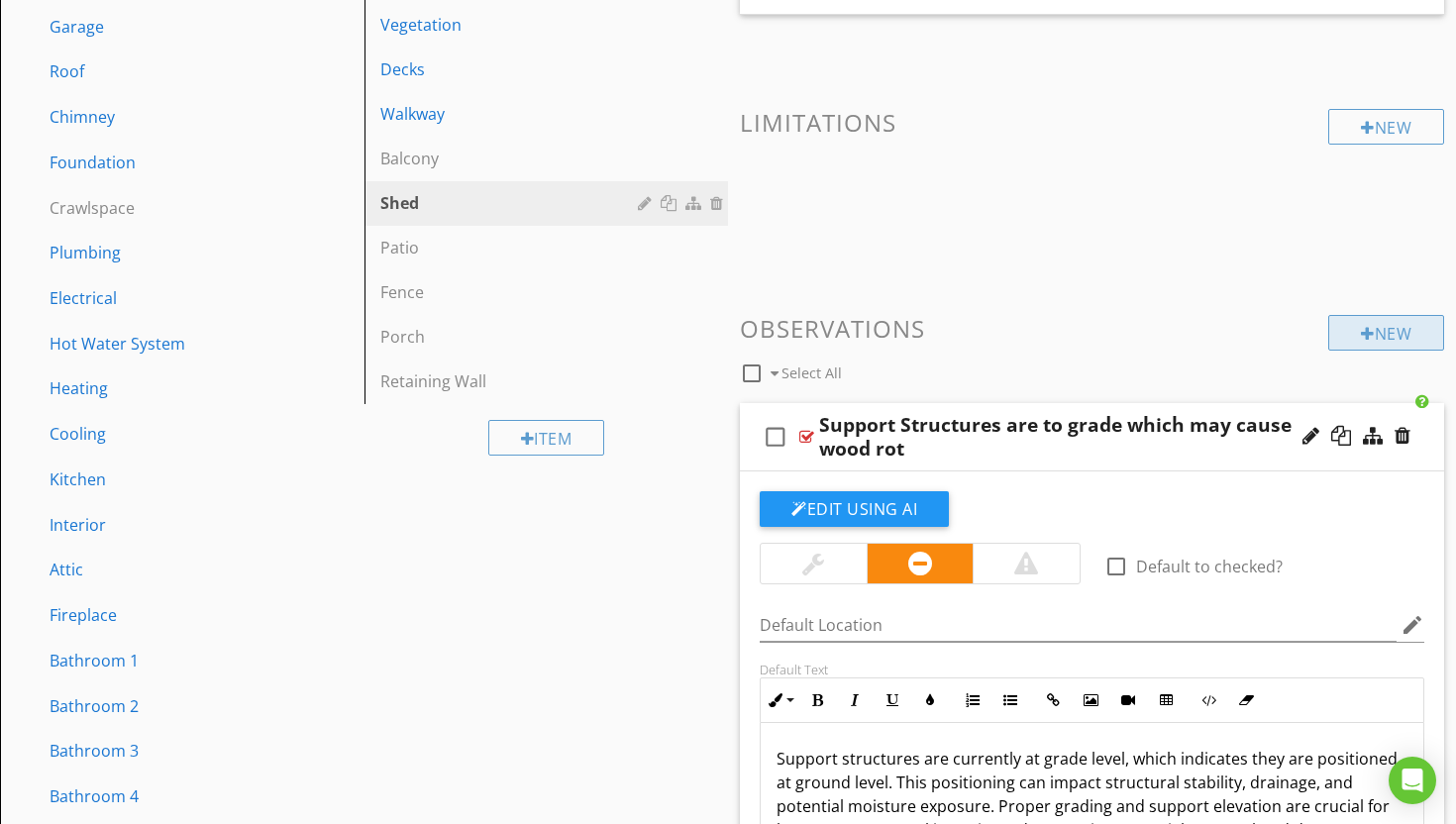 click on "New" at bounding box center [1386, 333] 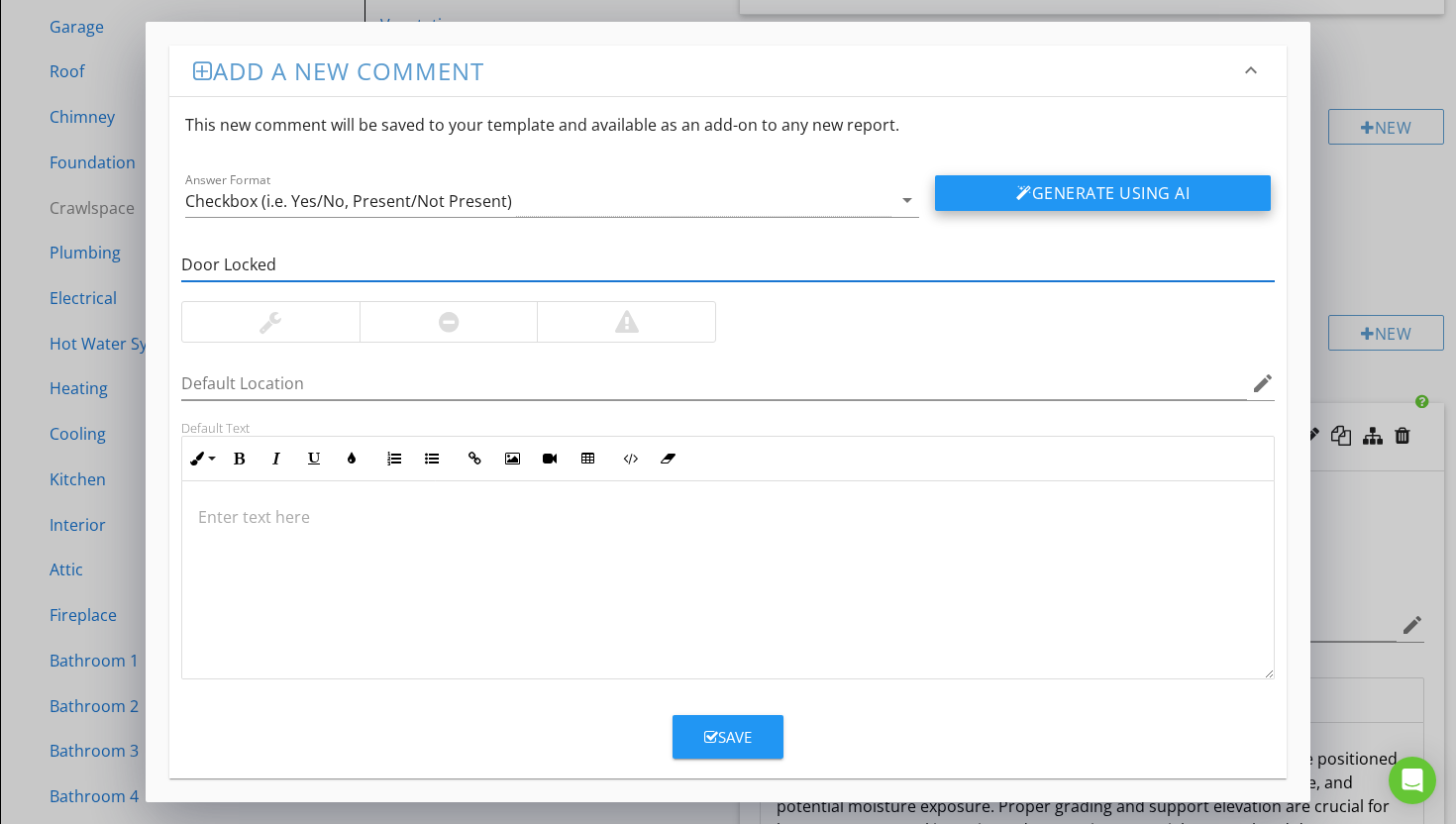 type on "Door Locked" 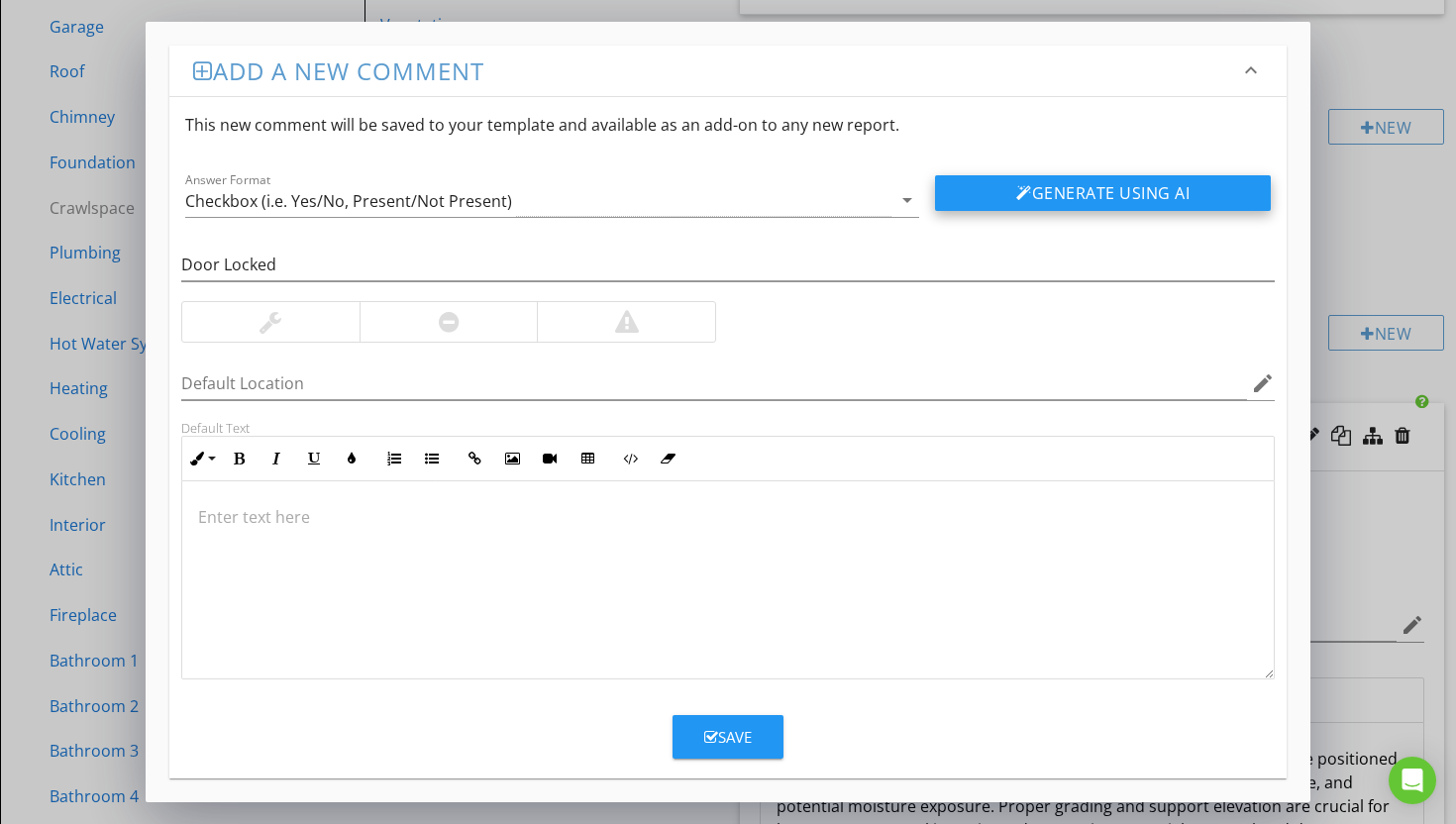 click on "Generate Using AI" at bounding box center [1102, 193] 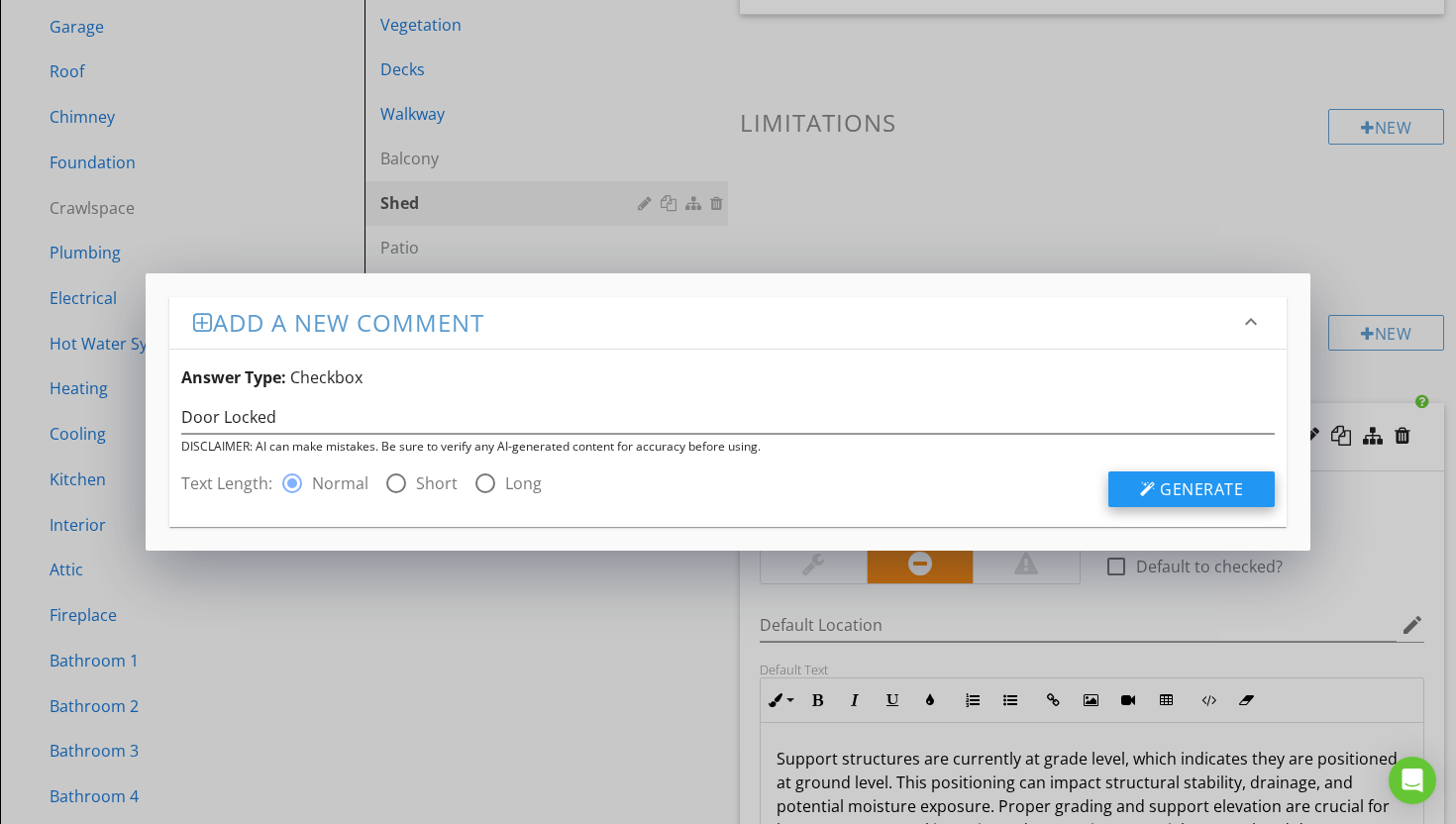 click on "Generate" at bounding box center (1201, 489) 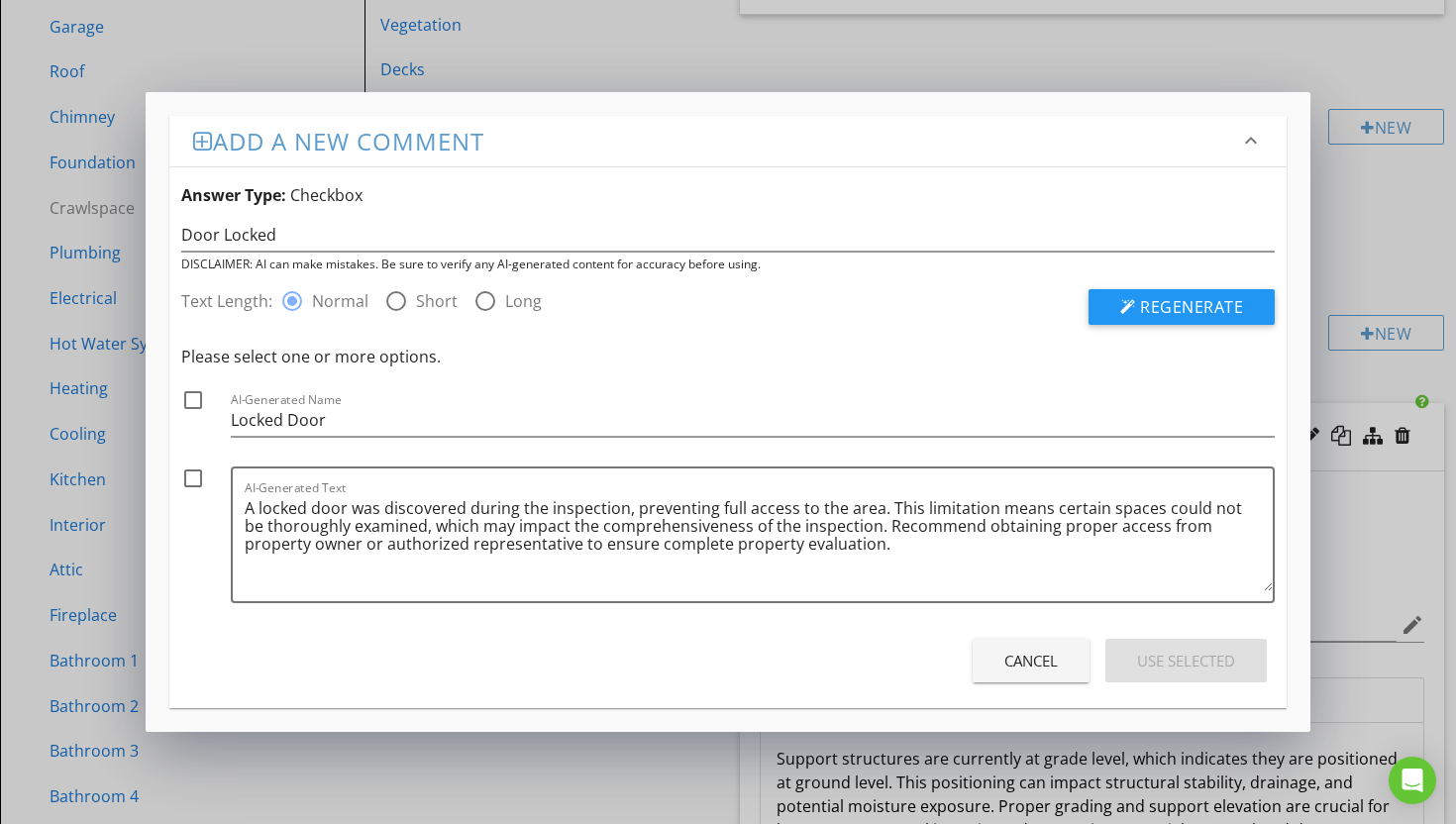 click at bounding box center [193, 478] 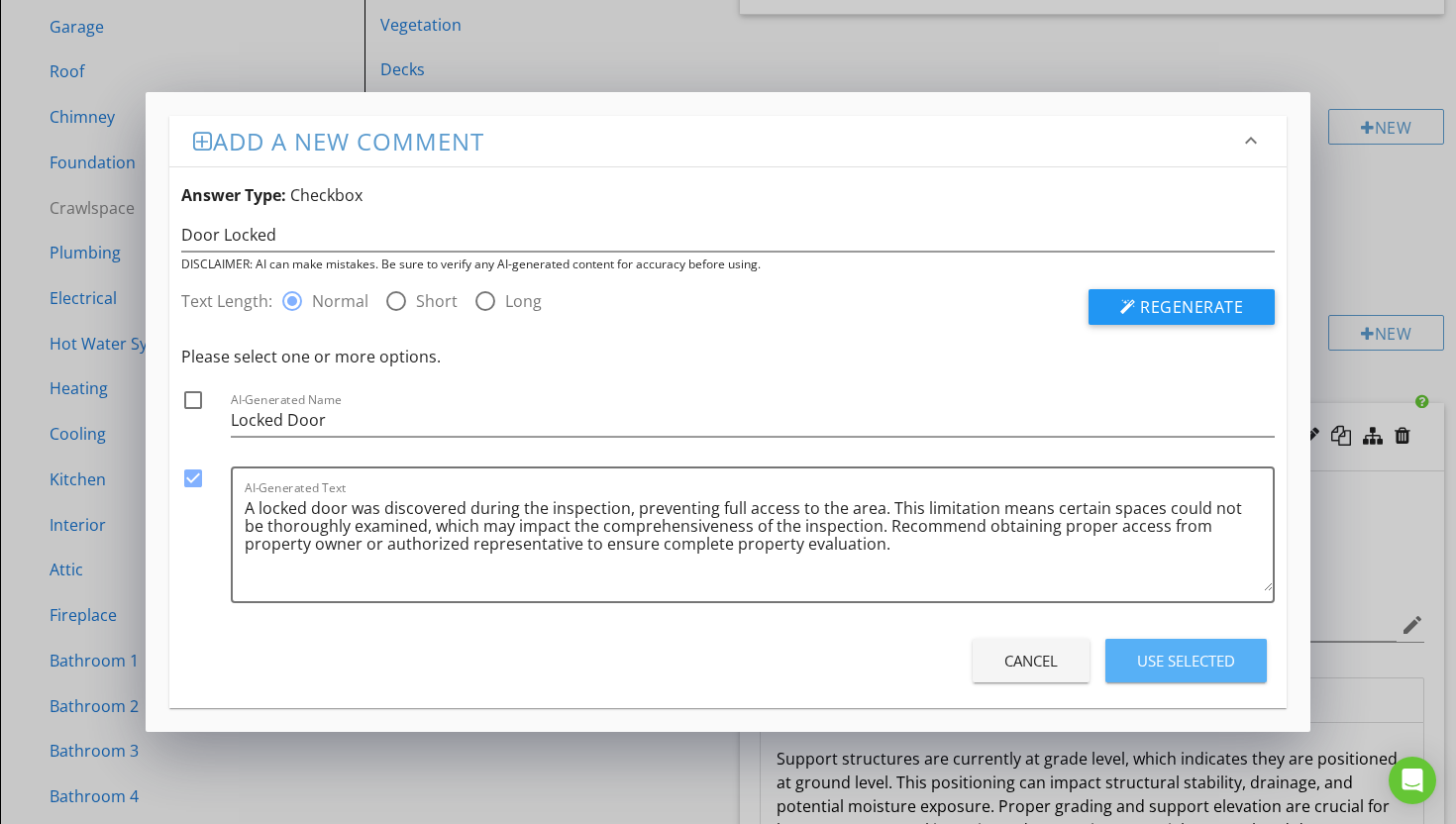 click on "Use Selected" at bounding box center [1186, 661] 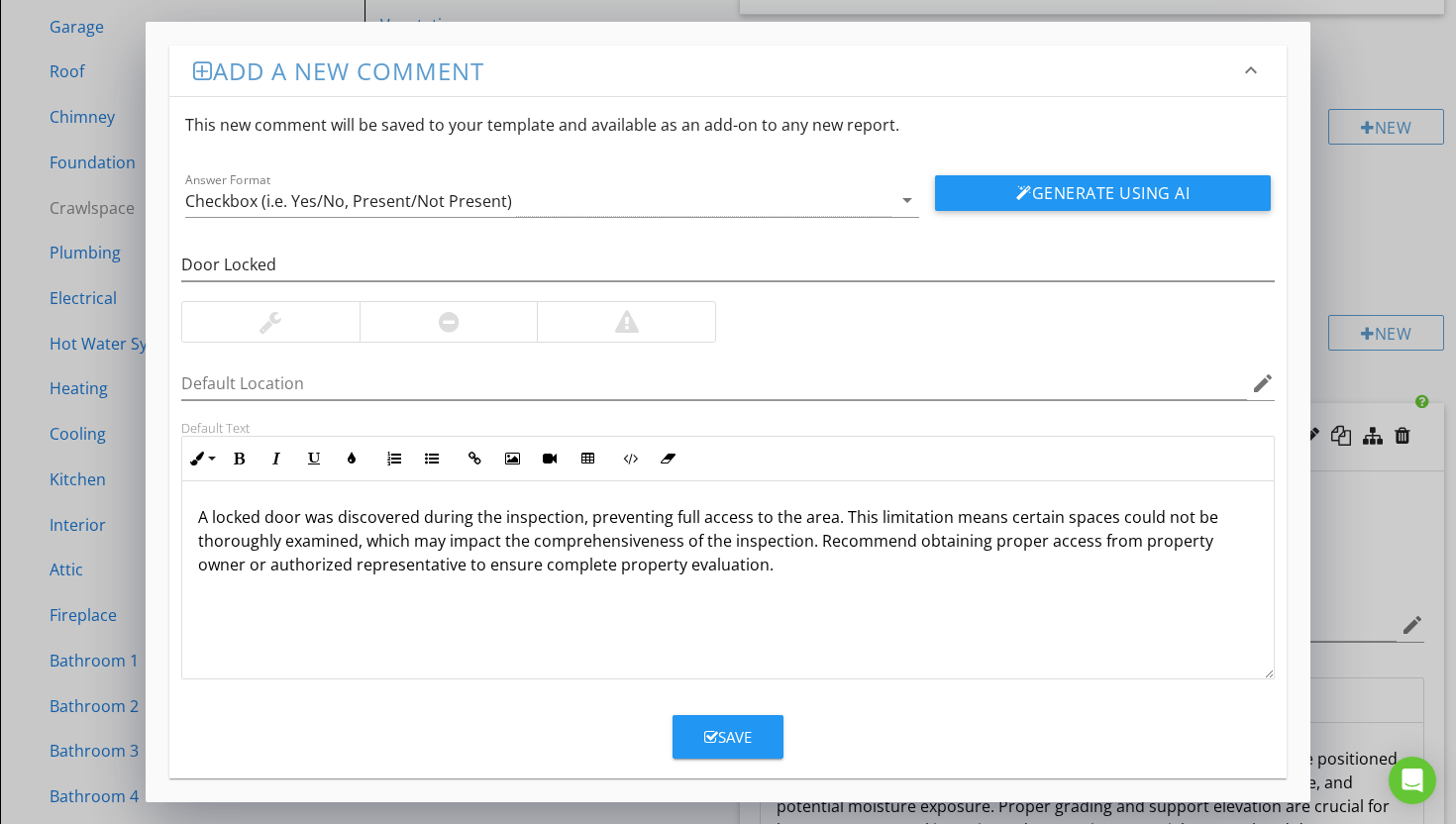 click on "Save" at bounding box center [728, 737] 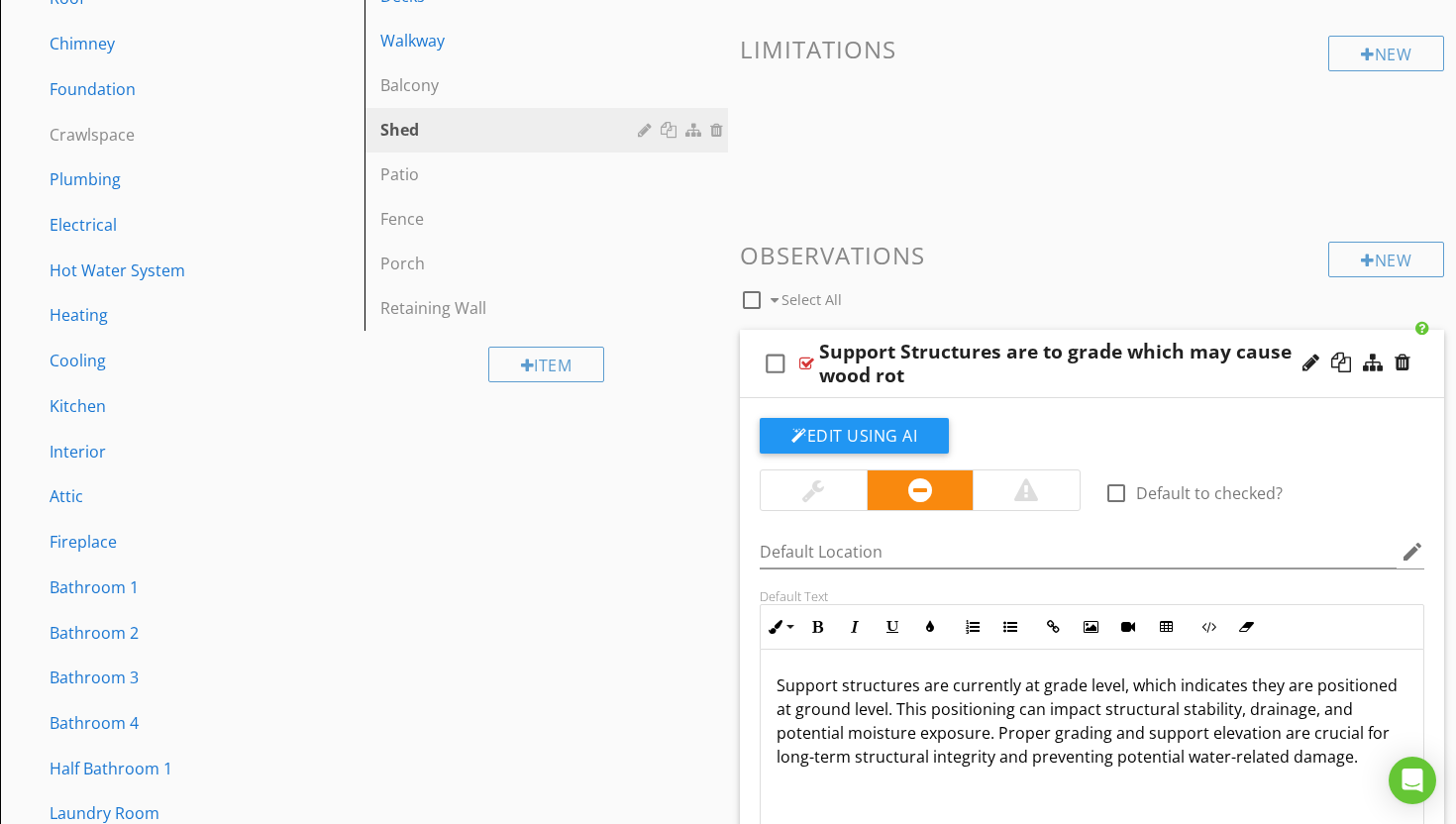 scroll, scrollTop: 488, scrollLeft: 0, axis: vertical 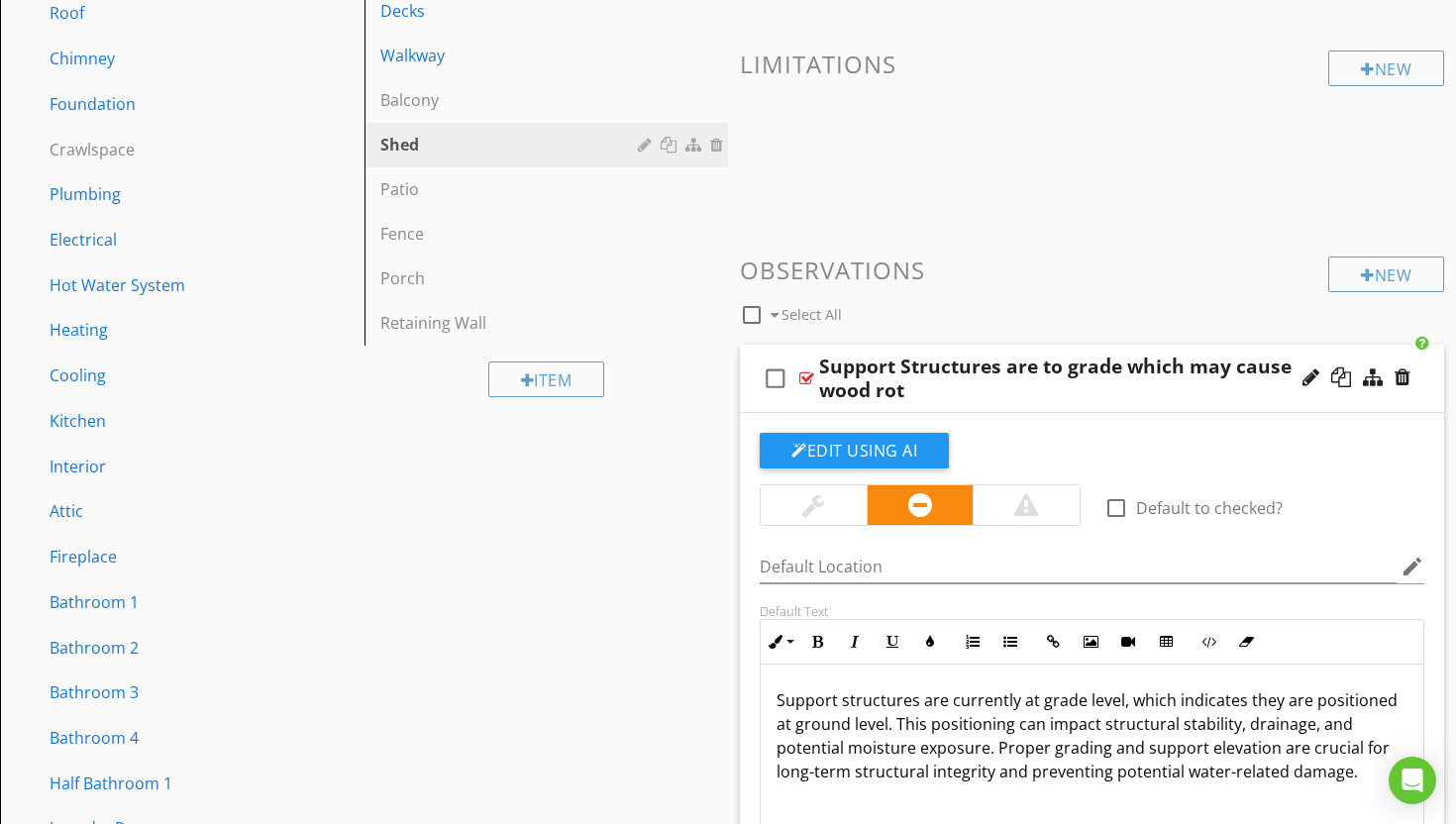 click at bounding box center [806, 378] 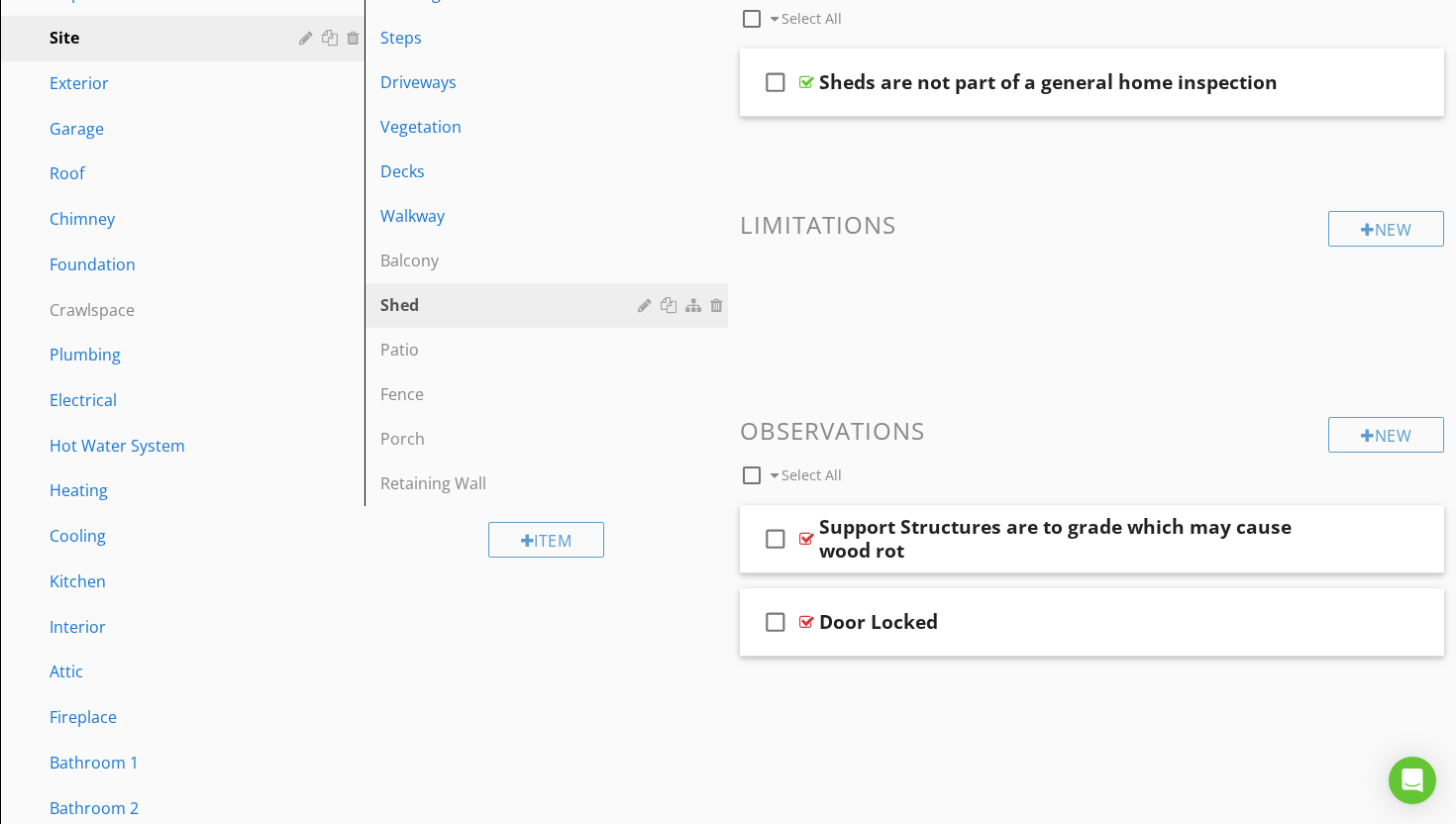 scroll, scrollTop: 452, scrollLeft: 0, axis: vertical 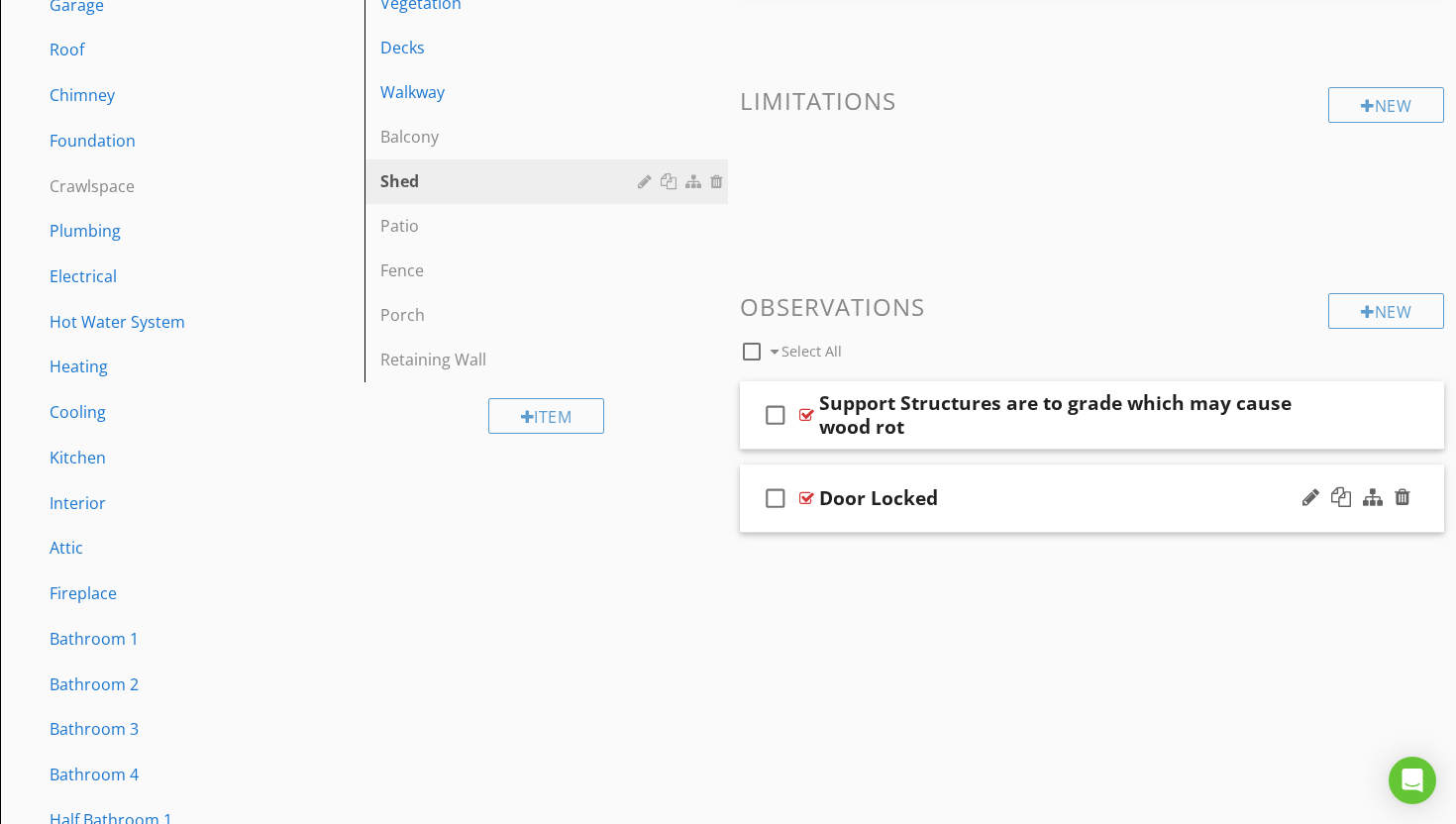 click at bounding box center (806, 498) 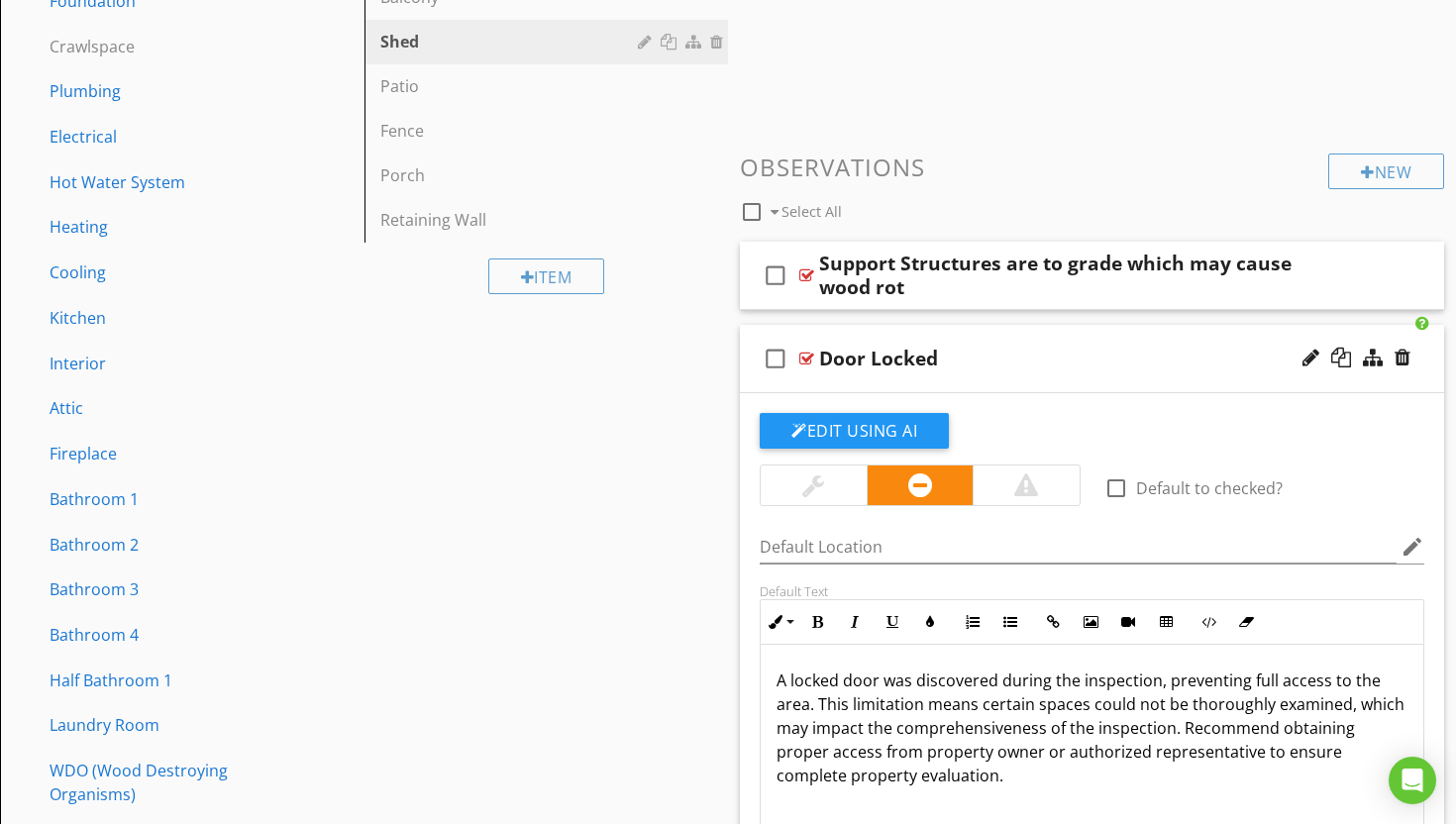scroll, scrollTop: 596, scrollLeft: 0, axis: vertical 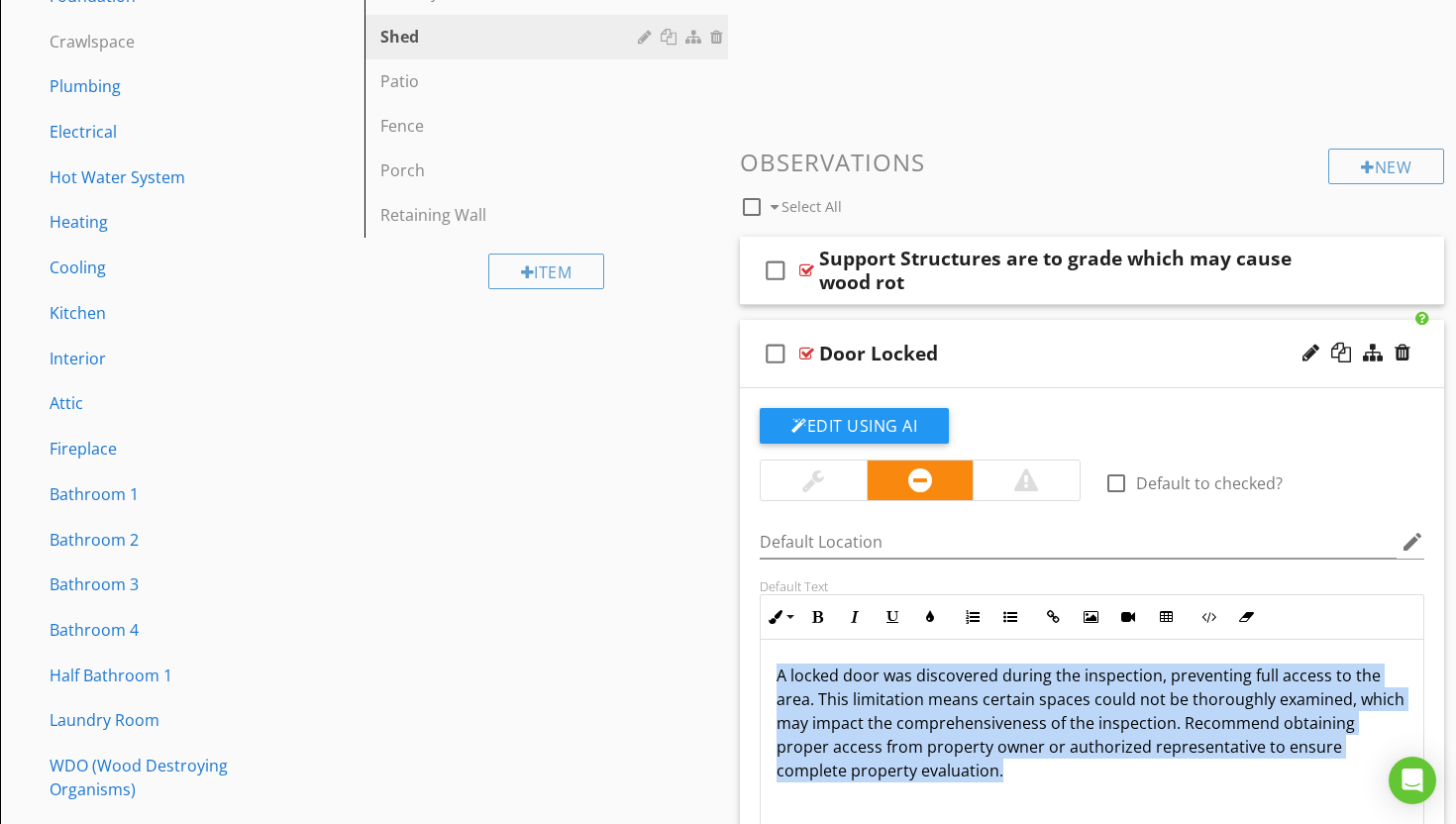 drag, startPoint x: 775, startPoint y: 652, endPoint x: 973, endPoint y: 789, distance: 240.77583 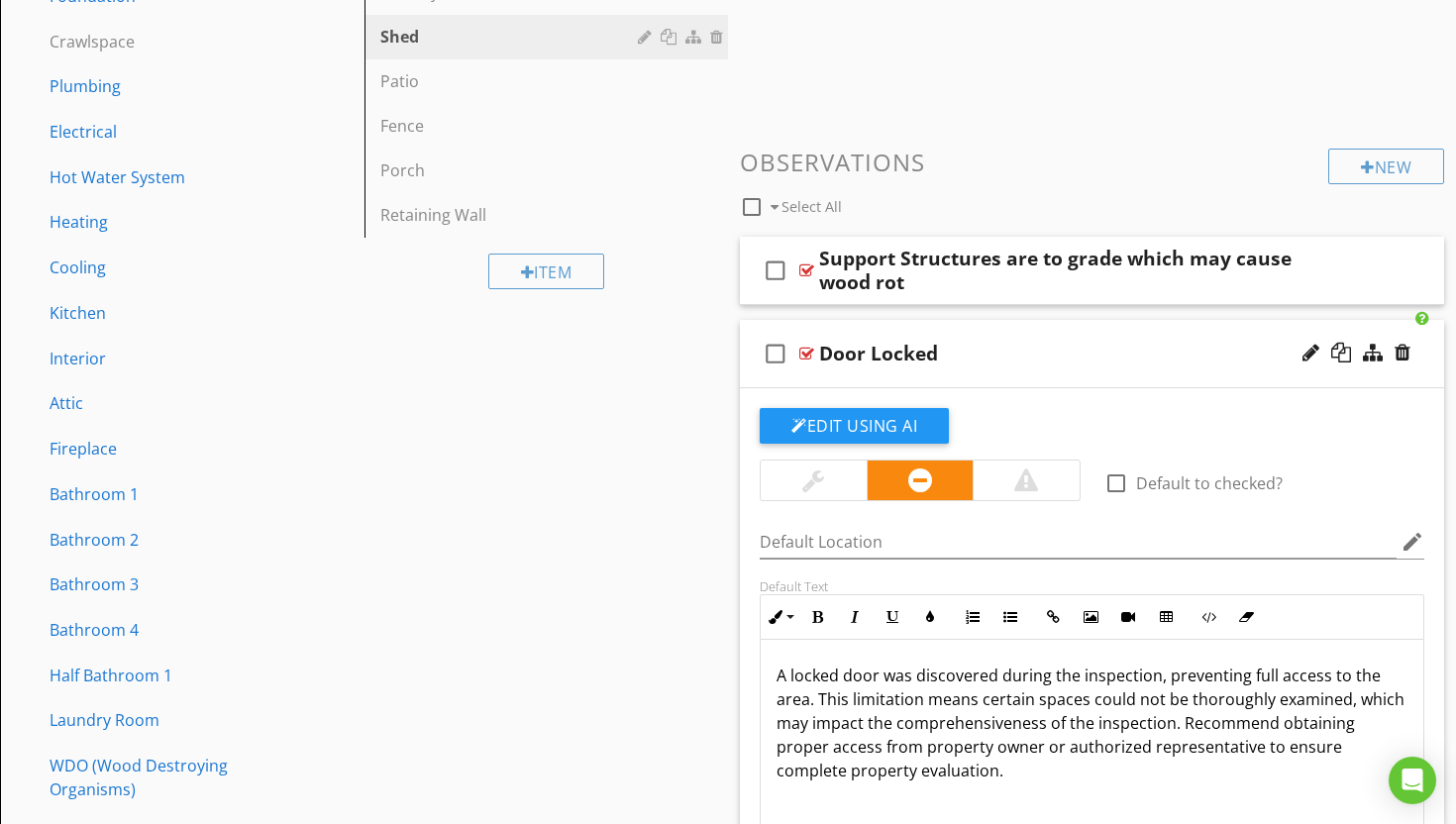 click at bounding box center (806, 354) 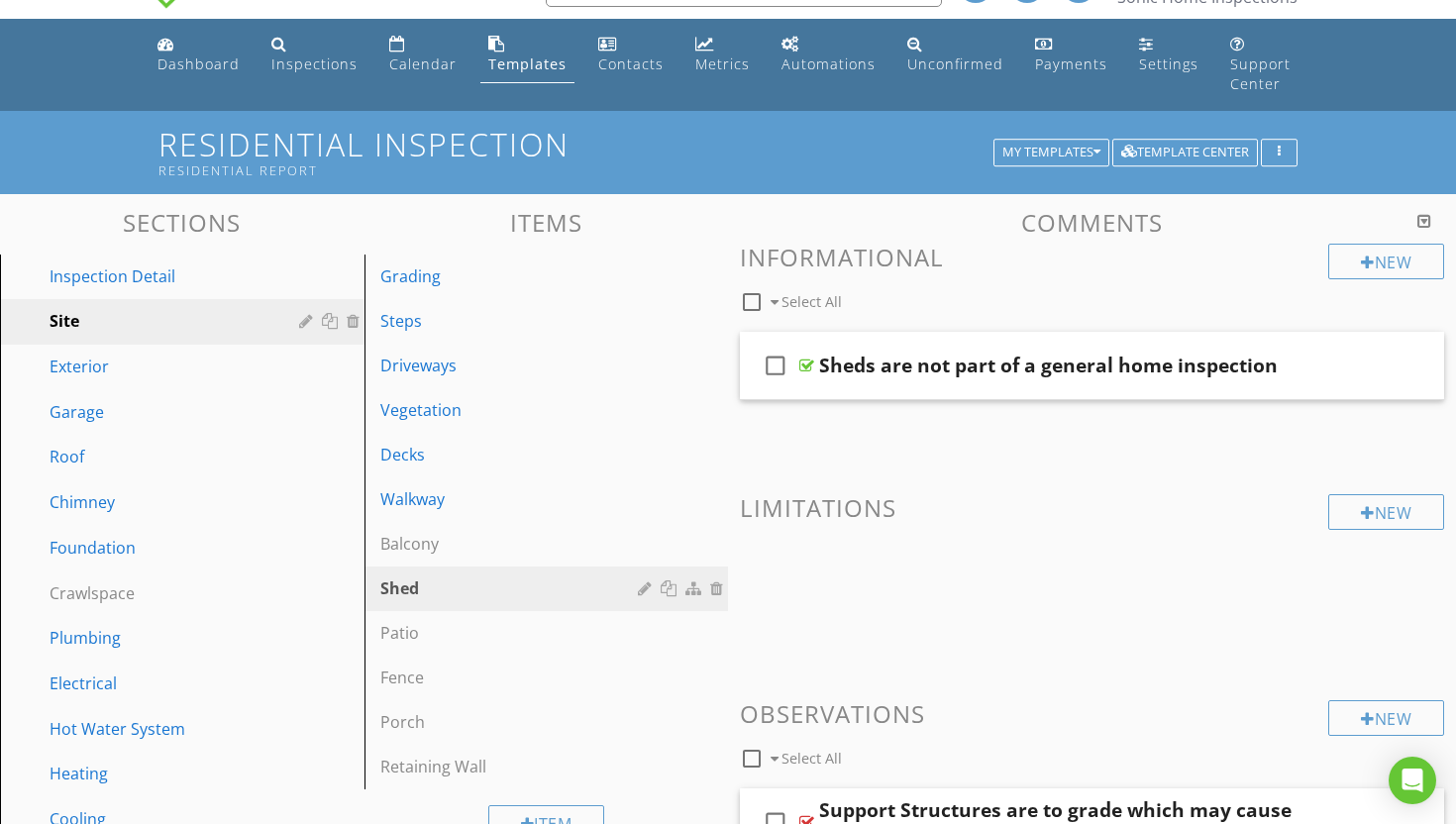 scroll, scrollTop: 0, scrollLeft: 0, axis: both 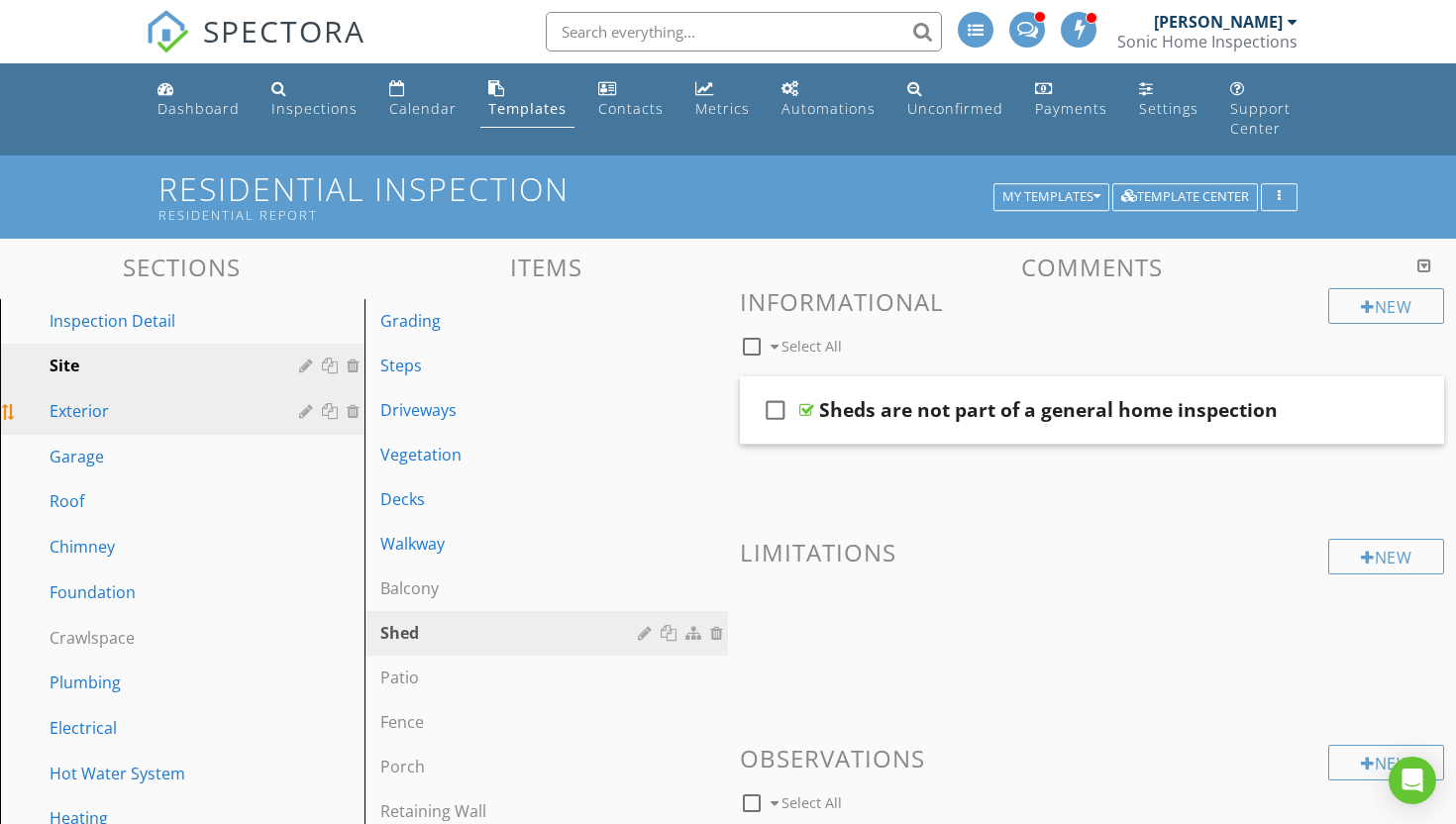 click on "Exterior" at bounding box center [159, 411] 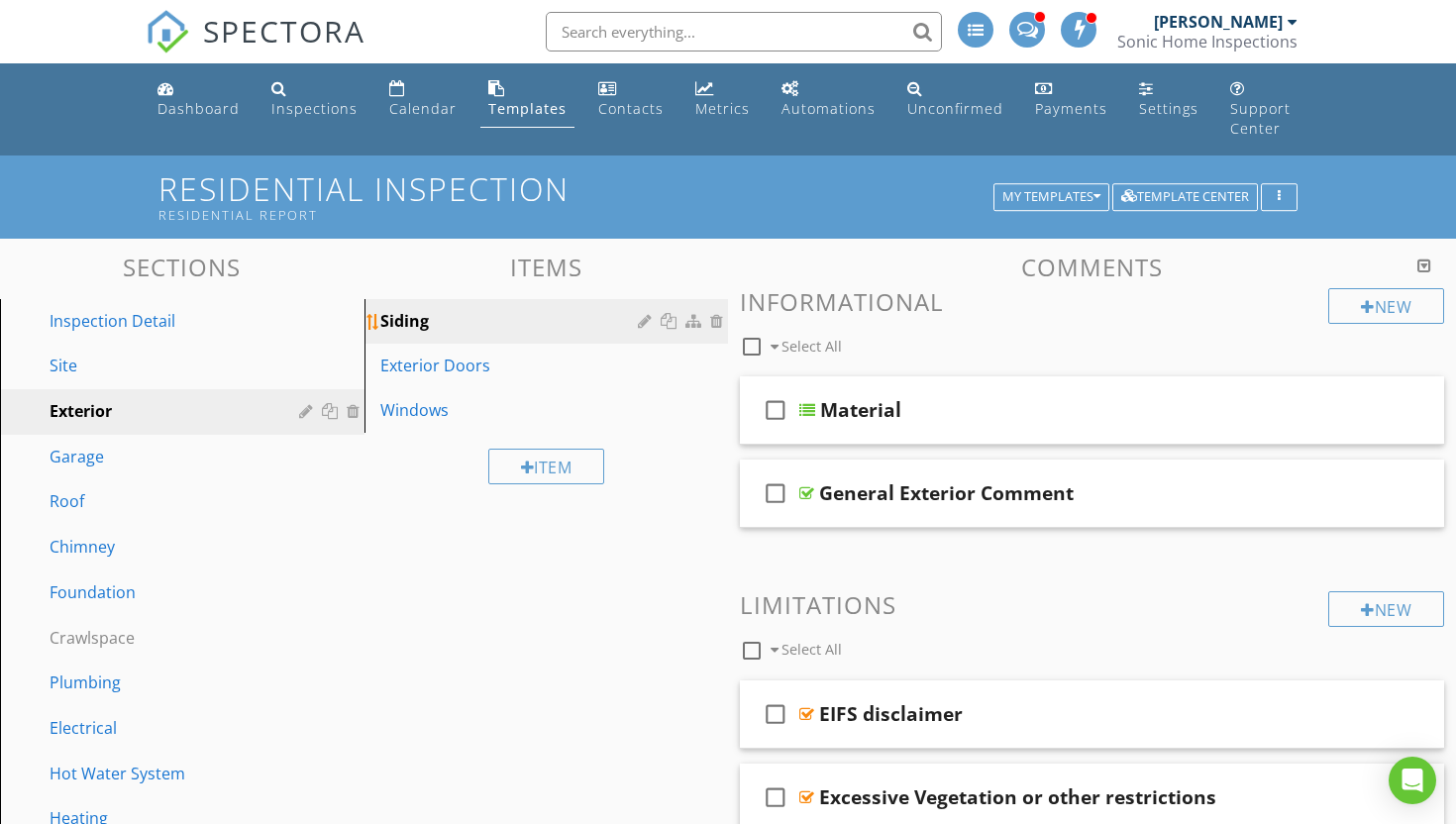 click on "Siding" at bounding box center [512, 321] 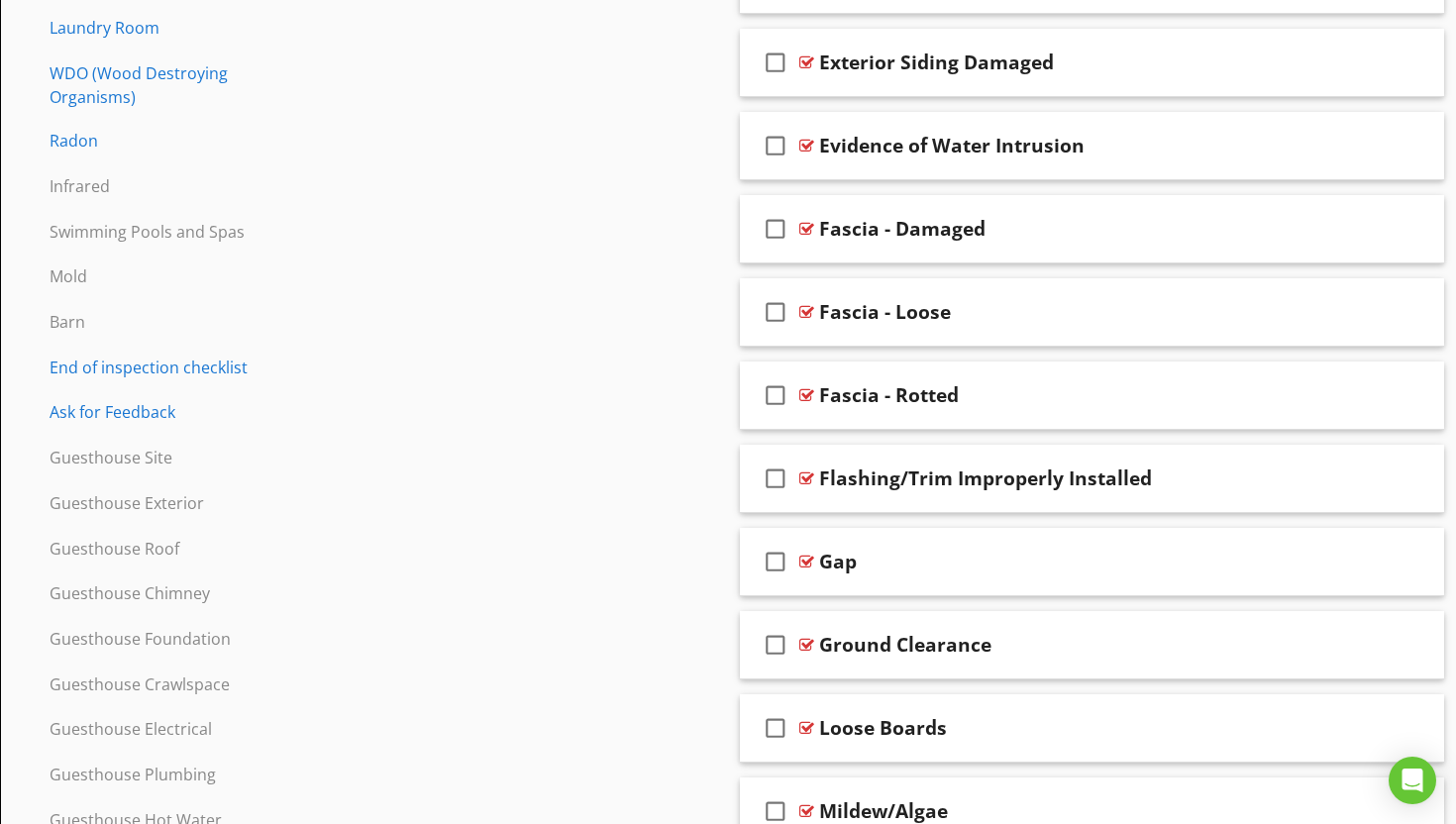 scroll, scrollTop: 1292, scrollLeft: 0, axis: vertical 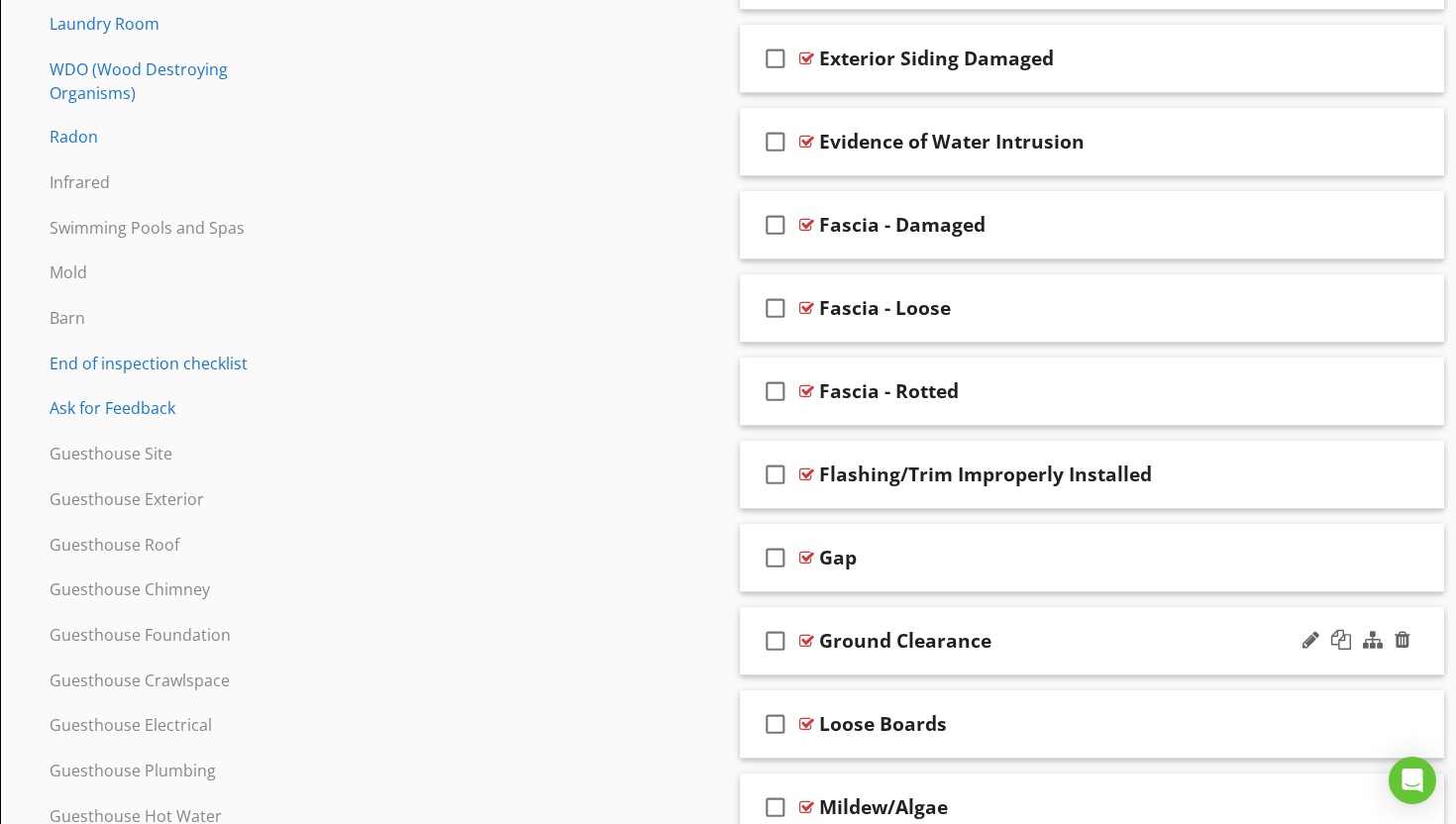 click at bounding box center [806, 641] 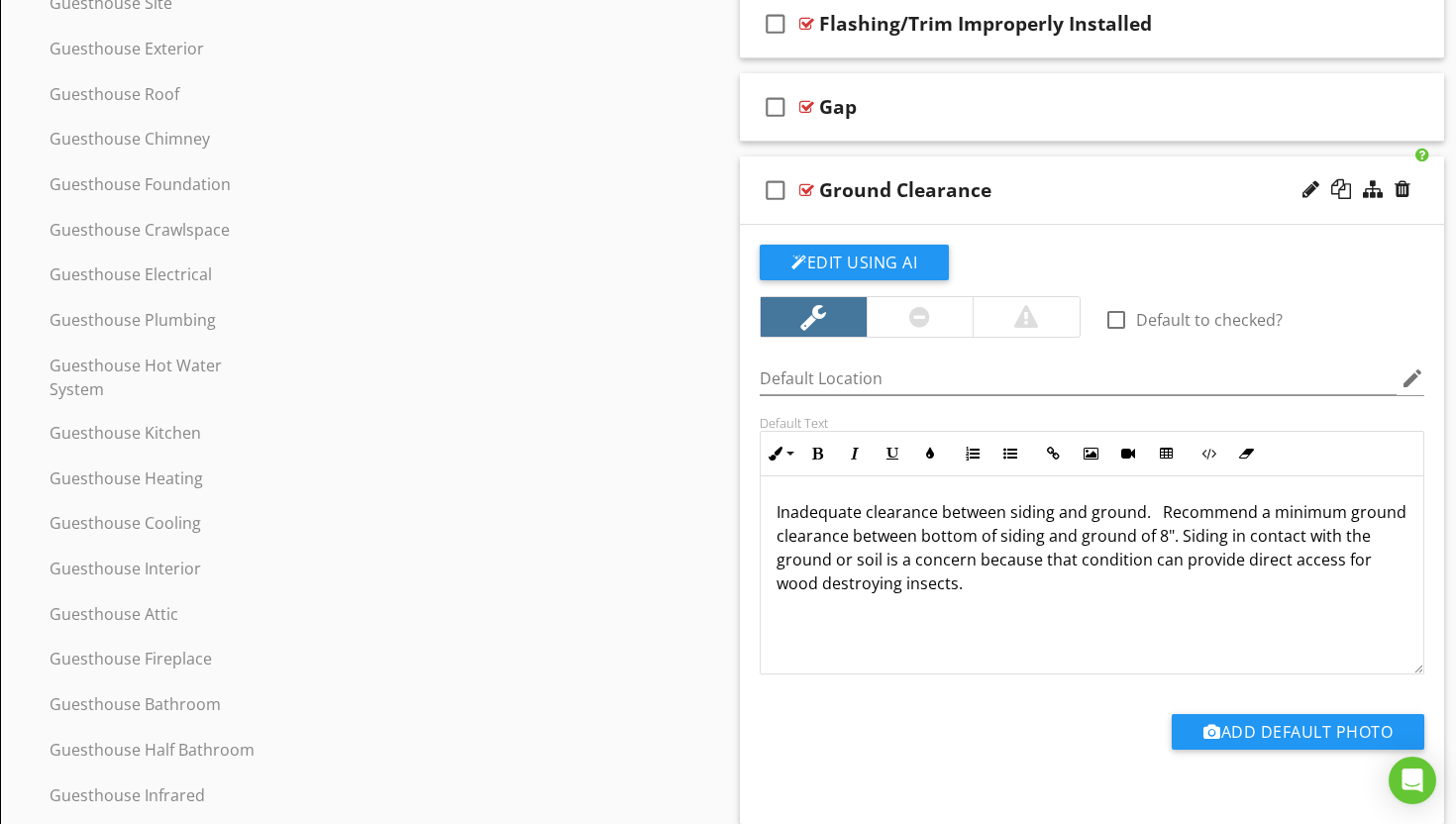 scroll, scrollTop: 1746, scrollLeft: 0, axis: vertical 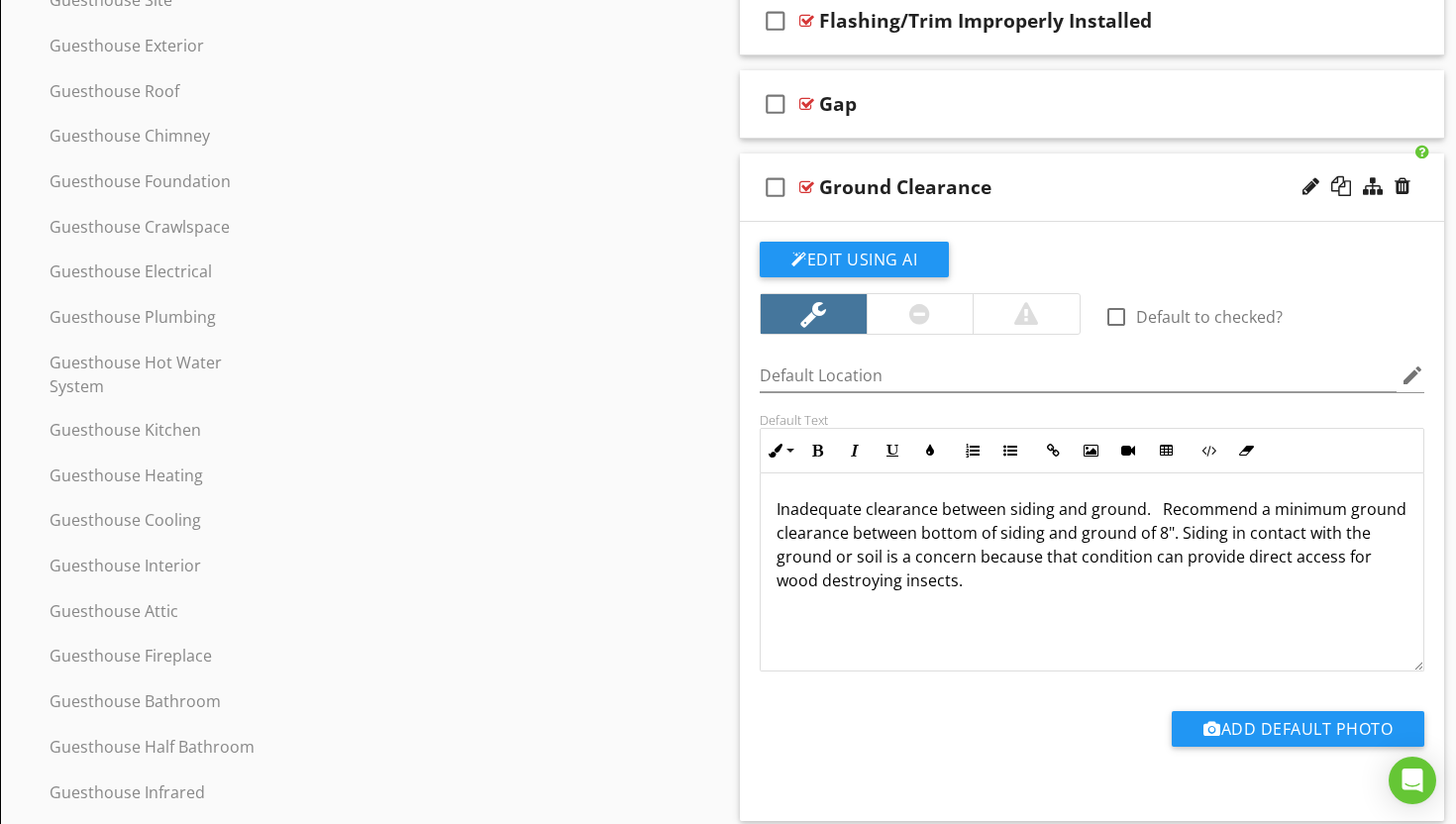 click at bounding box center [806, 187] 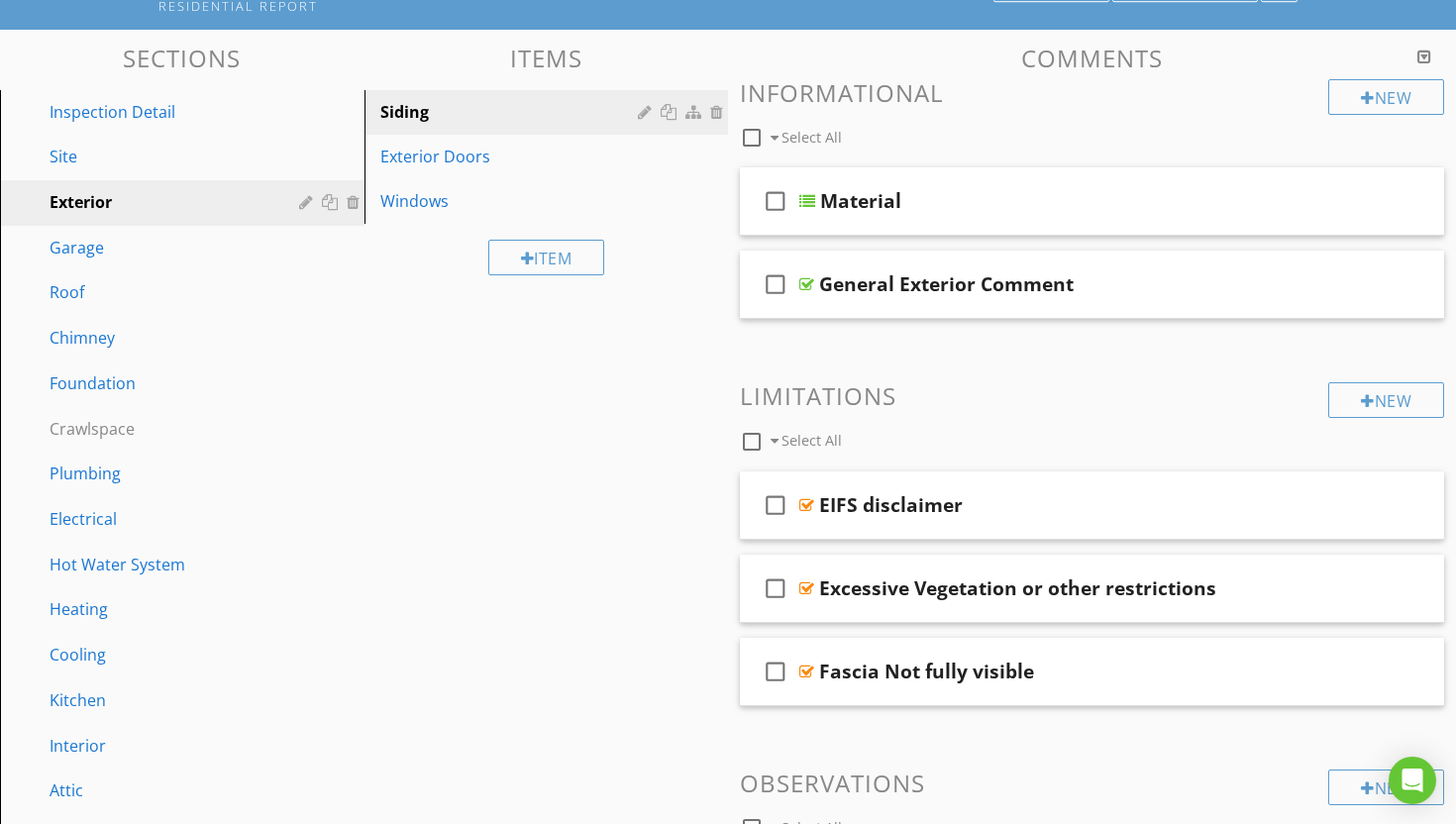 scroll, scrollTop: 0, scrollLeft: 0, axis: both 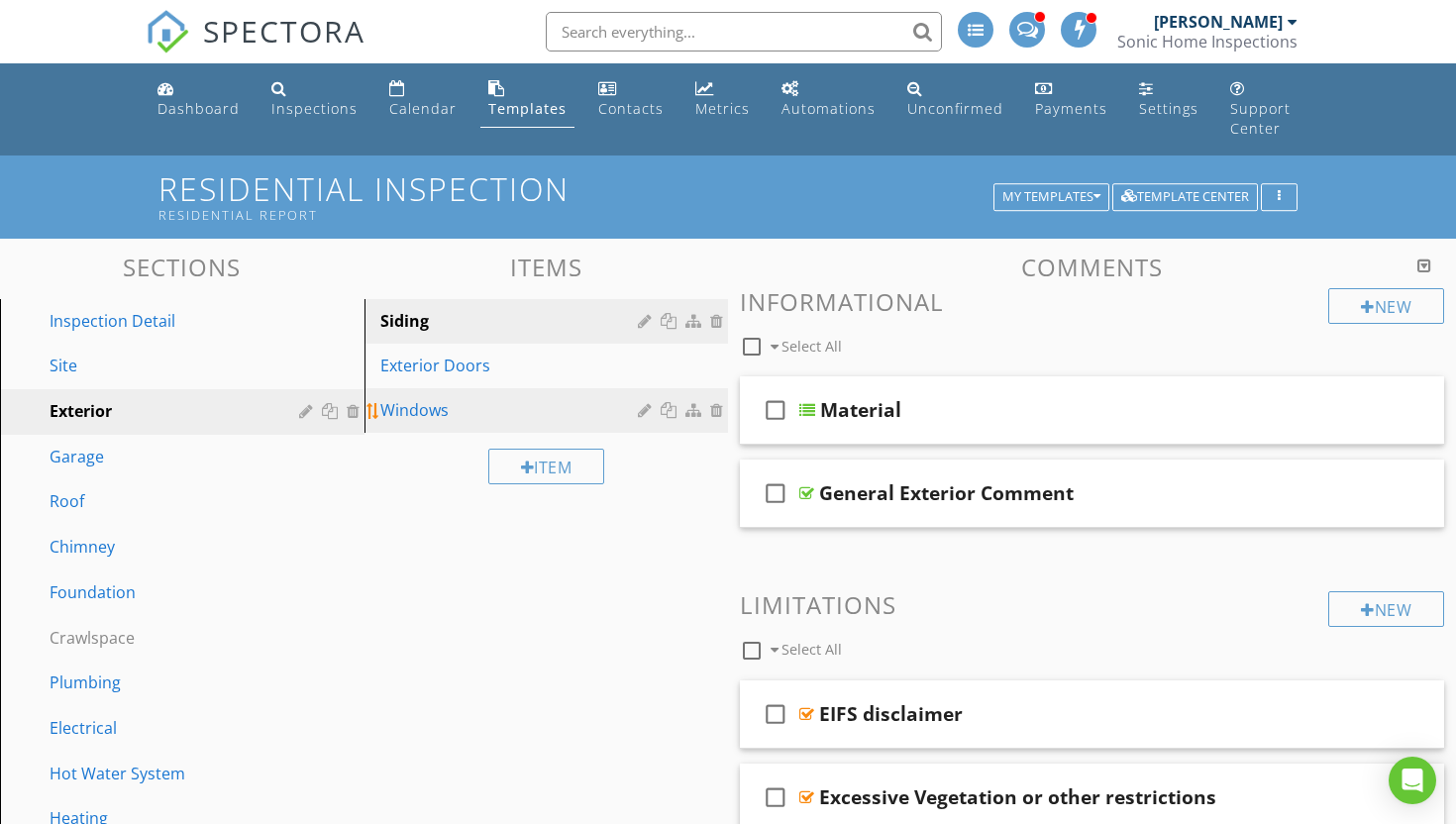 click on "Windows" at bounding box center (550, 410) 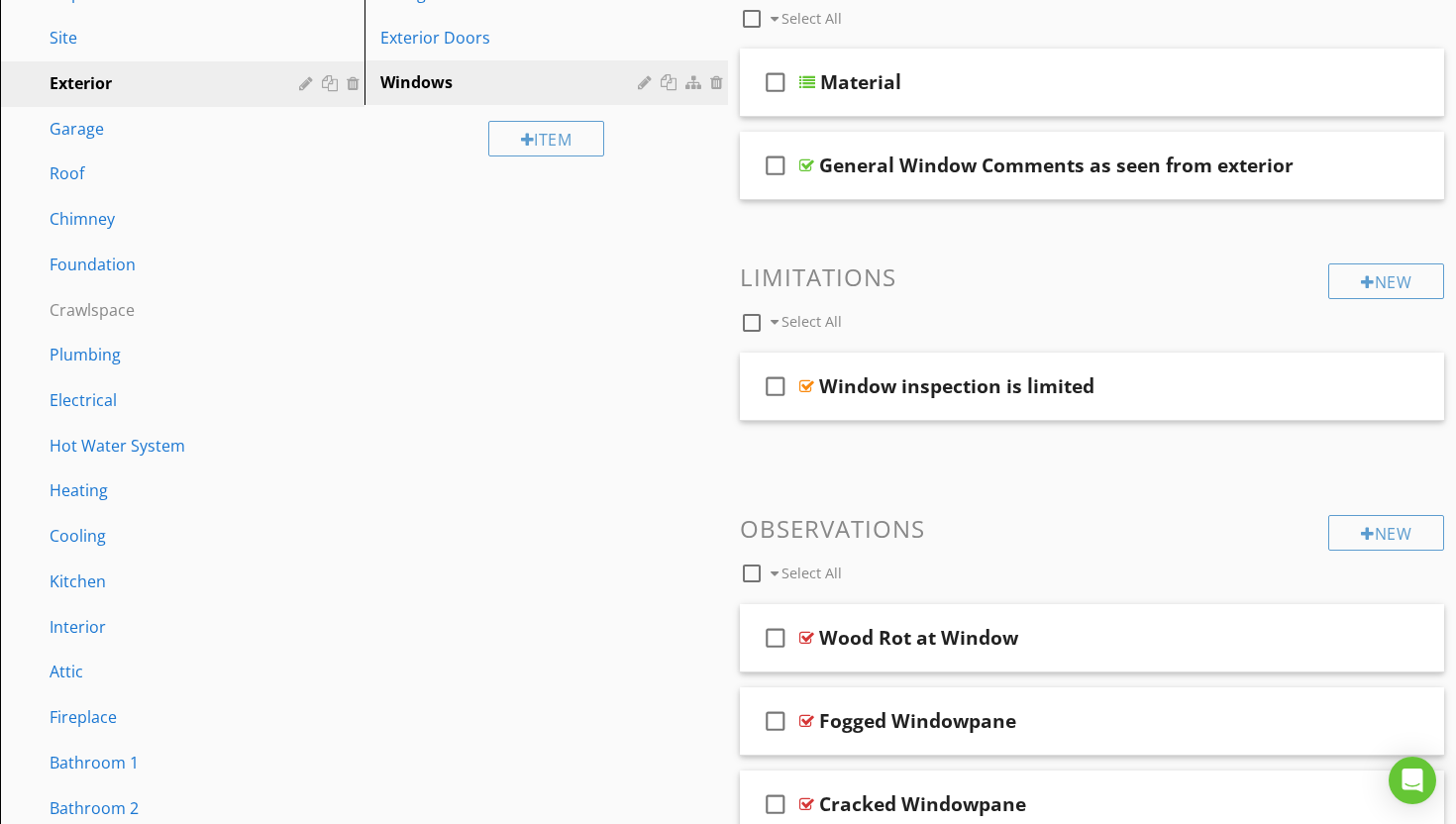 scroll, scrollTop: 304, scrollLeft: 0, axis: vertical 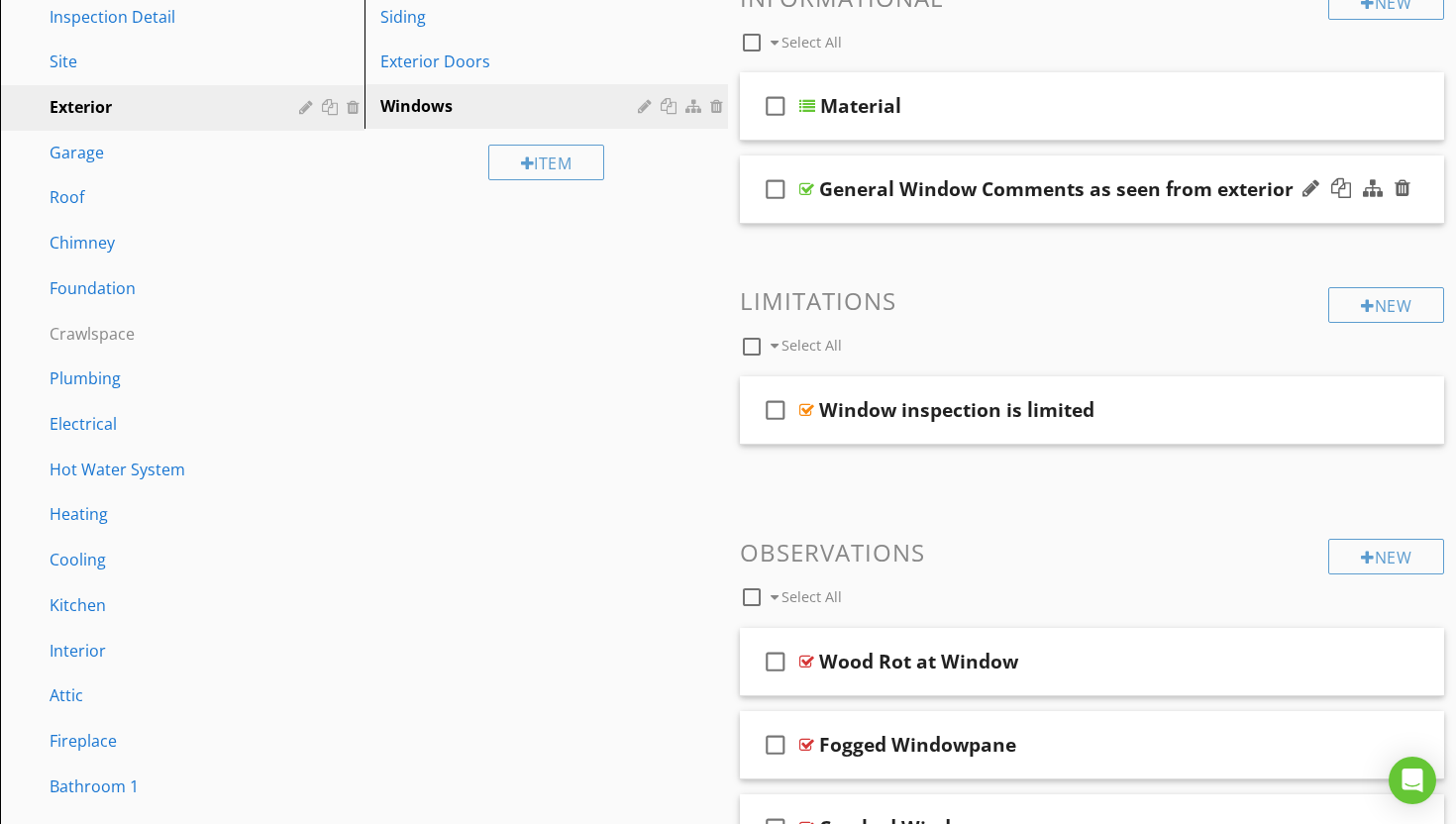 click at bounding box center (806, 189) 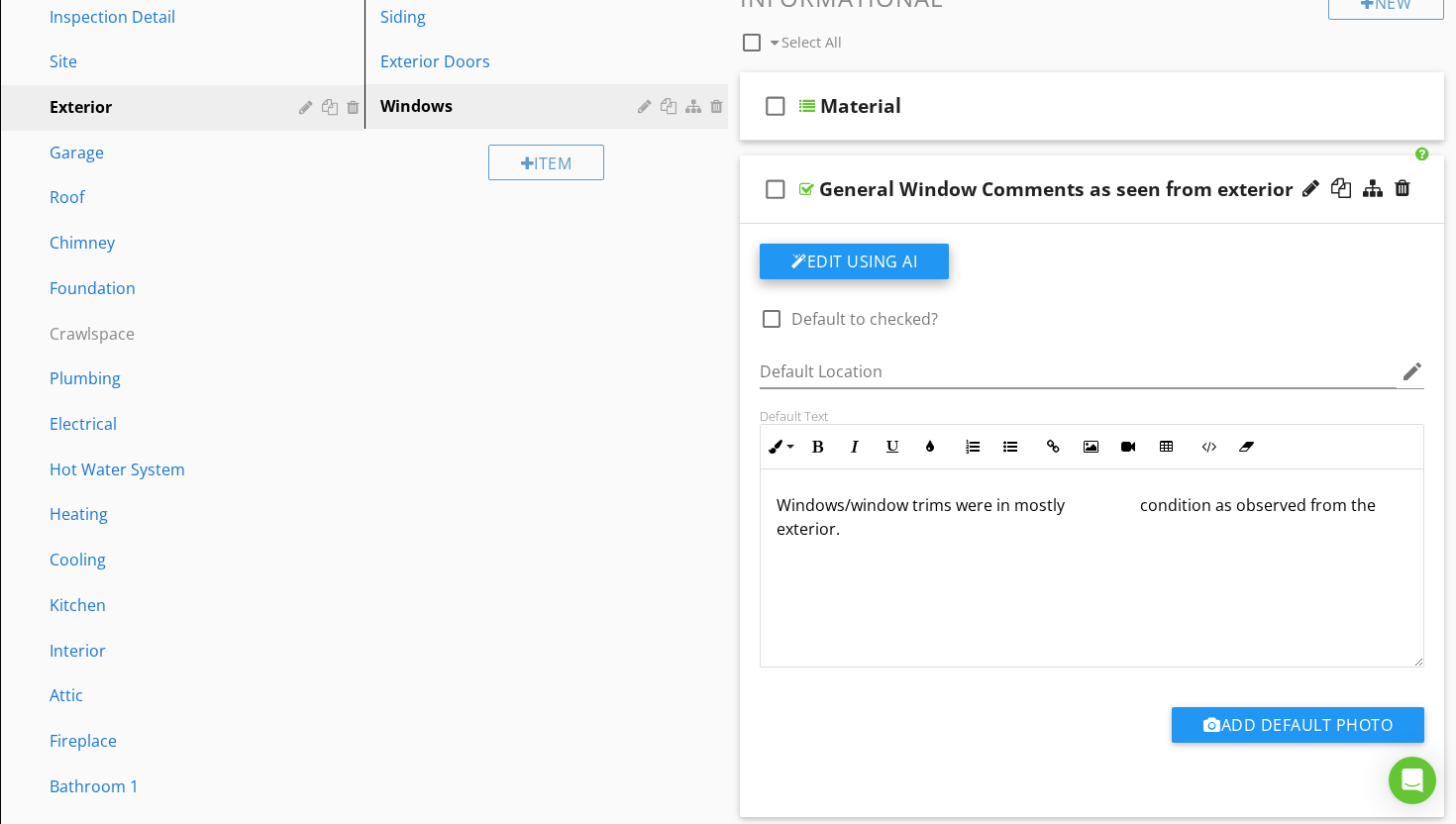 click on "Edit Using AI" at bounding box center [854, 261] 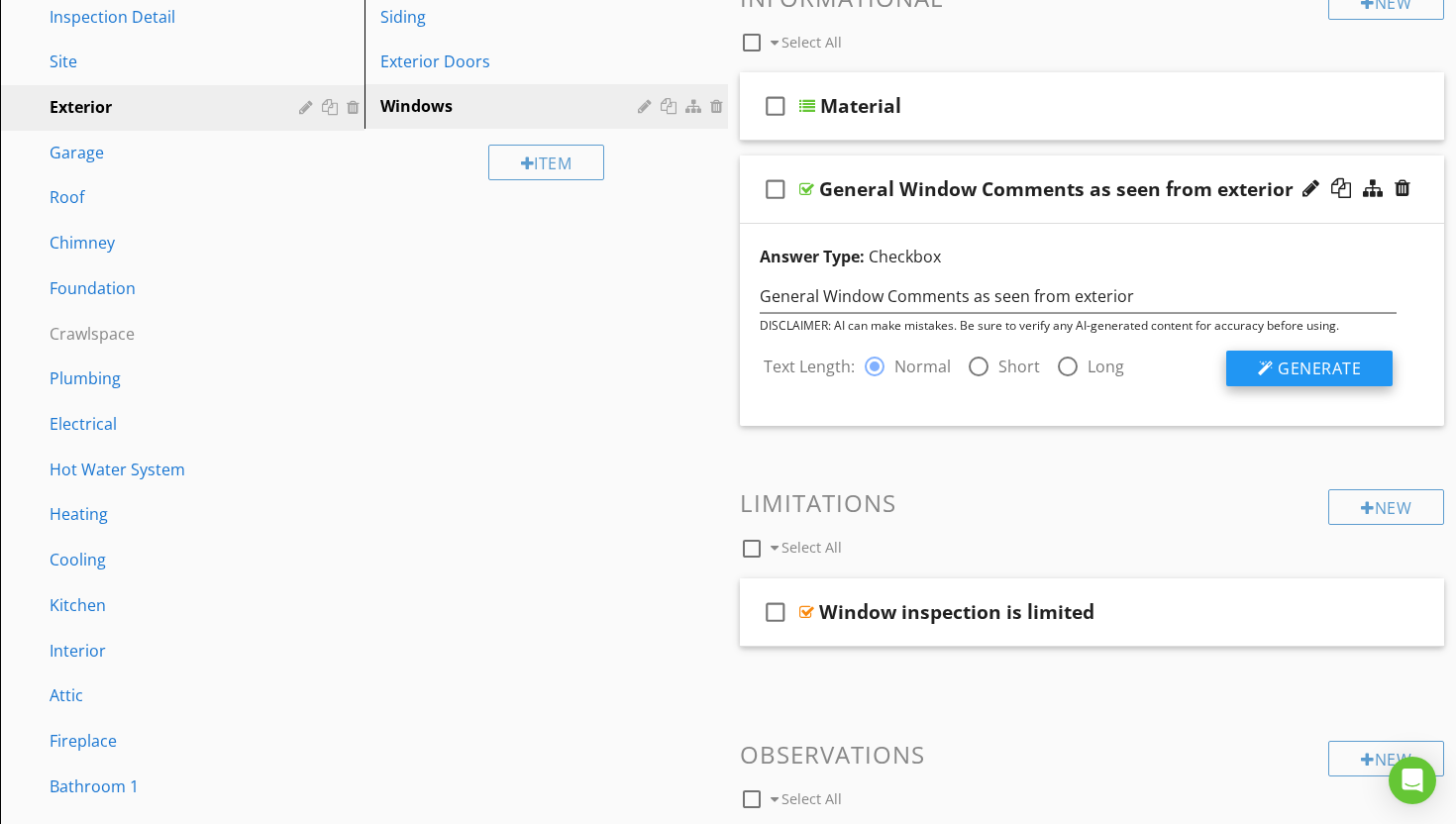 click on "Generate" at bounding box center [1319, 368] 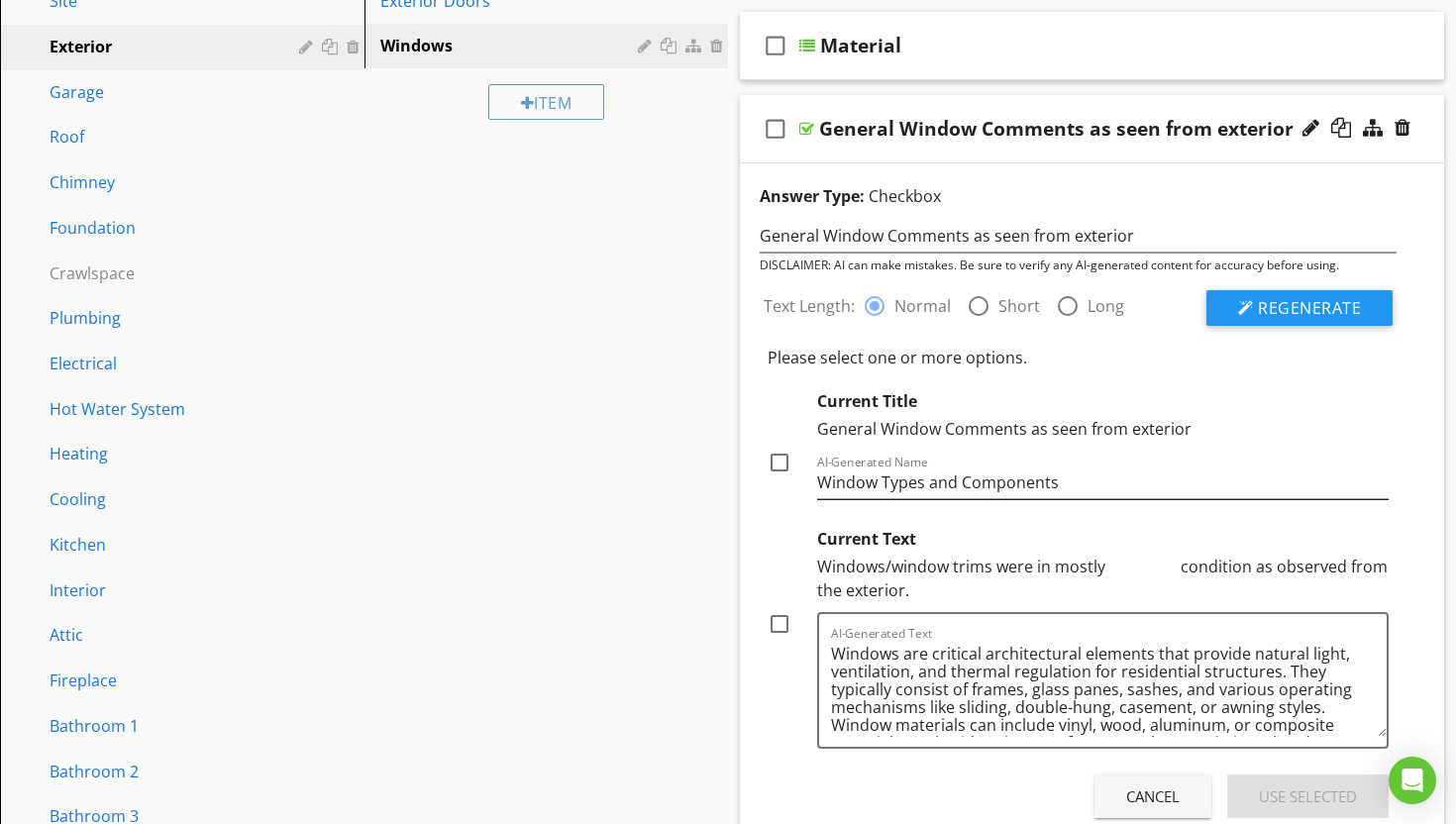 scroll, scrollTop: 361, scrollLeft: 0, axis: vertical 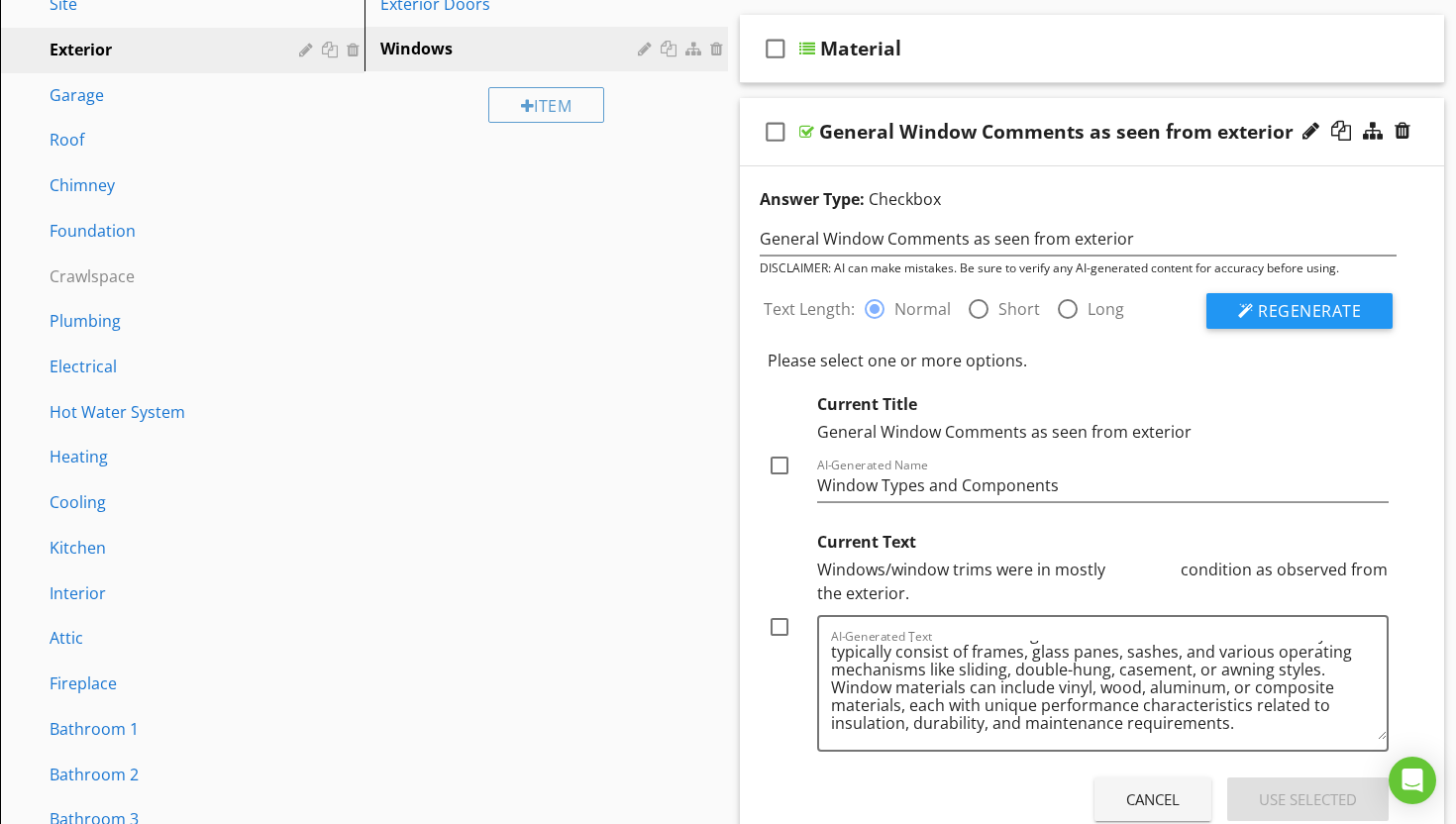 click on "Cancel" at bounding box center (1153, 799) 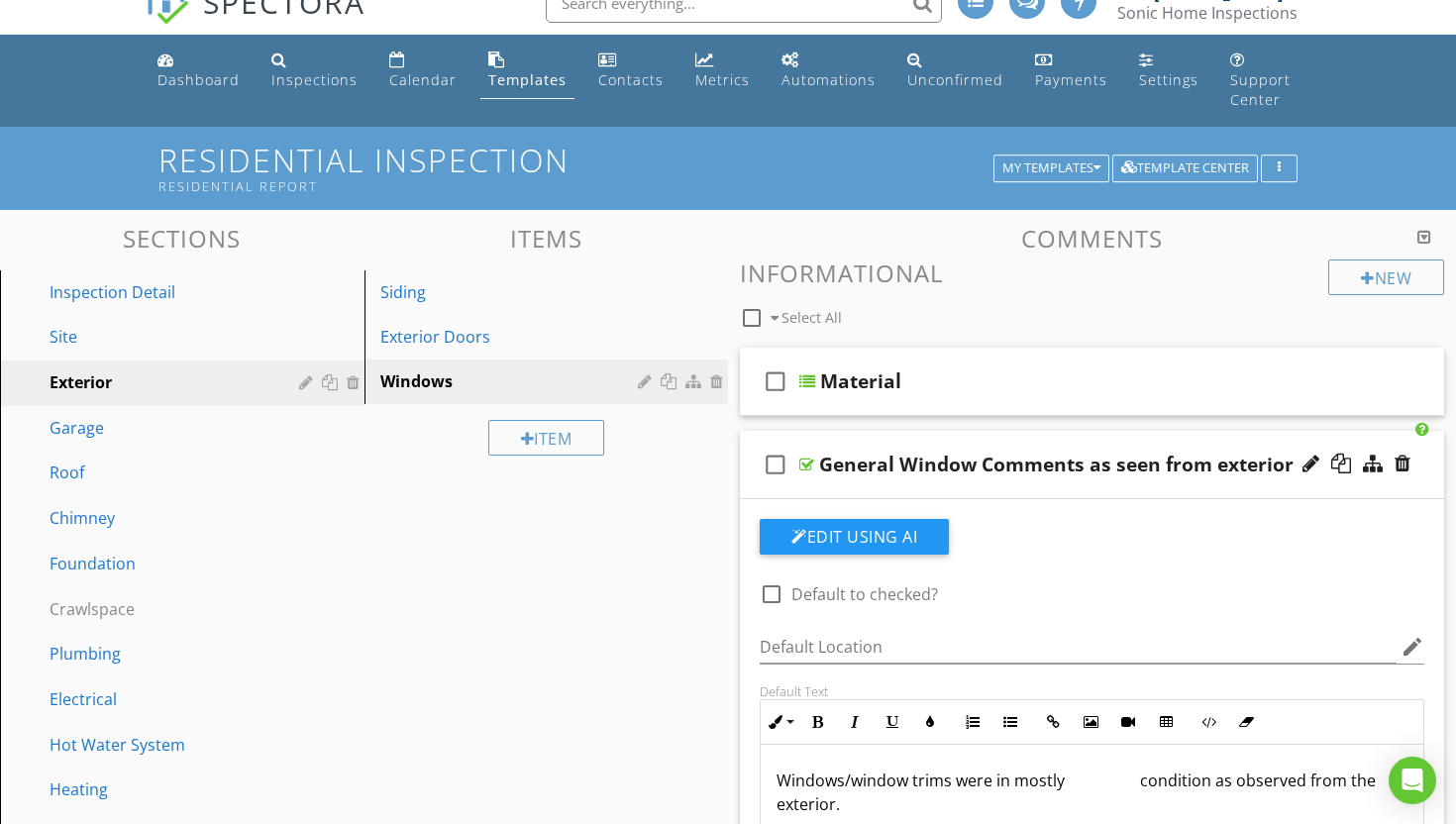 scroll, scrollTop: 0, scrollLeft: 0, axis: both 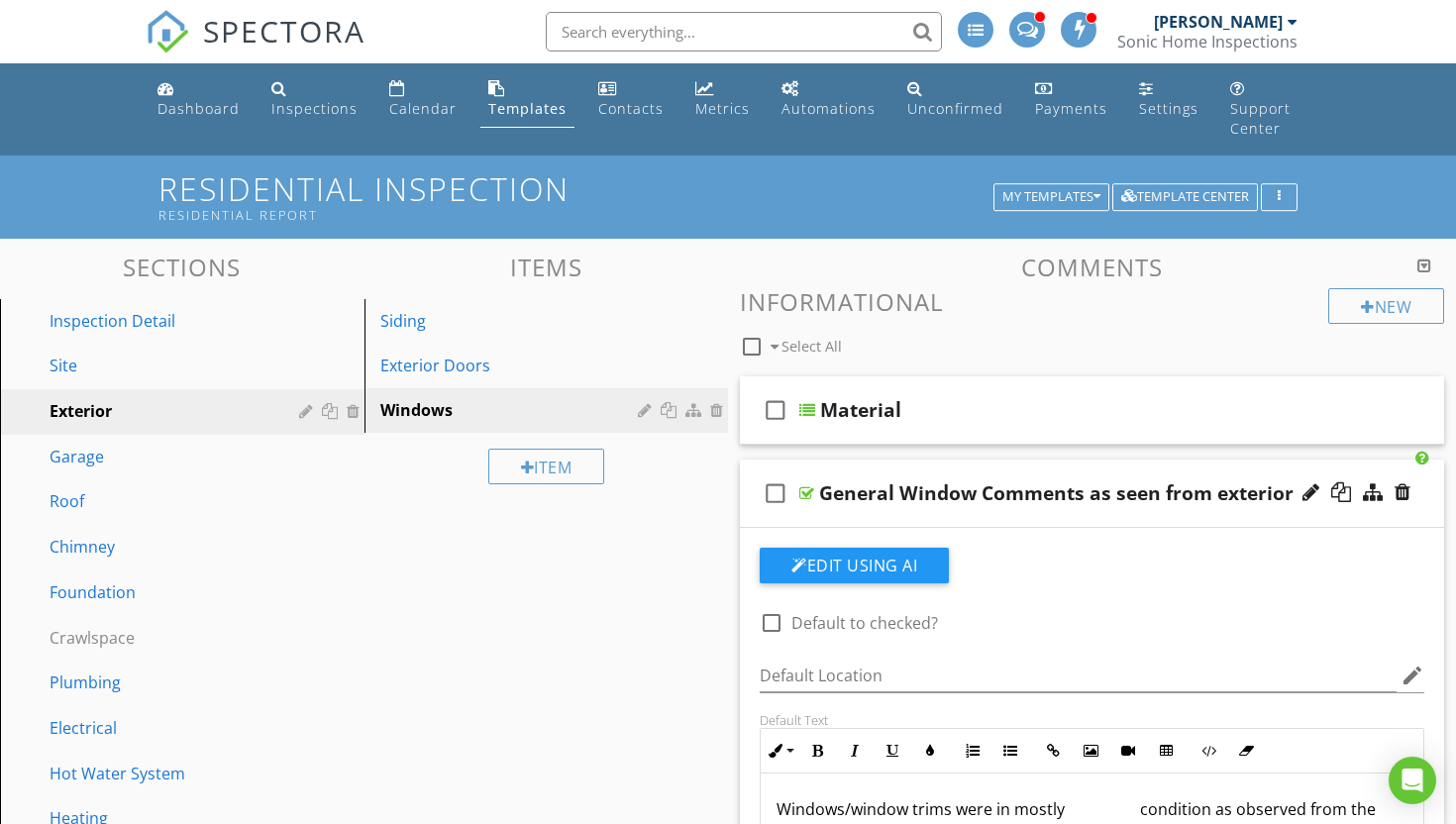 click at bounding box center [806, 493] 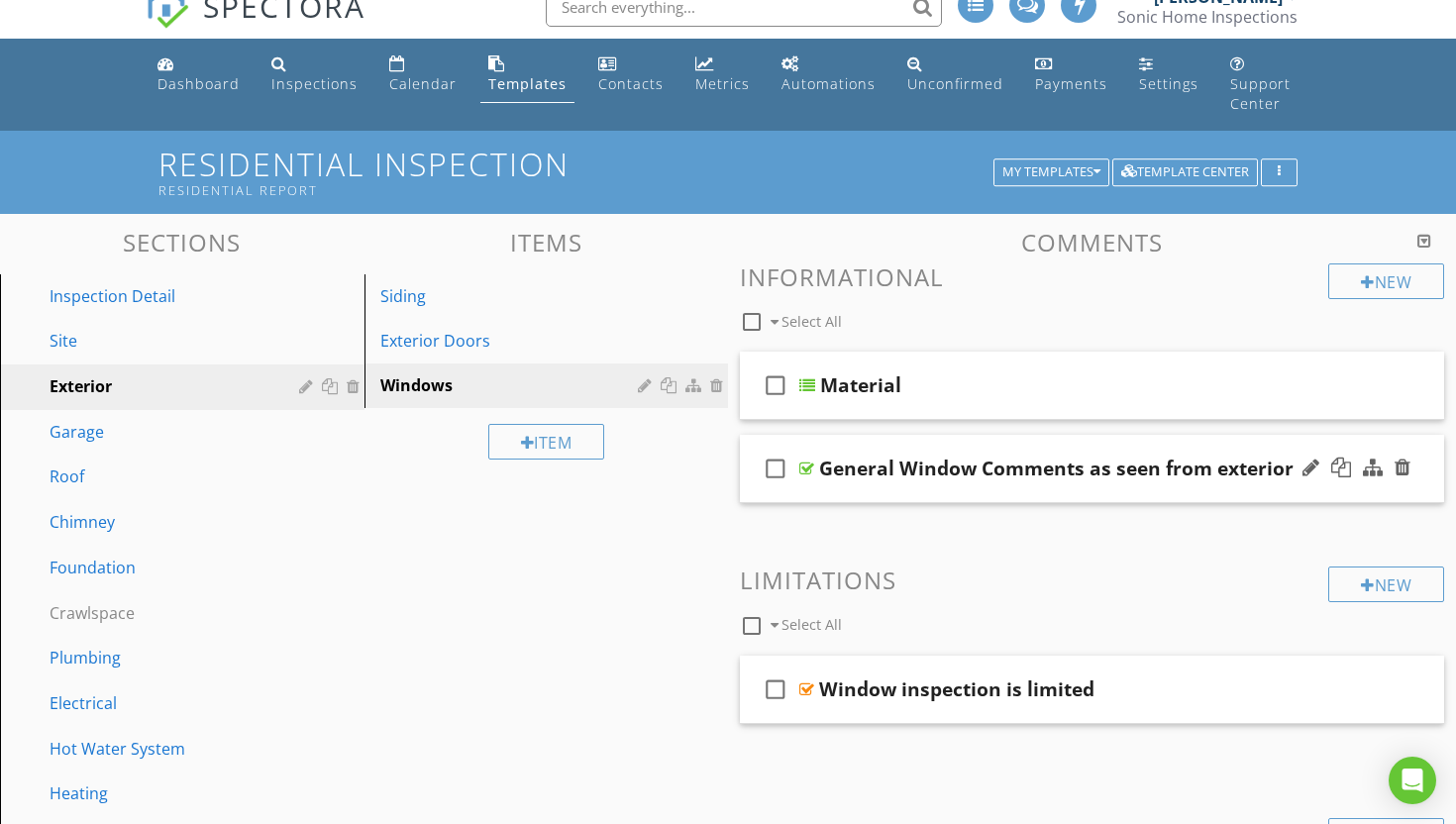 scroll, scrollTop: 0, scrollLeft: 0, axis: both 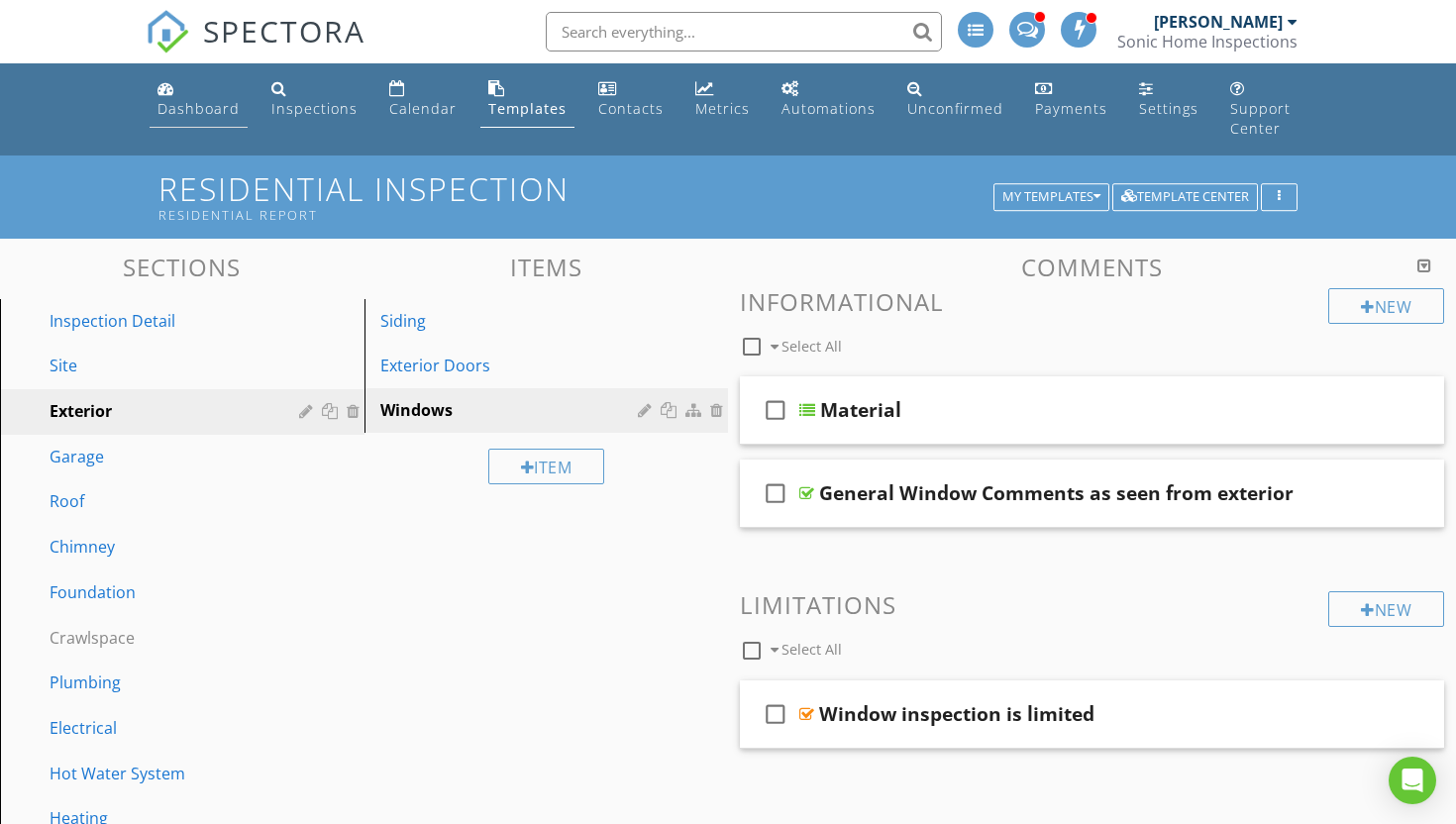 click on "Dashboard" at bounding box center (198, 108) 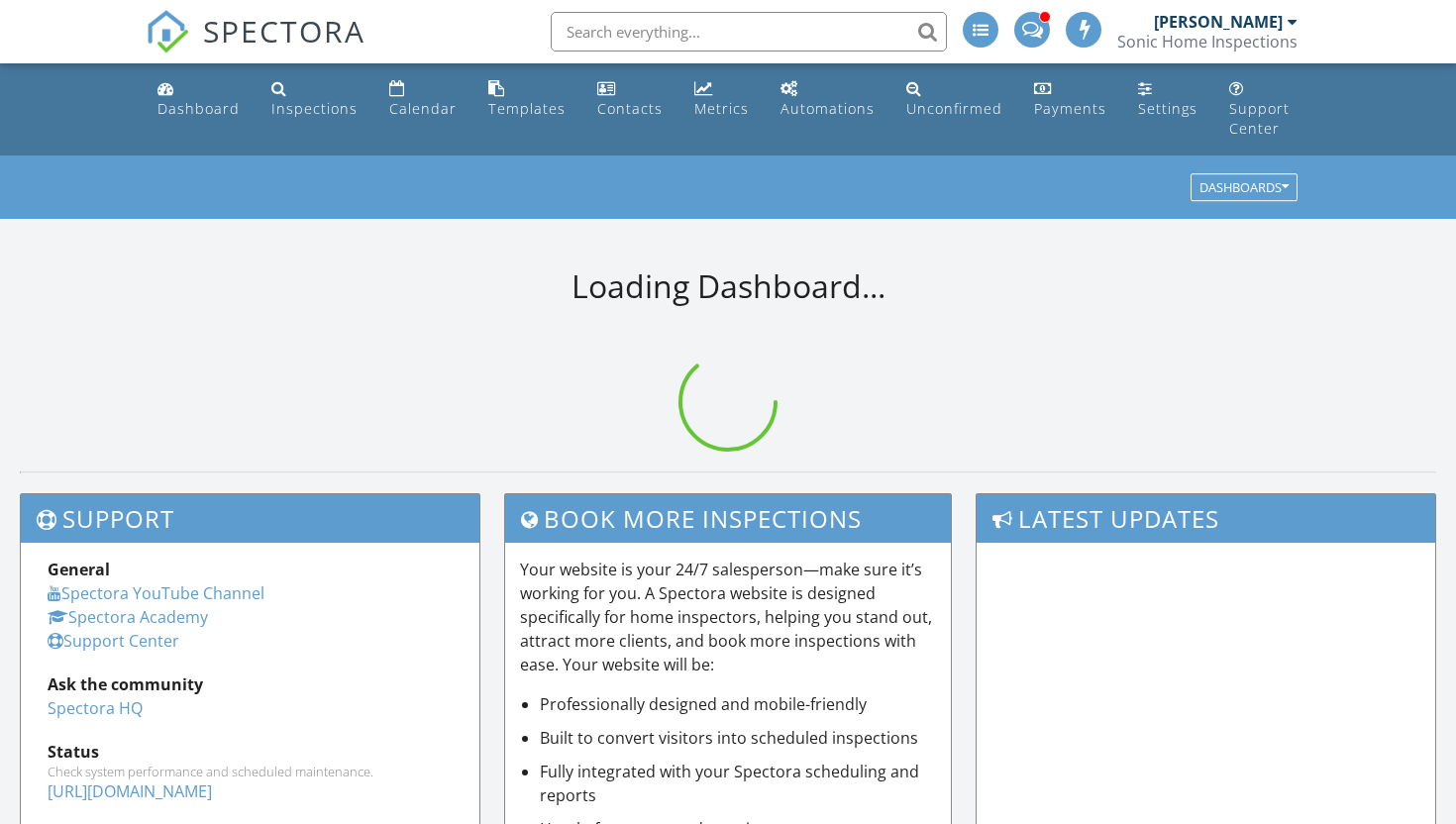 scroll, scrollTop: 0, scrollLeft: 0, axis: both 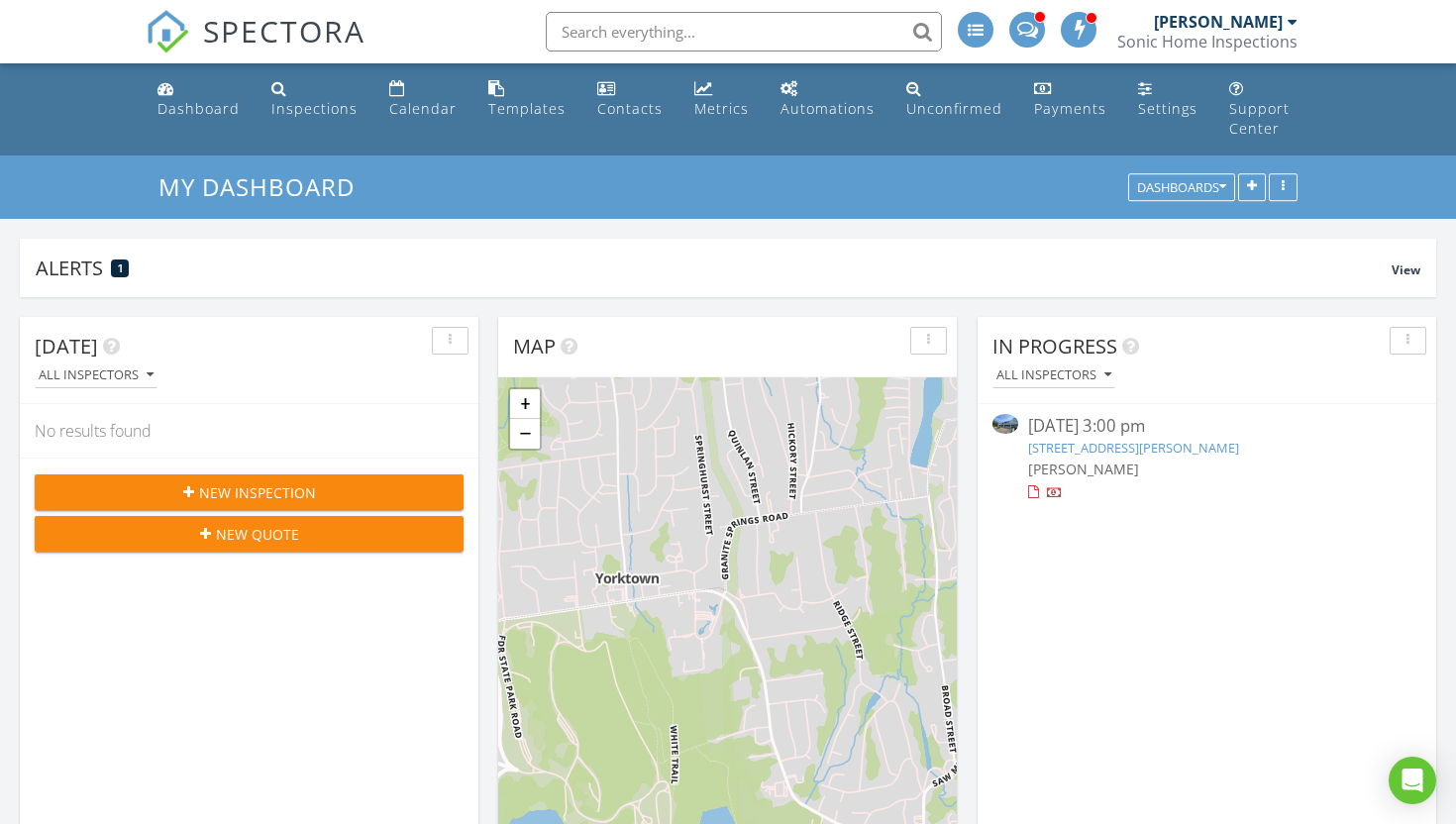 click on "New Inspection" at bounding box center (258, 492) 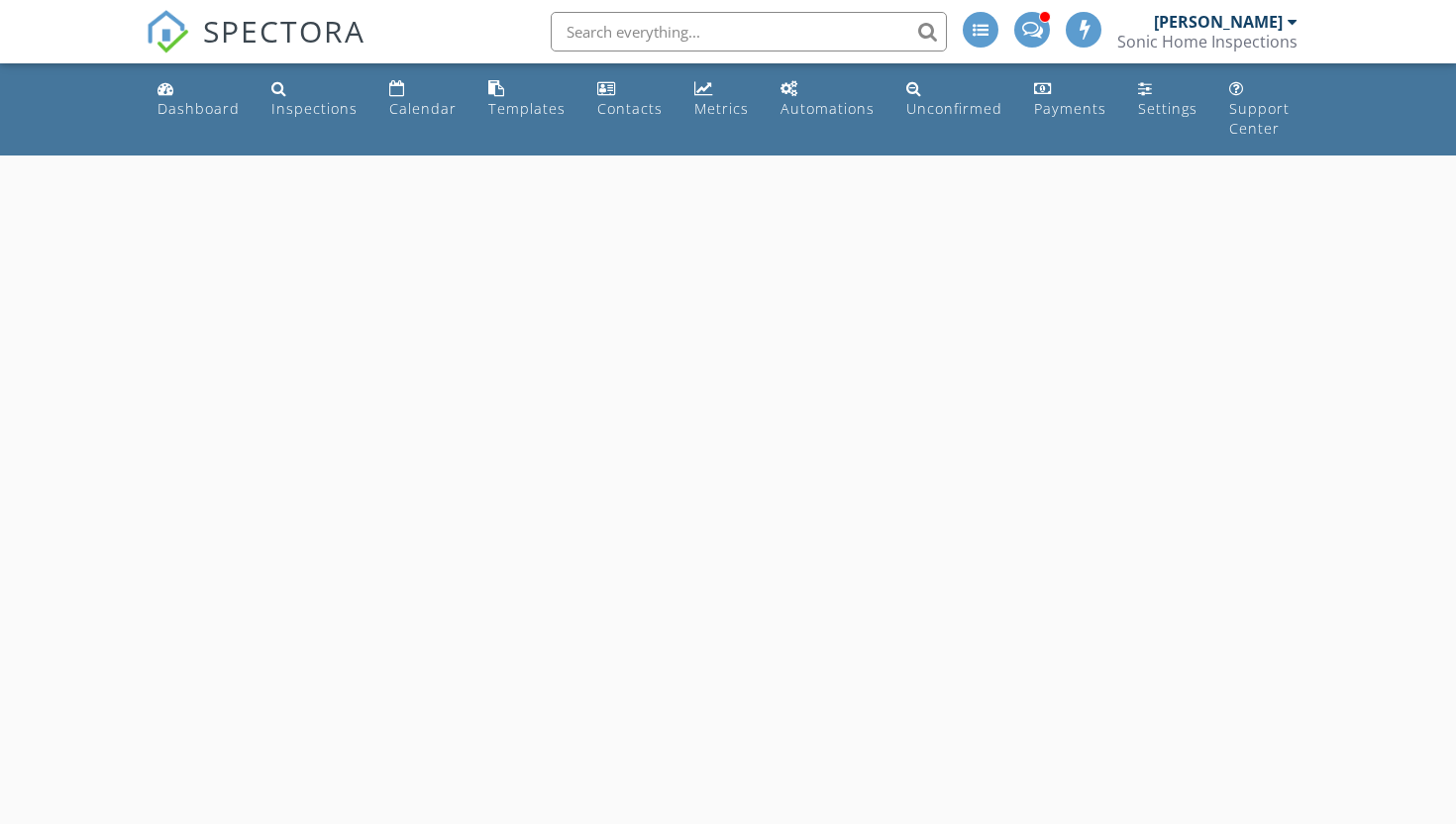 scroll, scrollTop: 0, scrollLeft: 0, axis: both 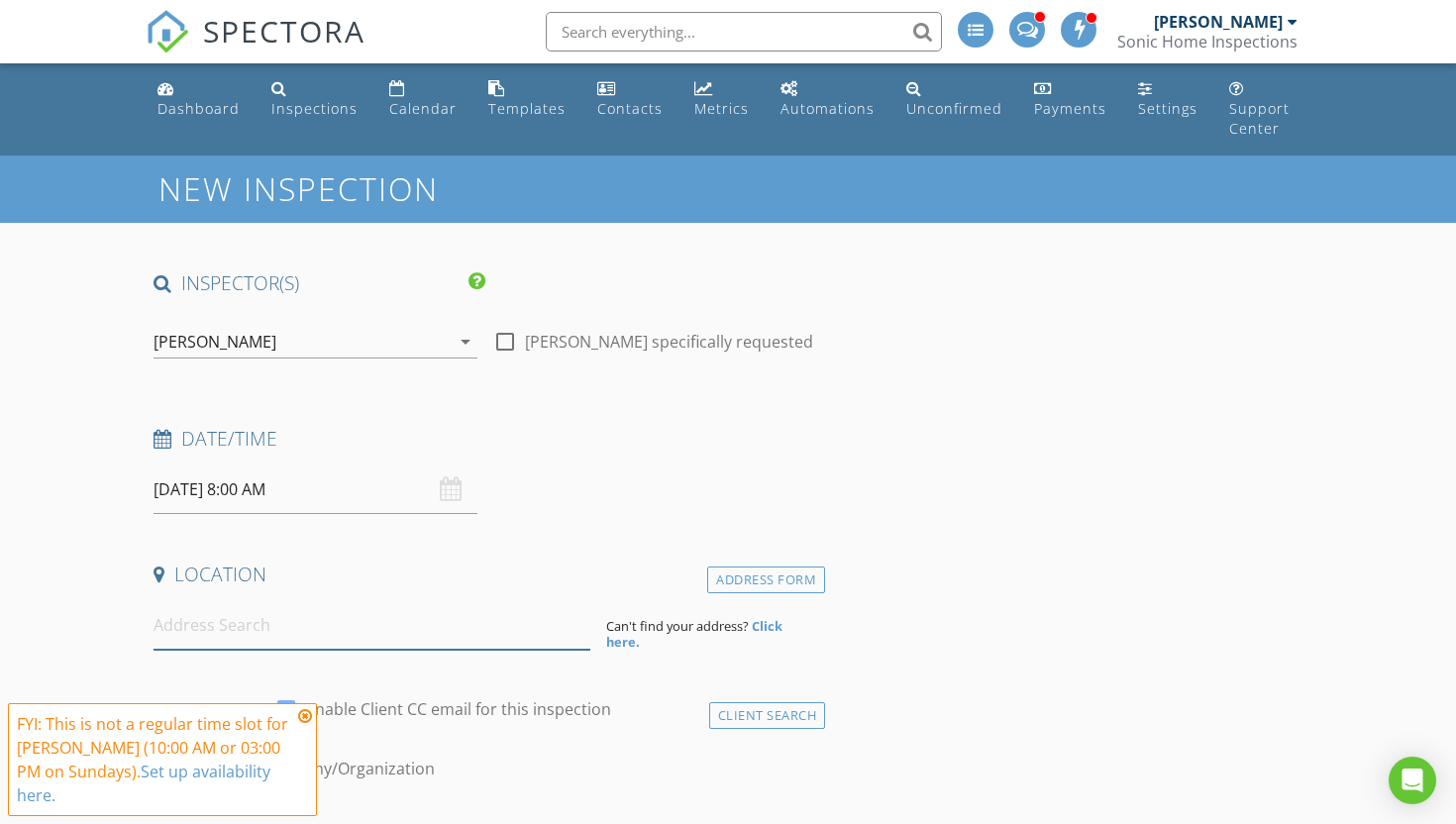 click at bounding box center [371, 625] 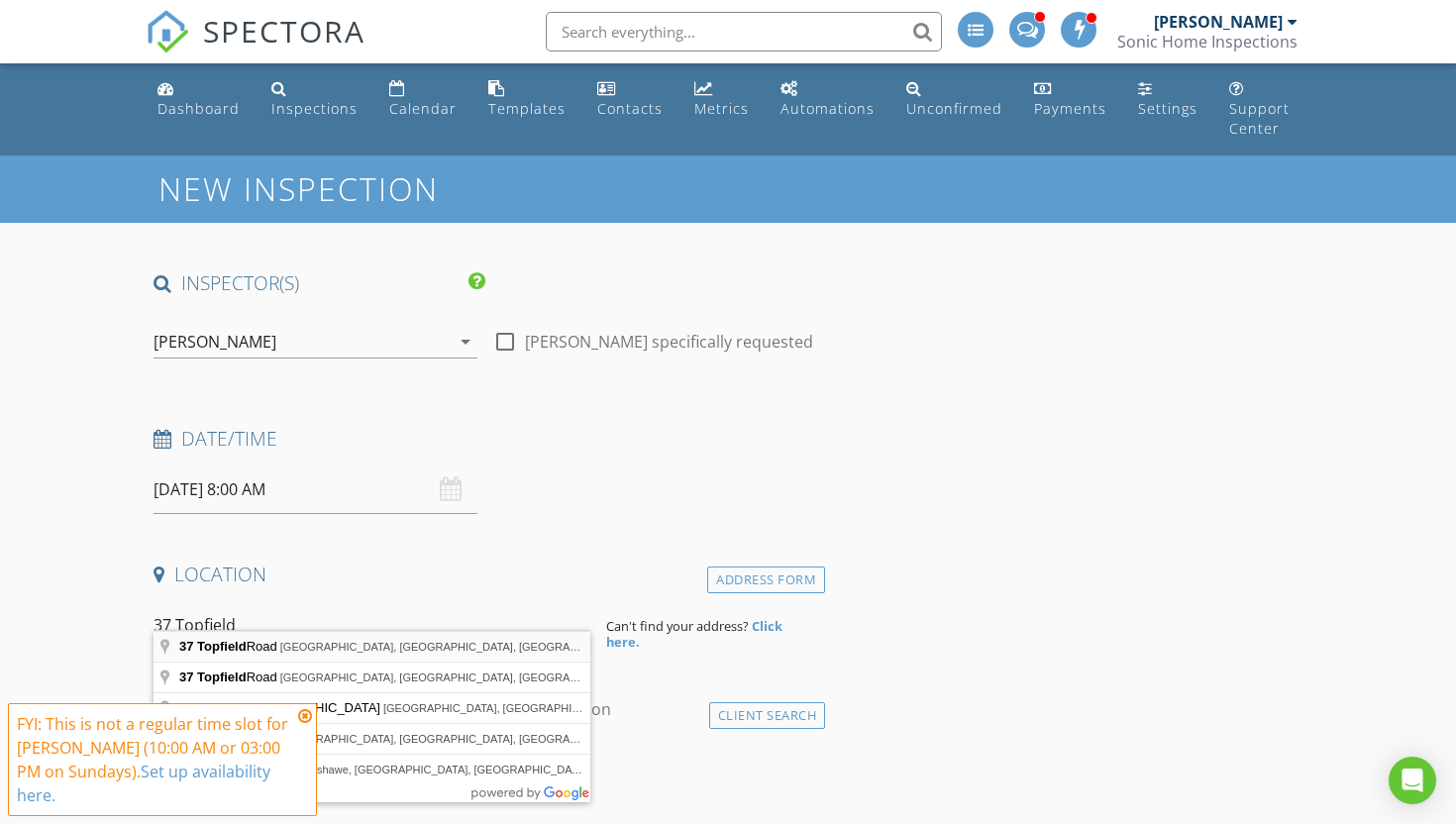 type on "37 Topfield Road, Wilton, CT, USA" 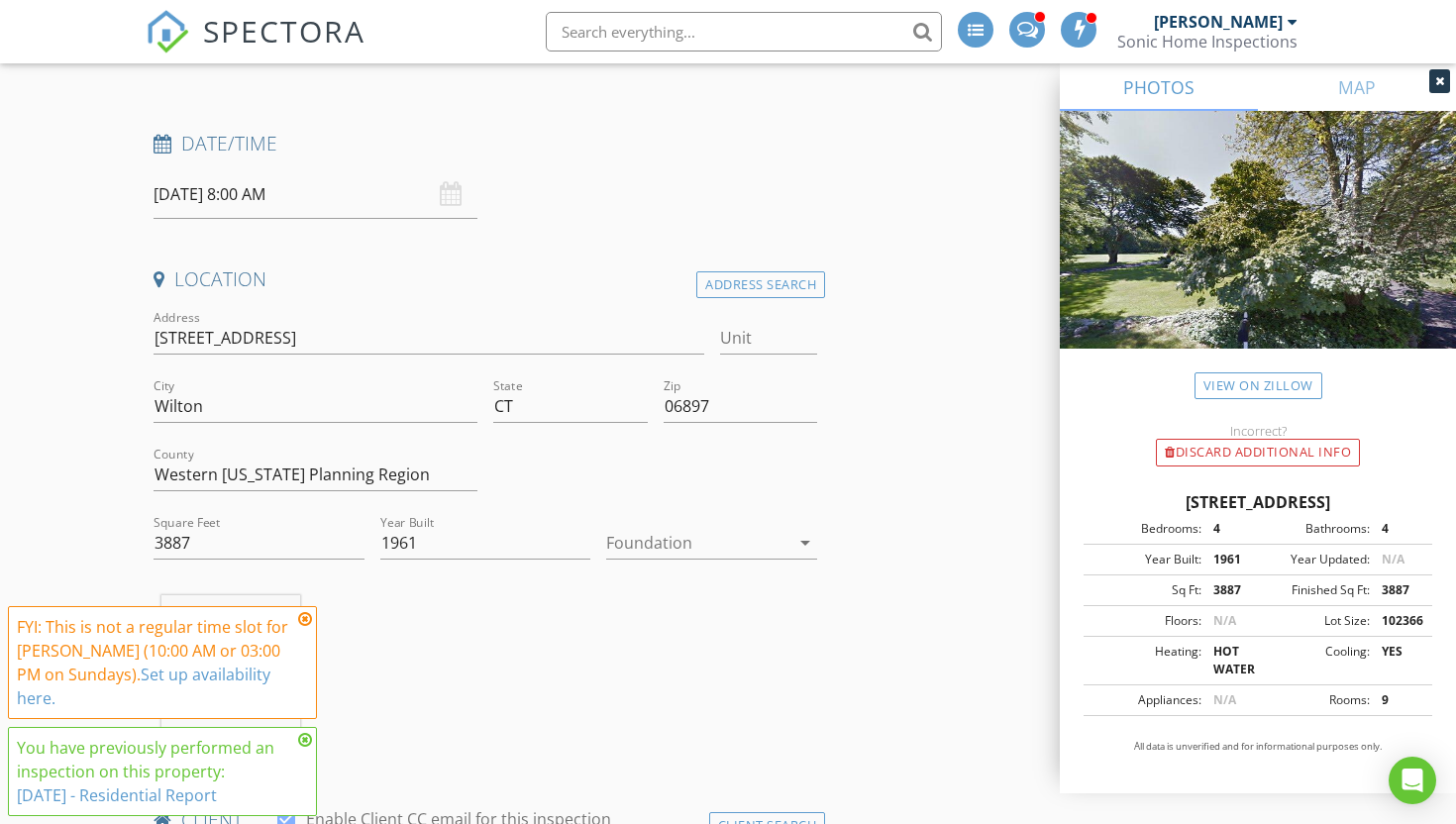 scroll, scrollTop: 301, scrollLeft: 0, axis: vertical 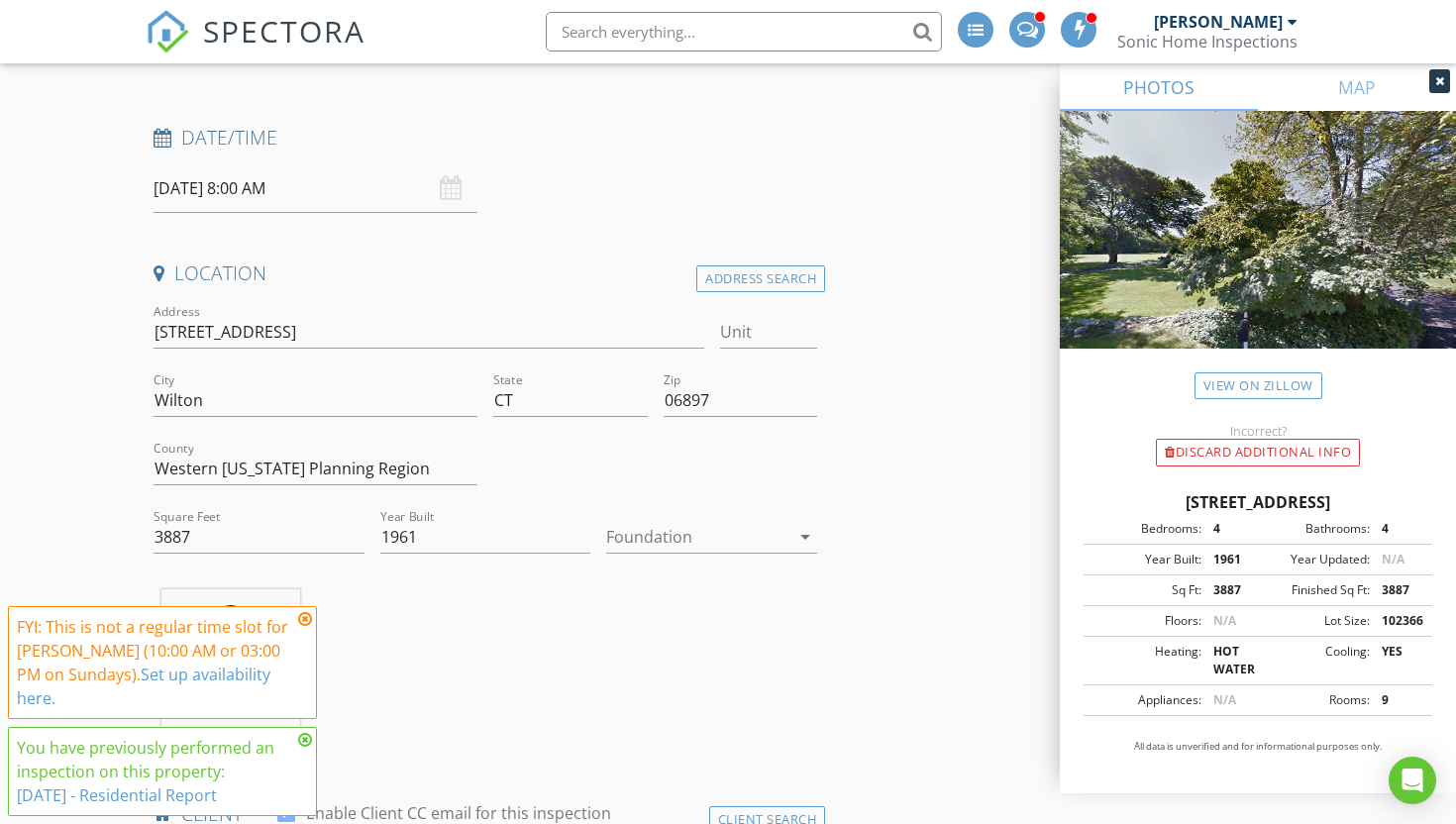 click at bounding box center [305, 619] 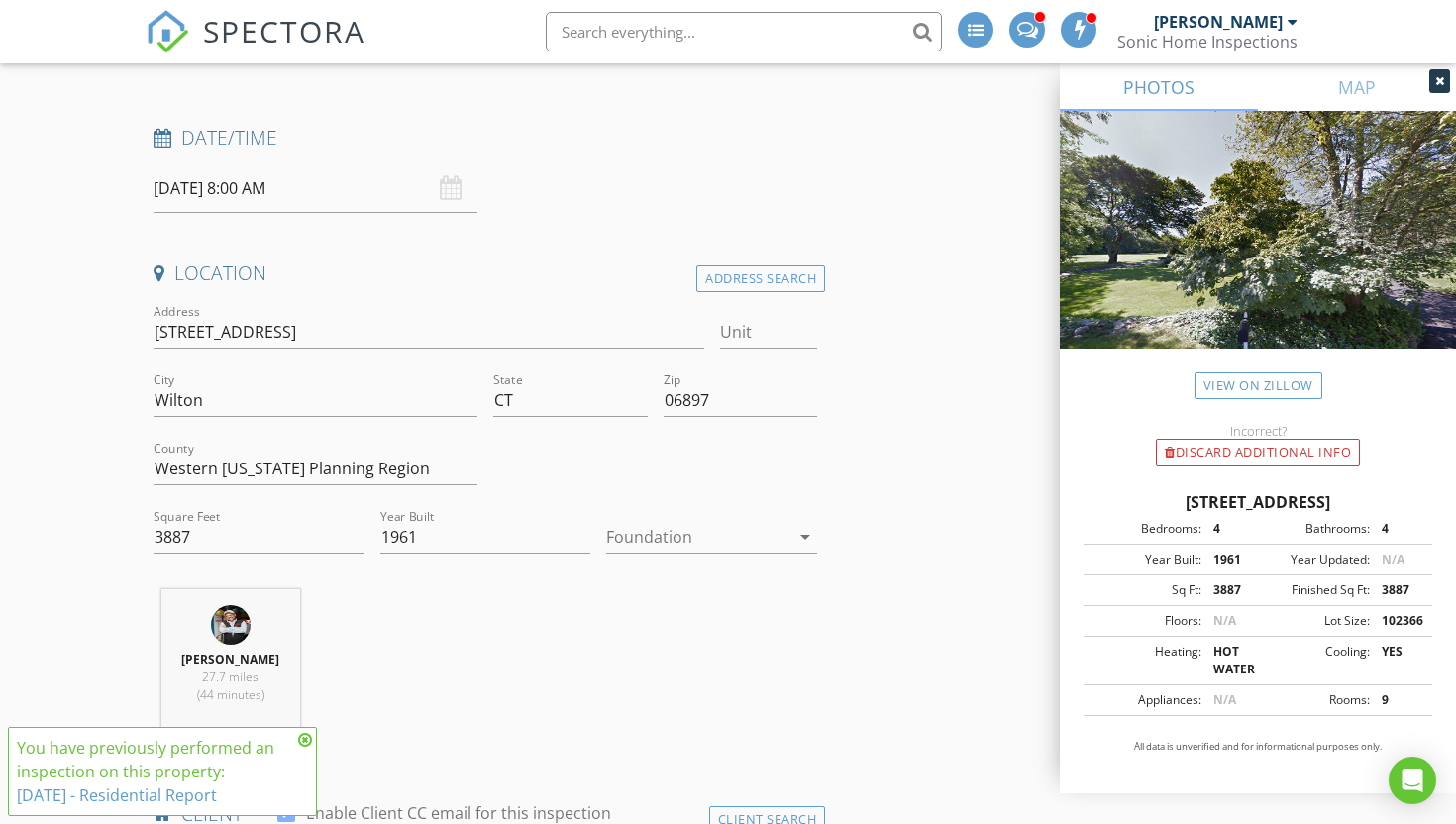 click at bounding box center [305, 740] 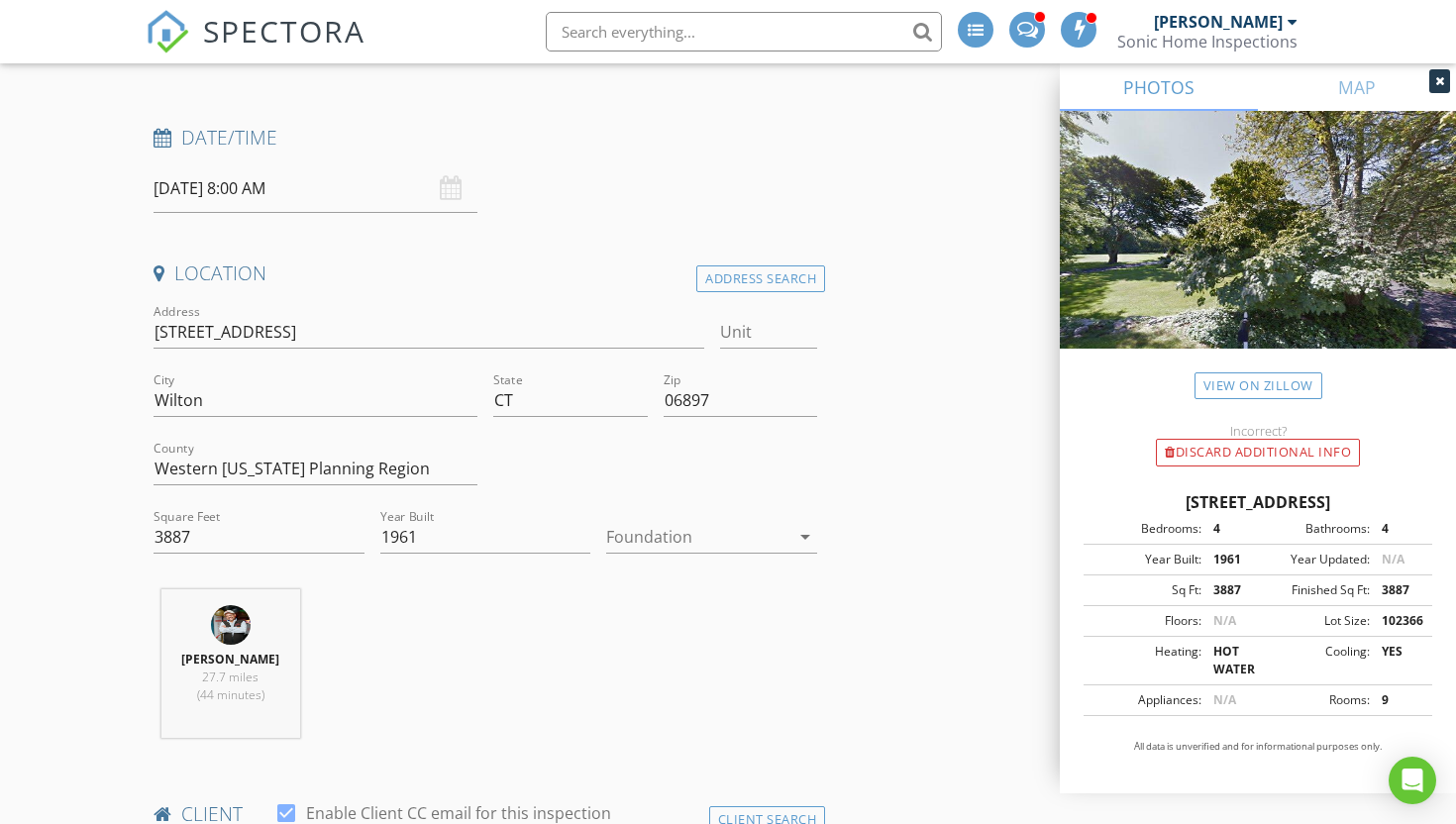 click at bounding box center [1439, 81] 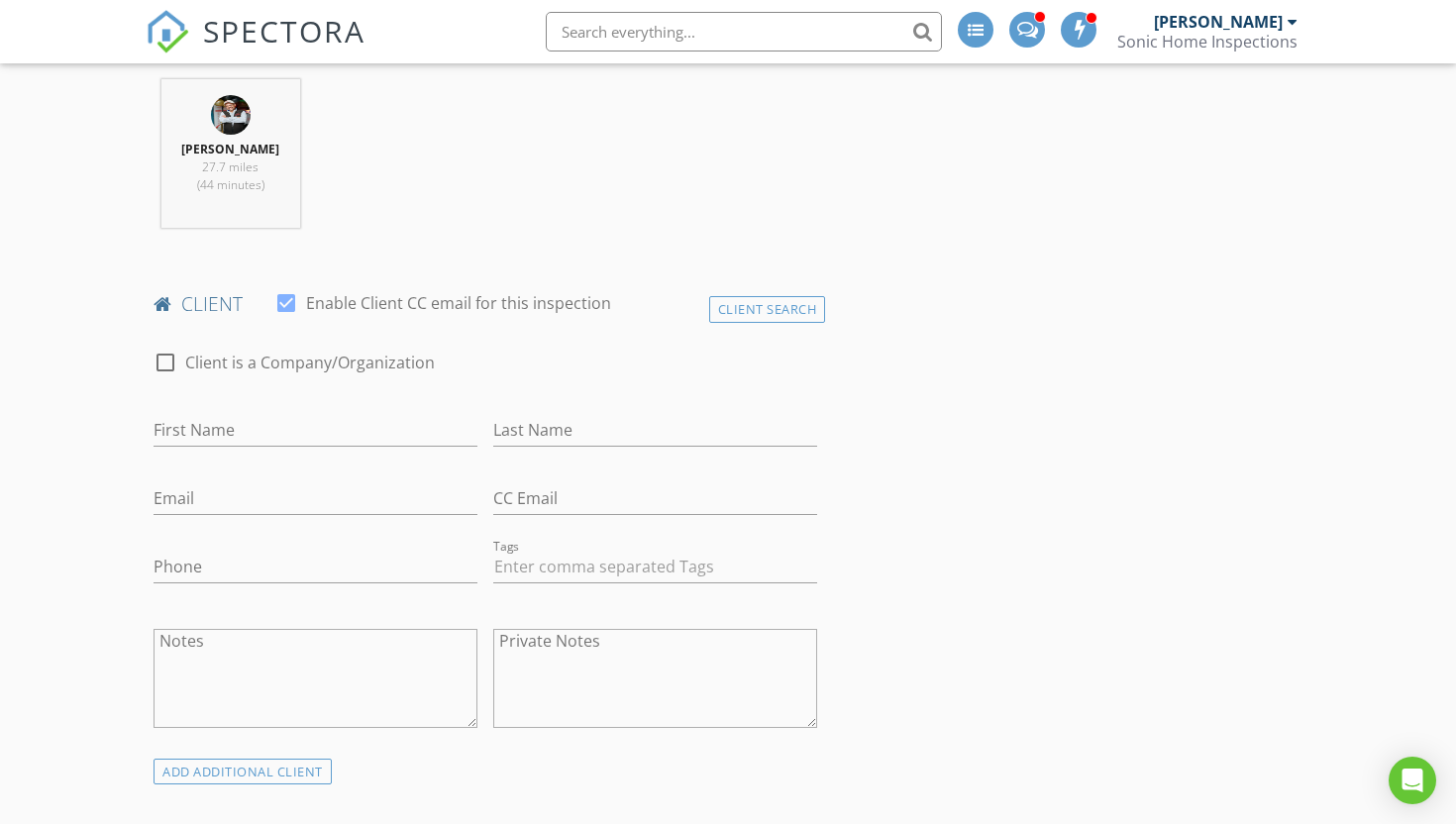 scroll, scrollTop: 827, scrollLeft: 0, axis: vertical 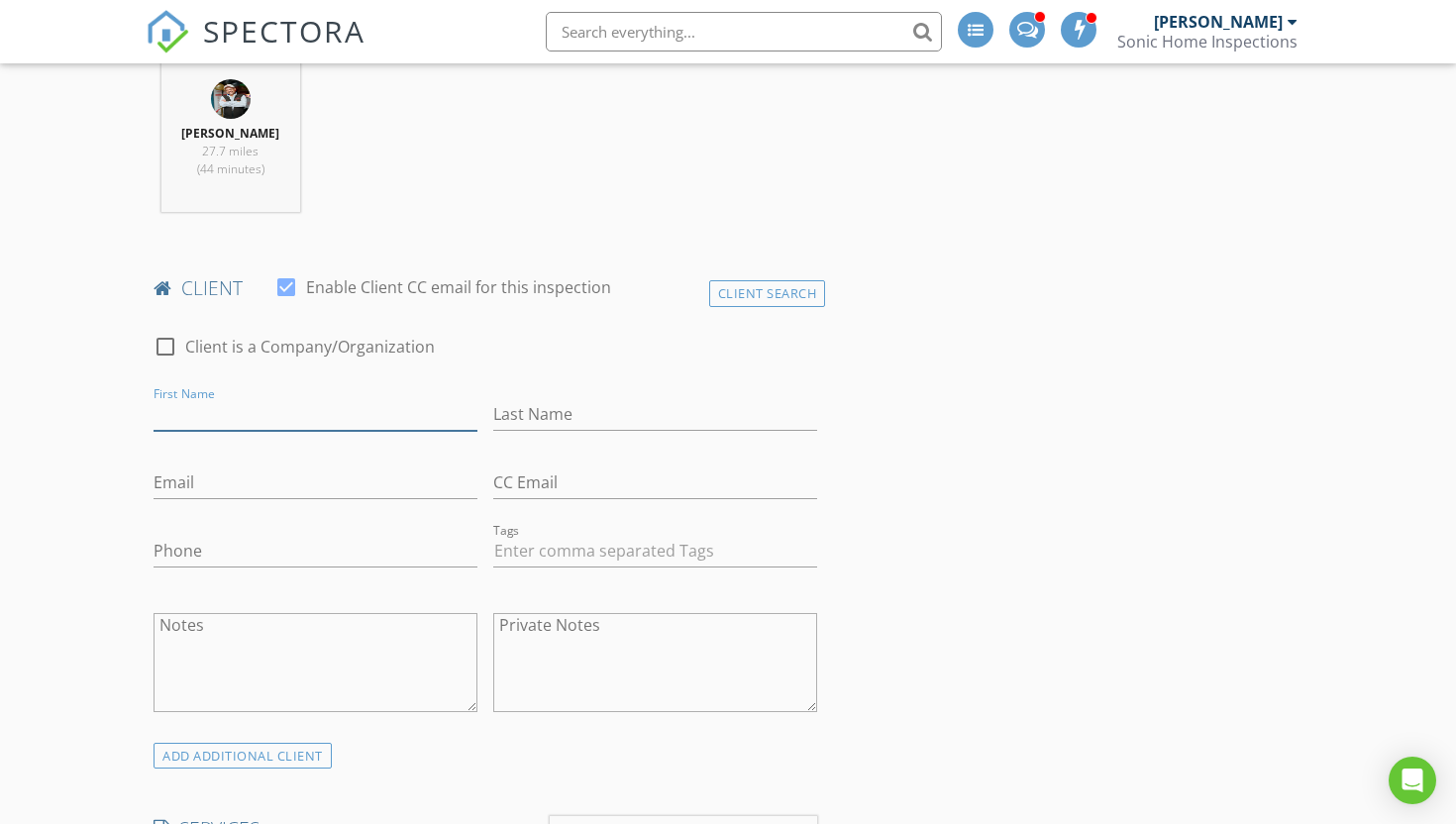 click on "First Name" at bounding box center (315, 414) 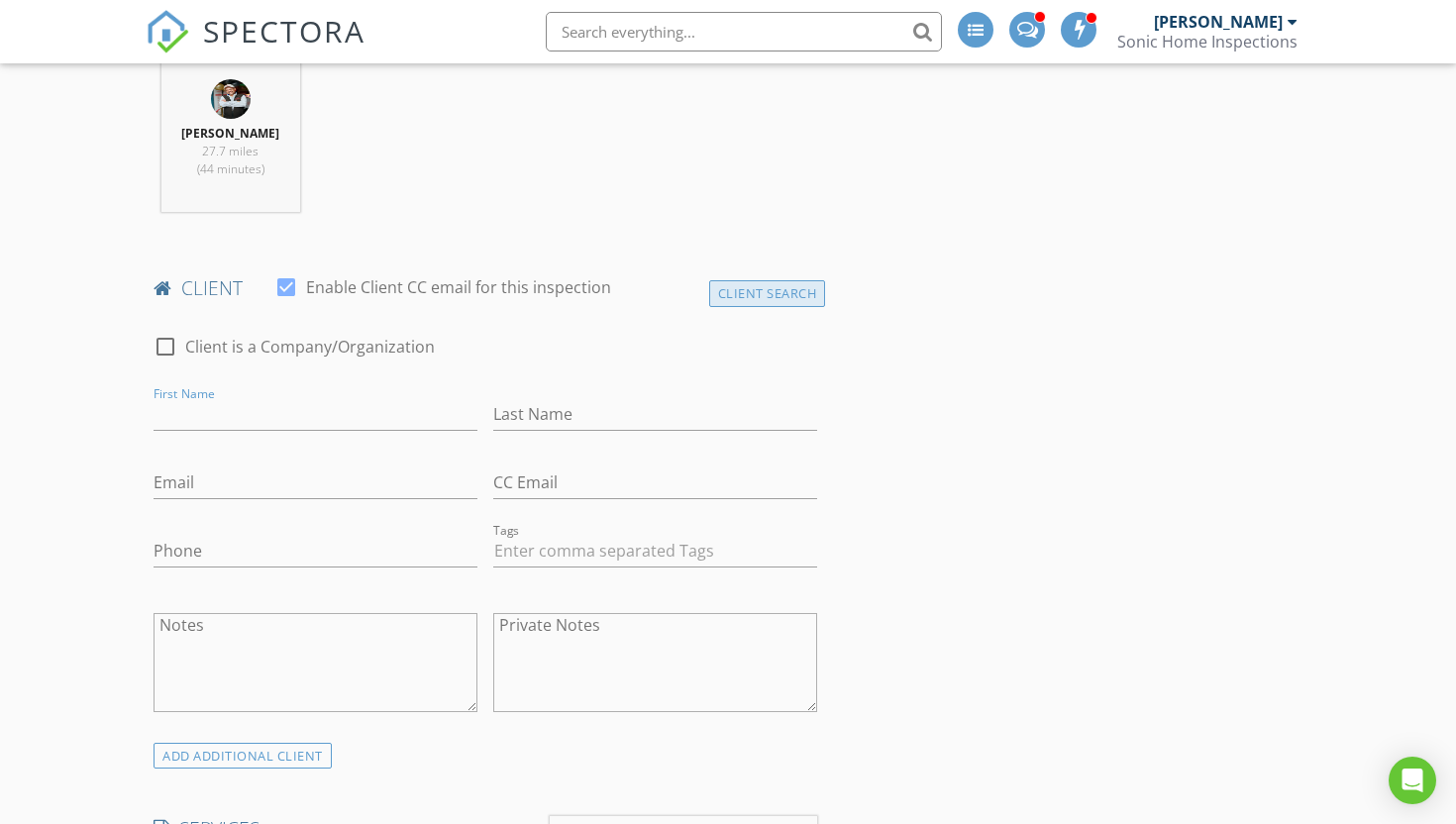 click on "Client Search" at bounding box center (768, 293) 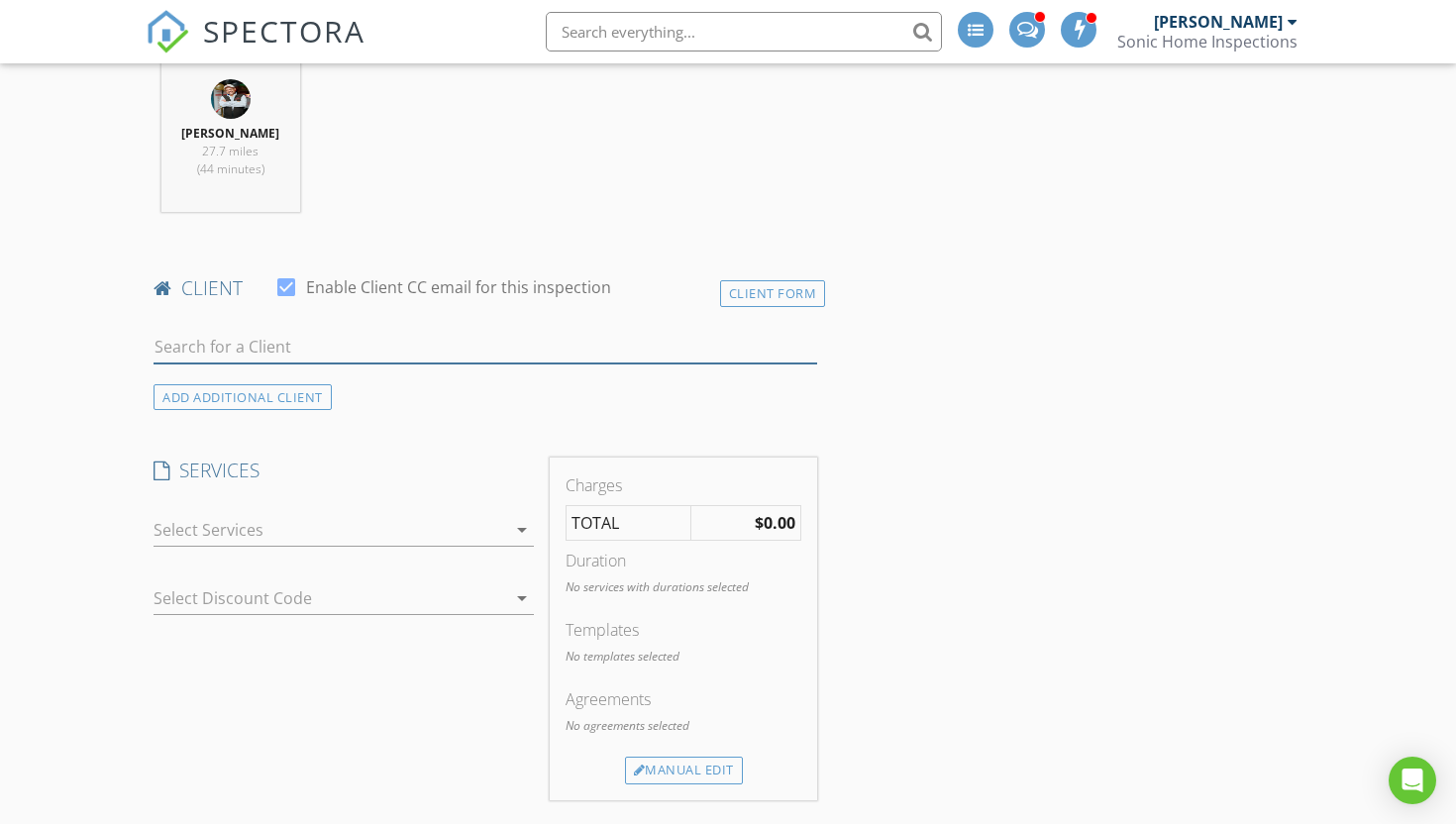 click at bounding box center [485, 347] 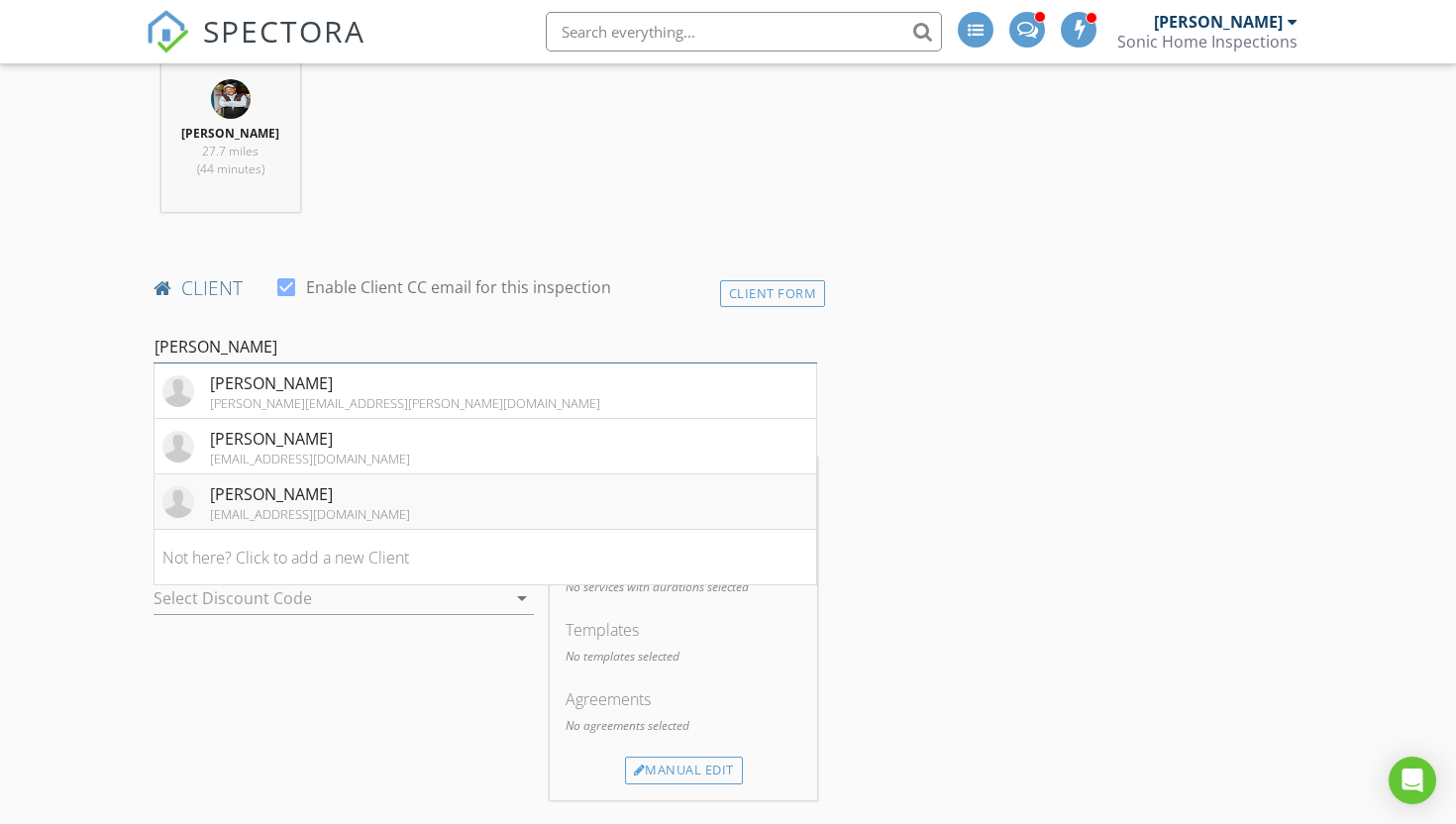 type on "David" 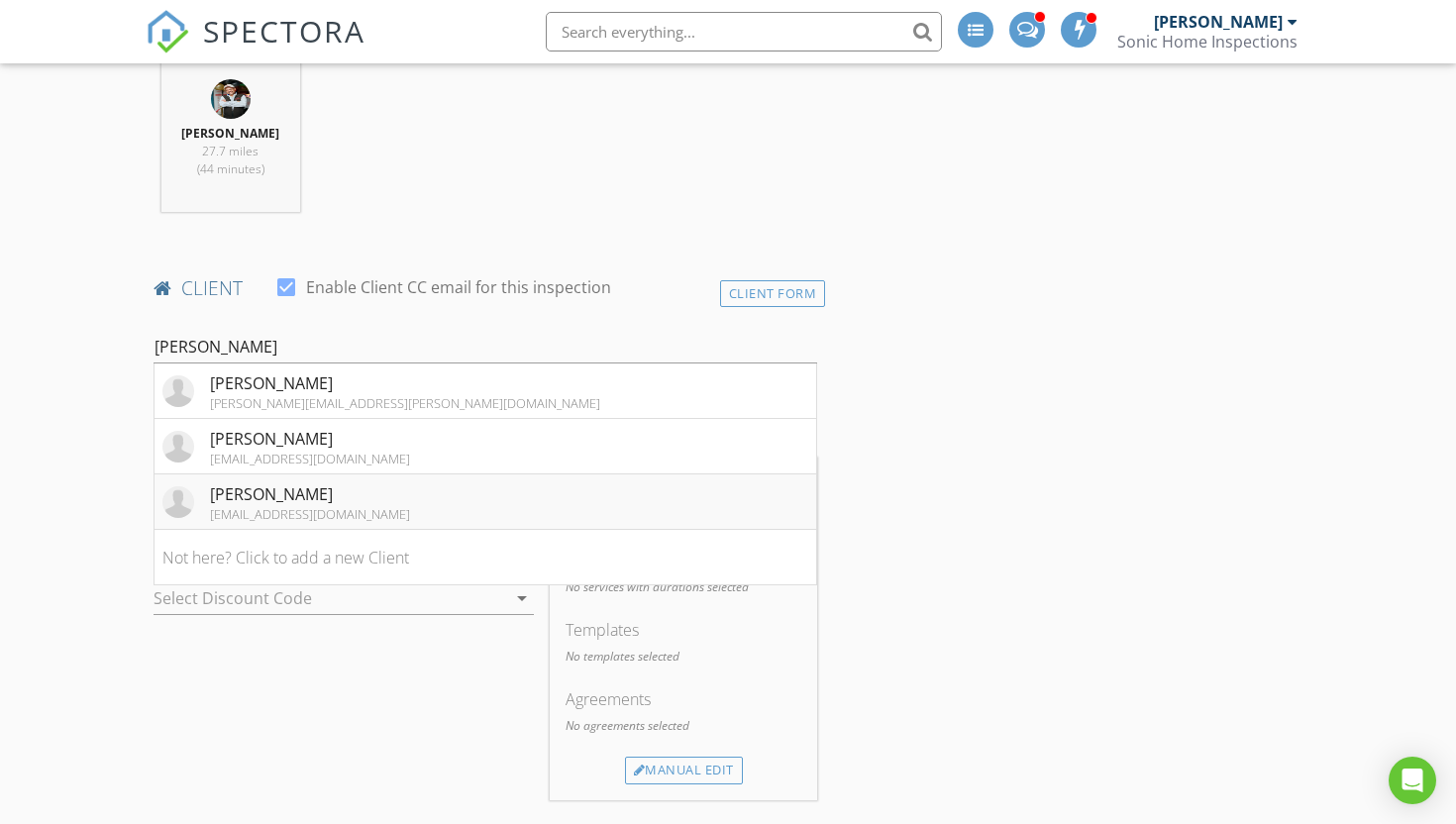 click on "David Lazar" at bounding box center [310, 494] 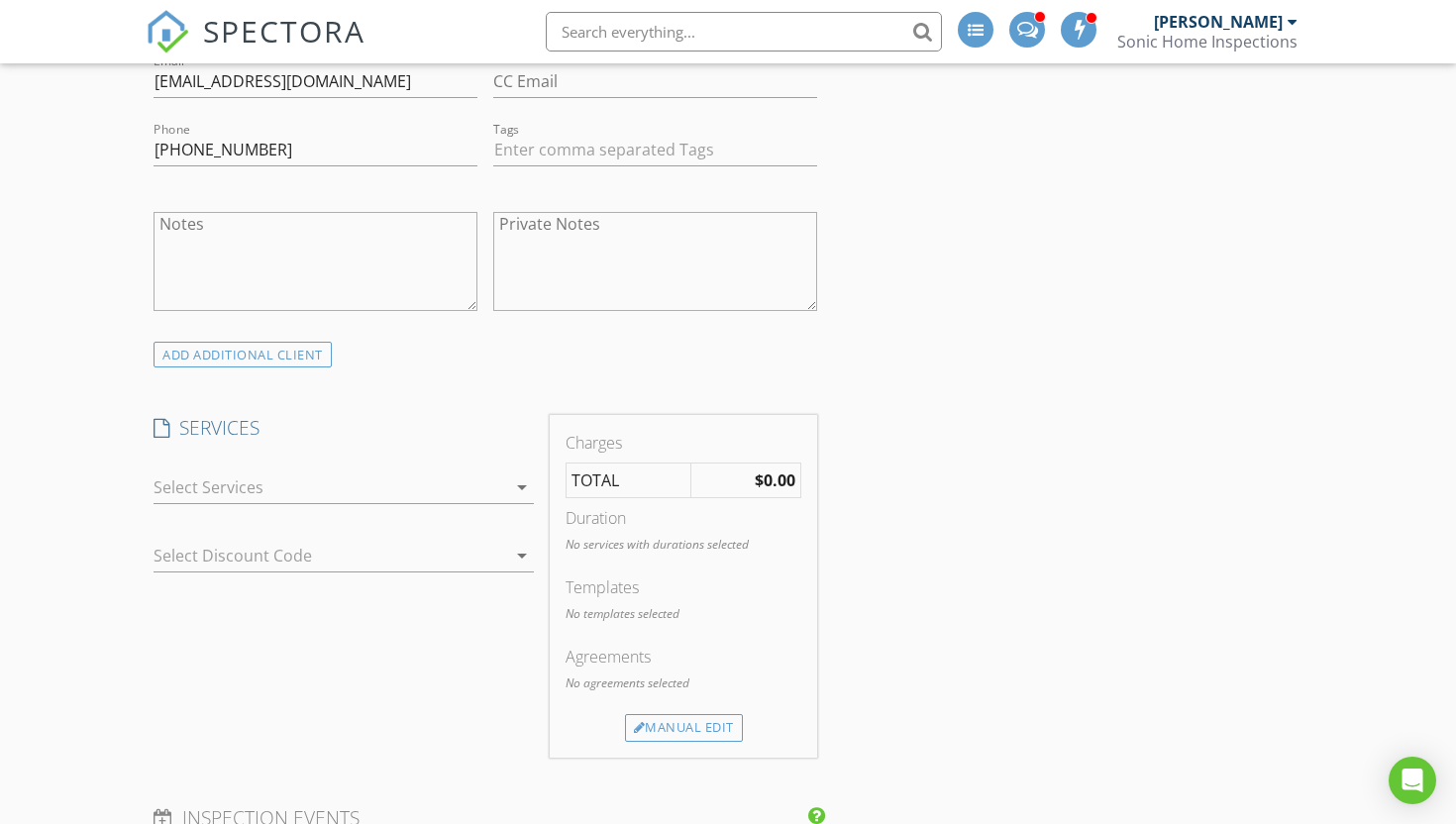 scroll, scrollTop: 1230, scrollLeft: 0, axis: vertical 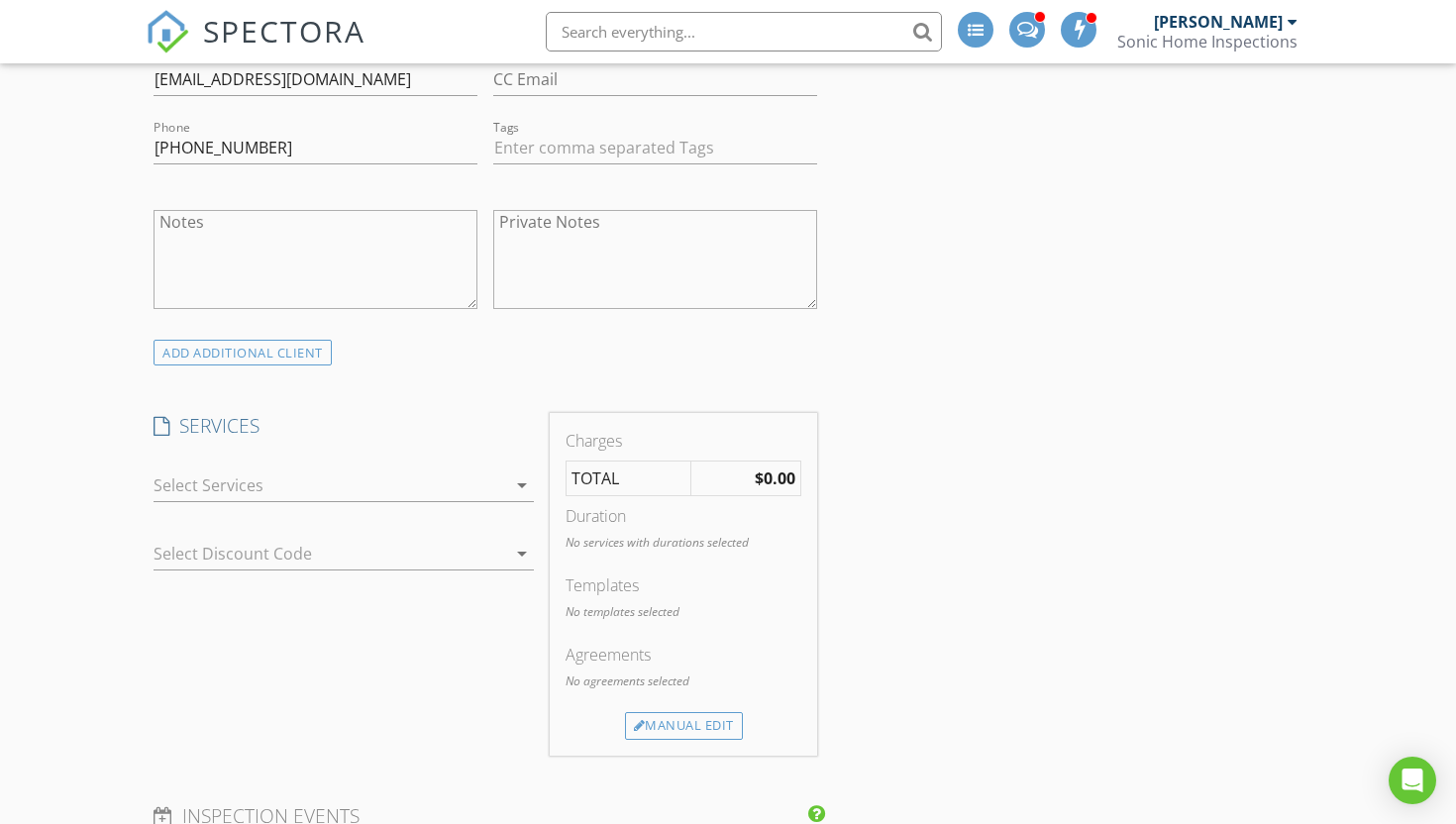 click on "arrow_drop_down" at bounding box center (522, 485) 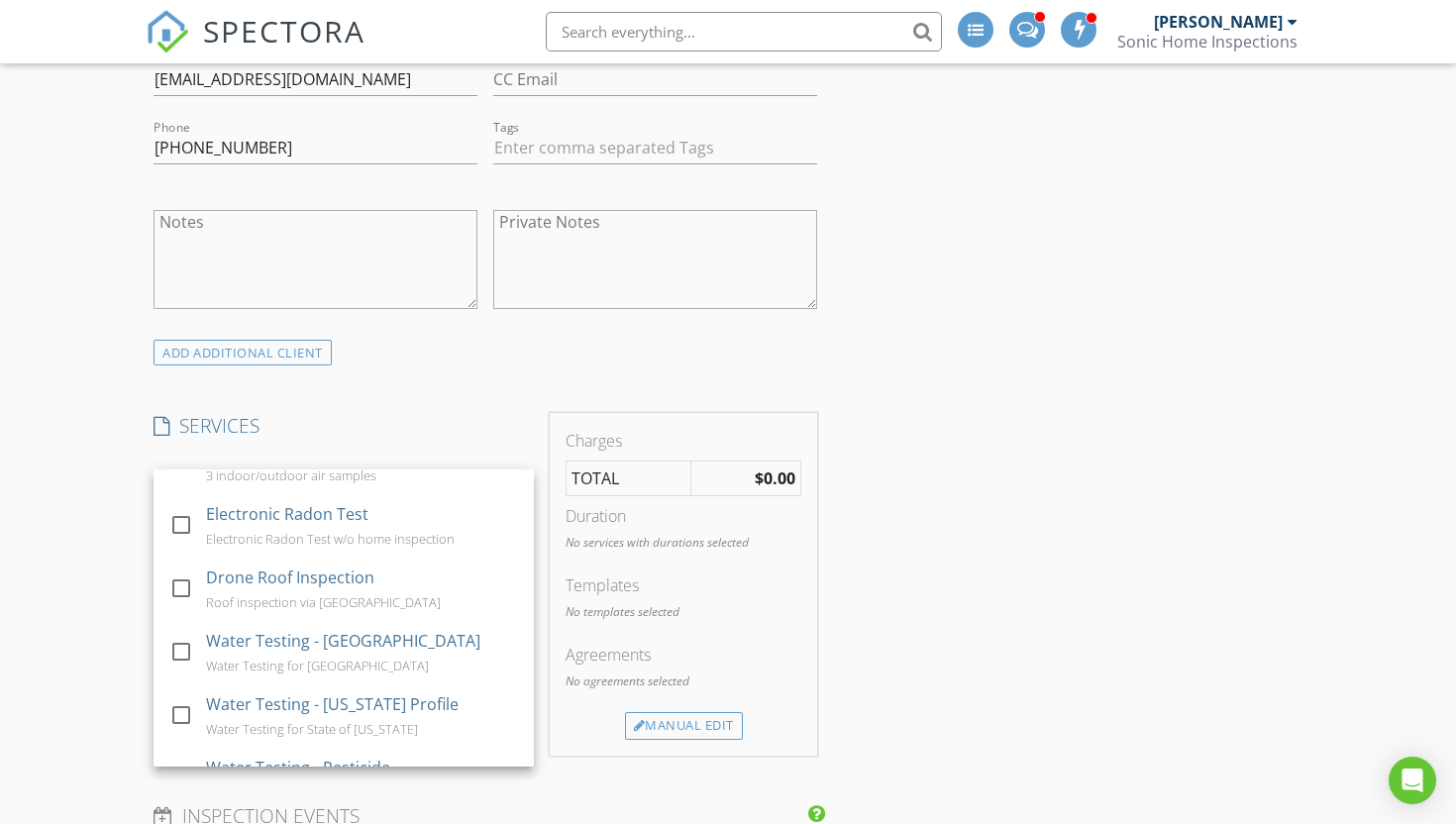 scroll, scrollTop: 992, scrollLeft: 0, axis: vertical 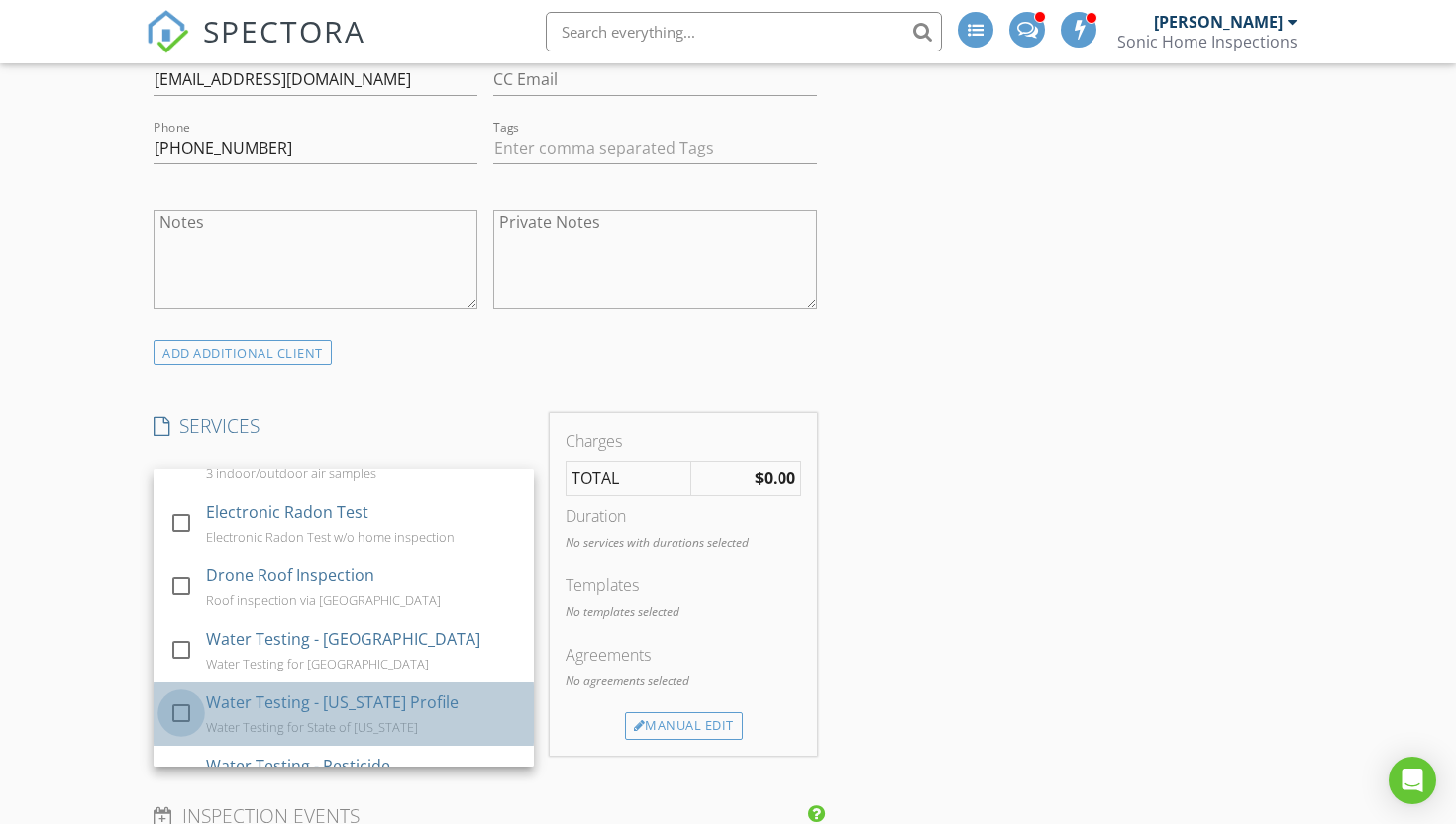 click at bounding box center [181, 712] 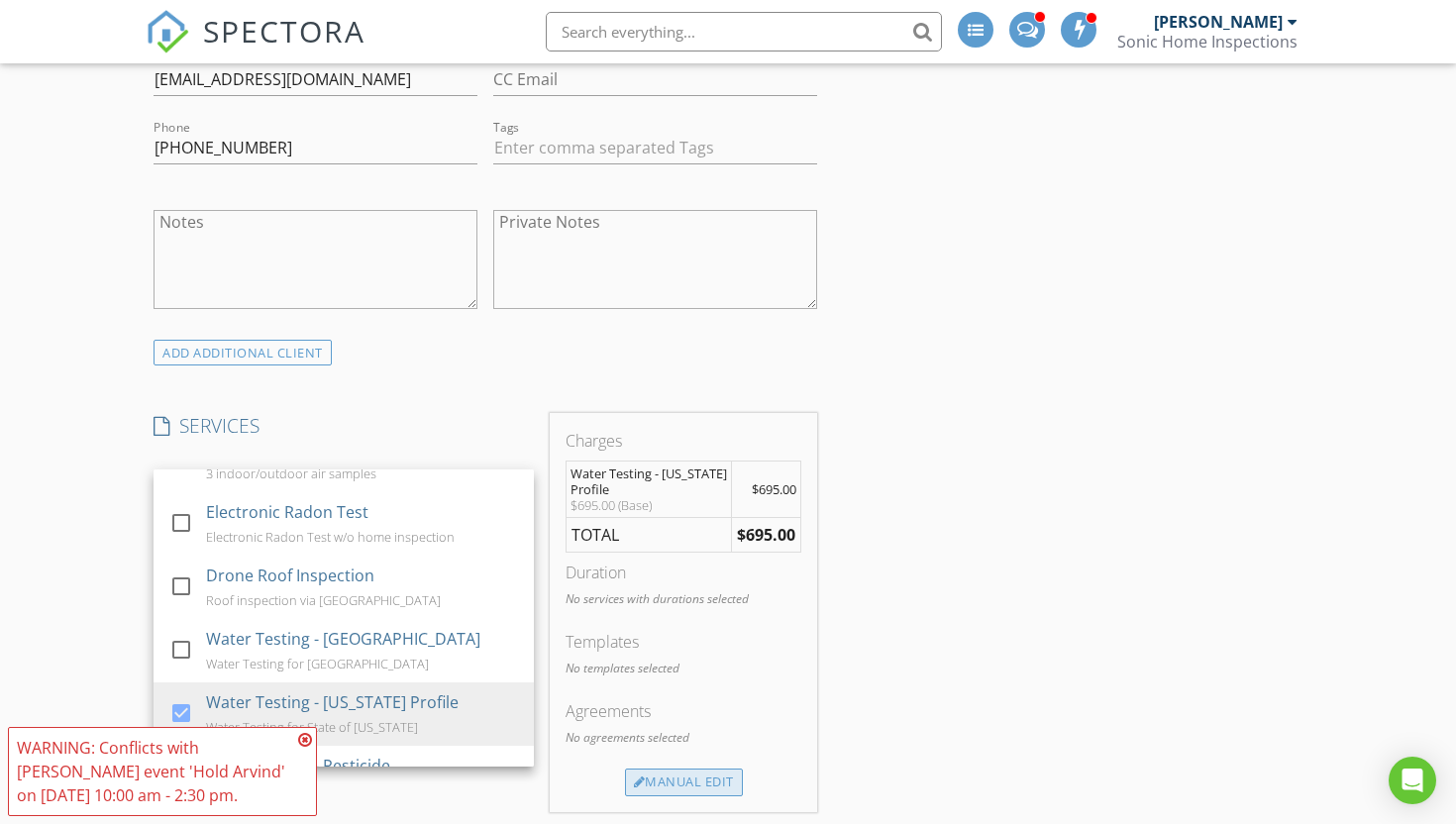 click on "Manual Edit" at bounding box center [683, 782] 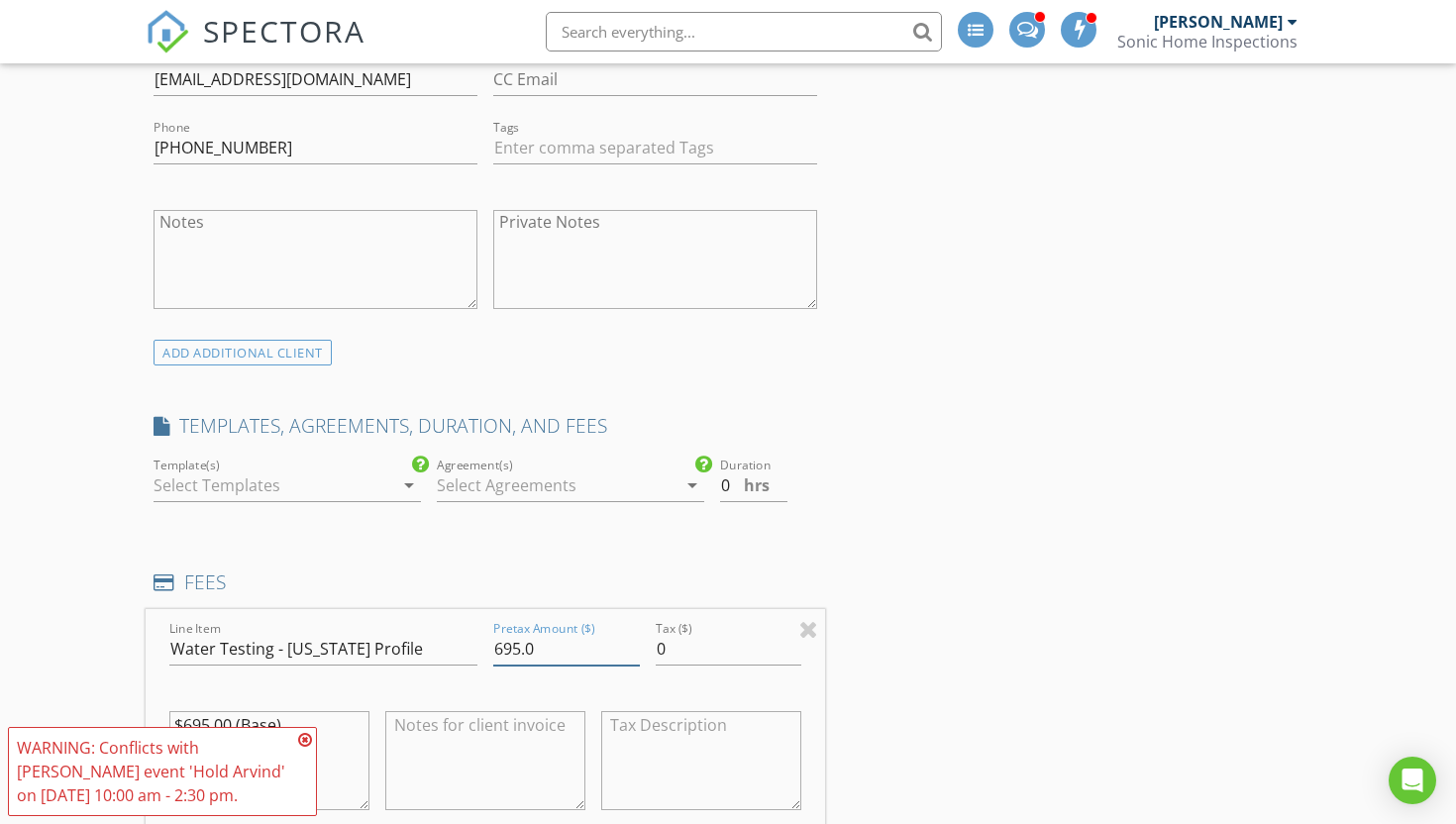 drag, startPoint x: 502, startPoint y: 630, endPoint x: 489, endPoint y: 630, distance: 13 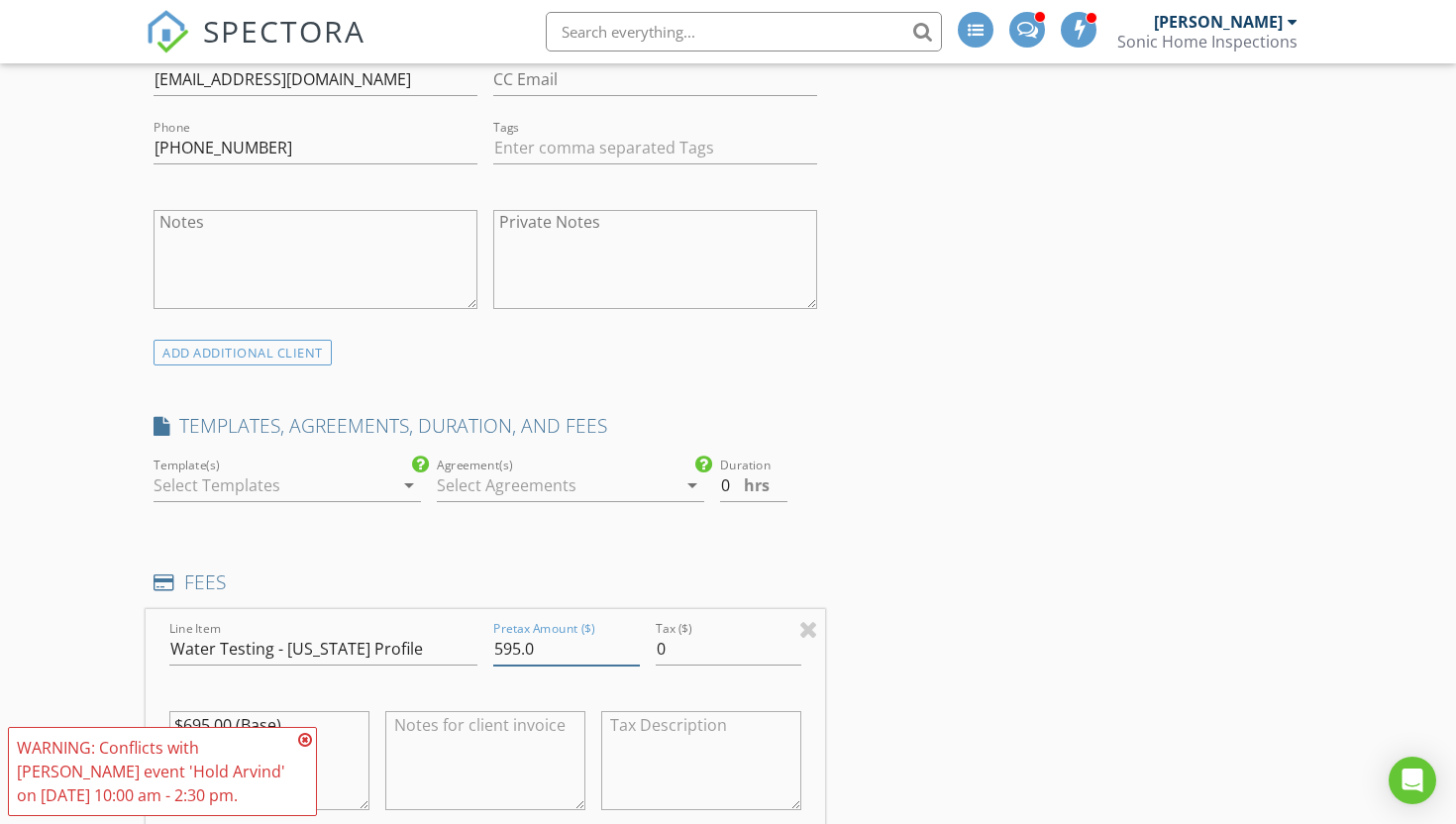 type on "595.0" 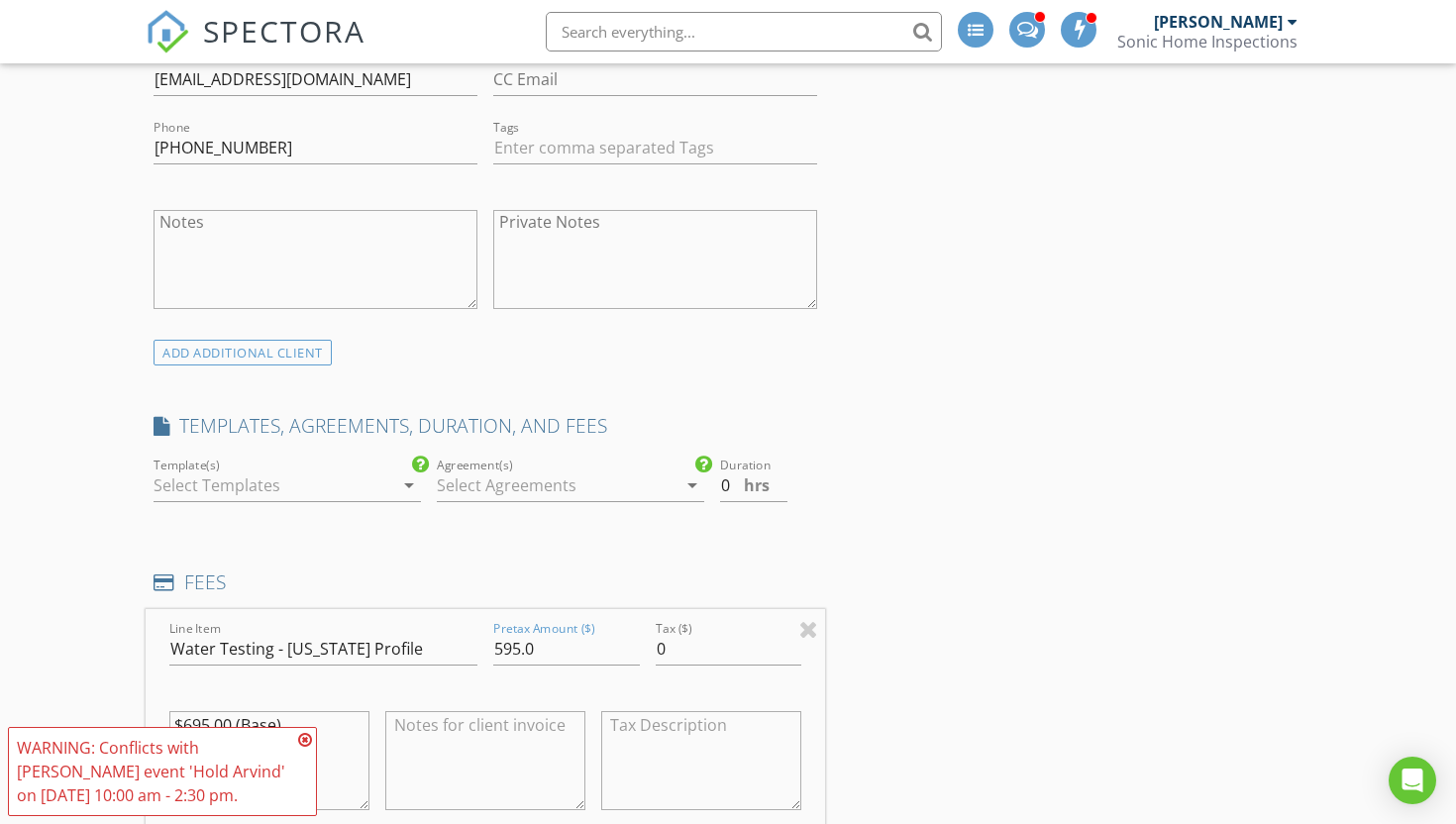 click on "INSPECTOR(S)
check_box   Mike Kapur   PRIMARY   Mike Kapur arrow_drop_down   check_box_outline_blank Mike Kapur specifically requested
Date/Time
07/13/2025 8:00 AM
Location
Address Search       Address 37 Topfield Rd   Unit   City Wilton   State CT   Zip 06897   County Western Connecticut Planning Region     Square Feet 3887   Year Built 1961   Foundation arrow_drop_down     Mike Kapur     27.7 miles     (44 minutes)
client
check_box Enable Client CC email for this inspection   Client Search     check_box_outline_blank Client is a Company/Organization     First Name David   Last Name Lazar   Email davidalazar@gmail.com   CC Email   Phone 740-707-2933         Tags         Notes   Private Notes
ADD ADDITIONAL client
SERVICES
check_box_outline_blank     check_box_outline_blank" at bounding box center (728, 958) 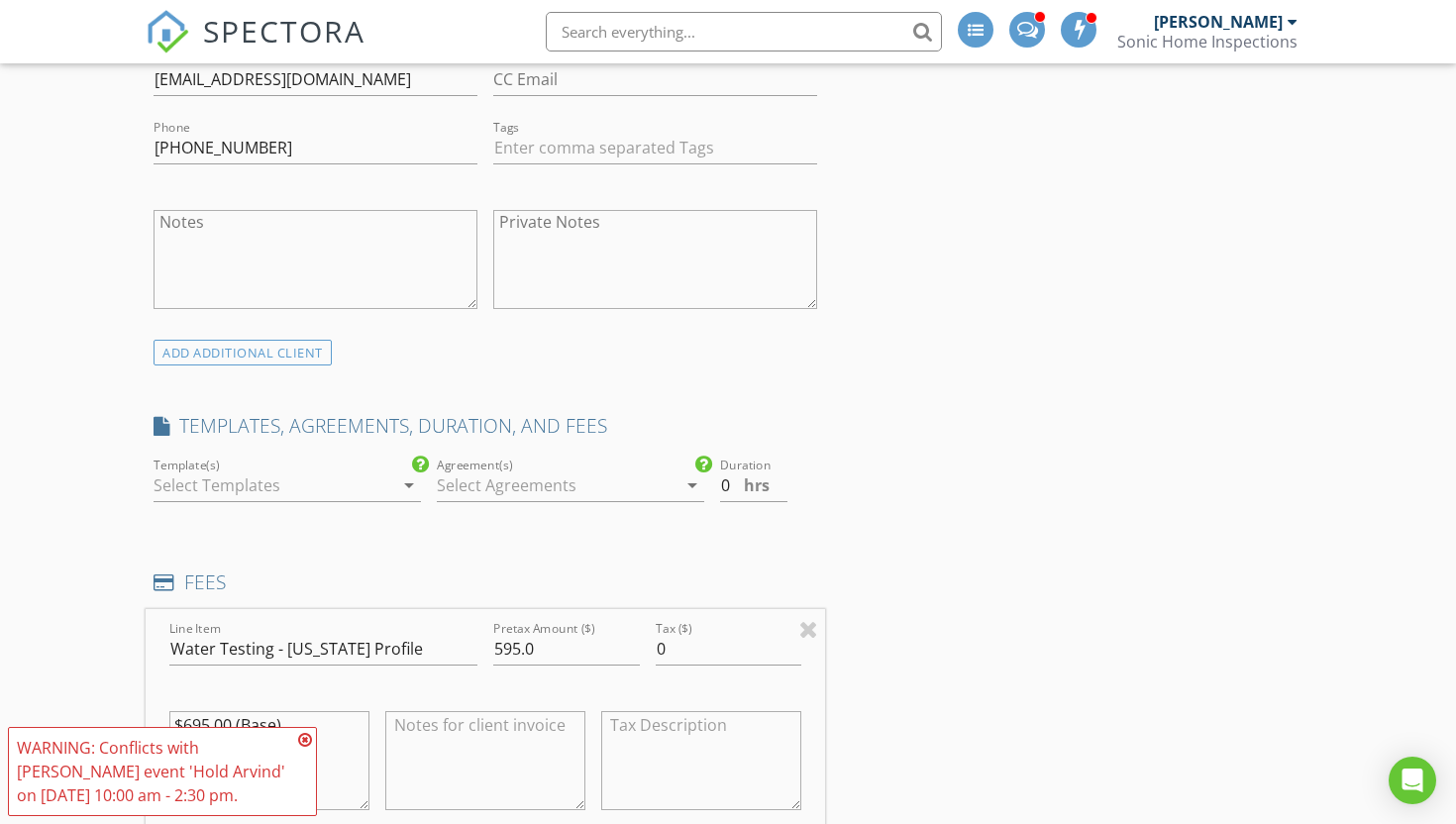 click at bounding box center (305, 740) 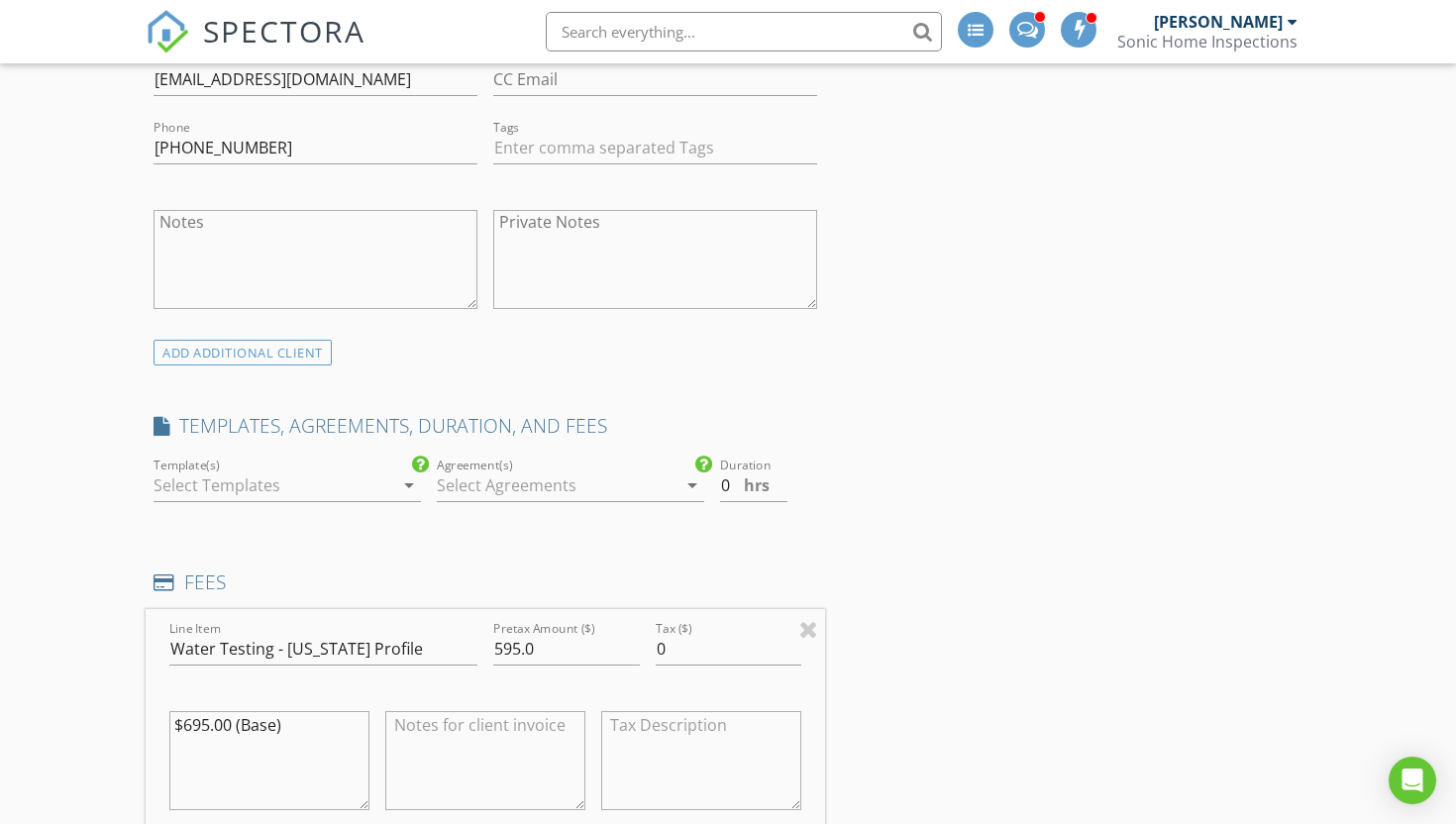 click on "INSPECTOR(S)
check_box   Mike Kapur   PRIMARY   Mike Kapur arrow_drop_down   check_box_outline_blank Mike Kapur specifically requested
Date/Time
07/13/2025 8:00 AM
Location
Address Search       Address 37 Topfield Rd   Unit   City Wilton   State CT   Zip 06897   County Western Connecticut Planning Region     Square Feet 3887   Year Built 1961   Foundation arrow_drop_down     Mike Kapur     27.7 miles     (44 minutes)
client
check_box Enable Client CC email for this inspection   Client Search     check_box_outline_blank Client is a Company/Organization     First Name David   Last Name Lazar   Email davidalazar@gmail.com   CC Email   Phone 740-707-2933         Tags         Notes   Private Notes
ADD ADDITIONAL client
SERVICES
check_box_outline_blank     check_box_outline_blank" at bounding box center (728, 958) 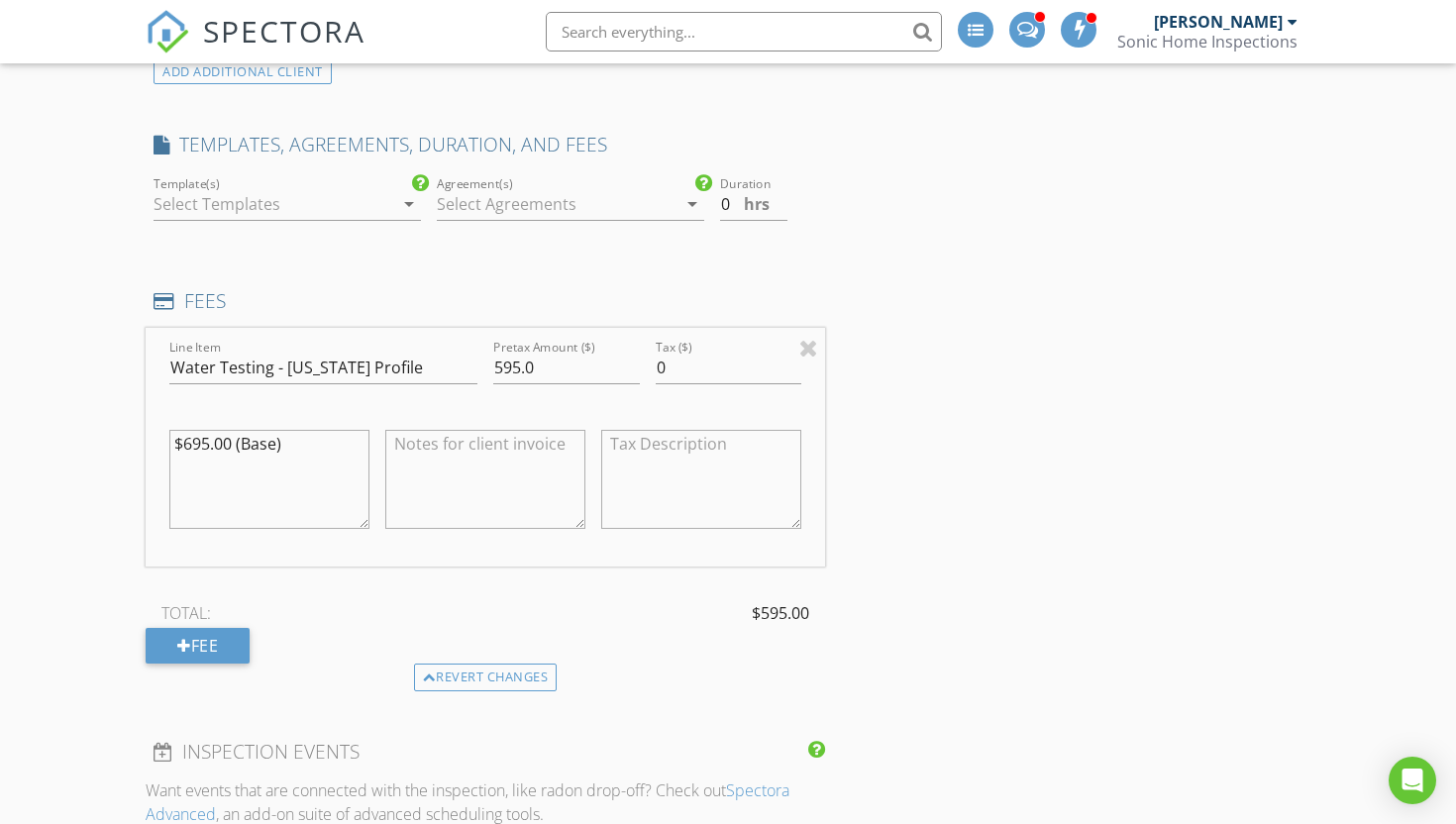 scroll, scrollTop: 1504, scrollLeft: 0, axis: vertical 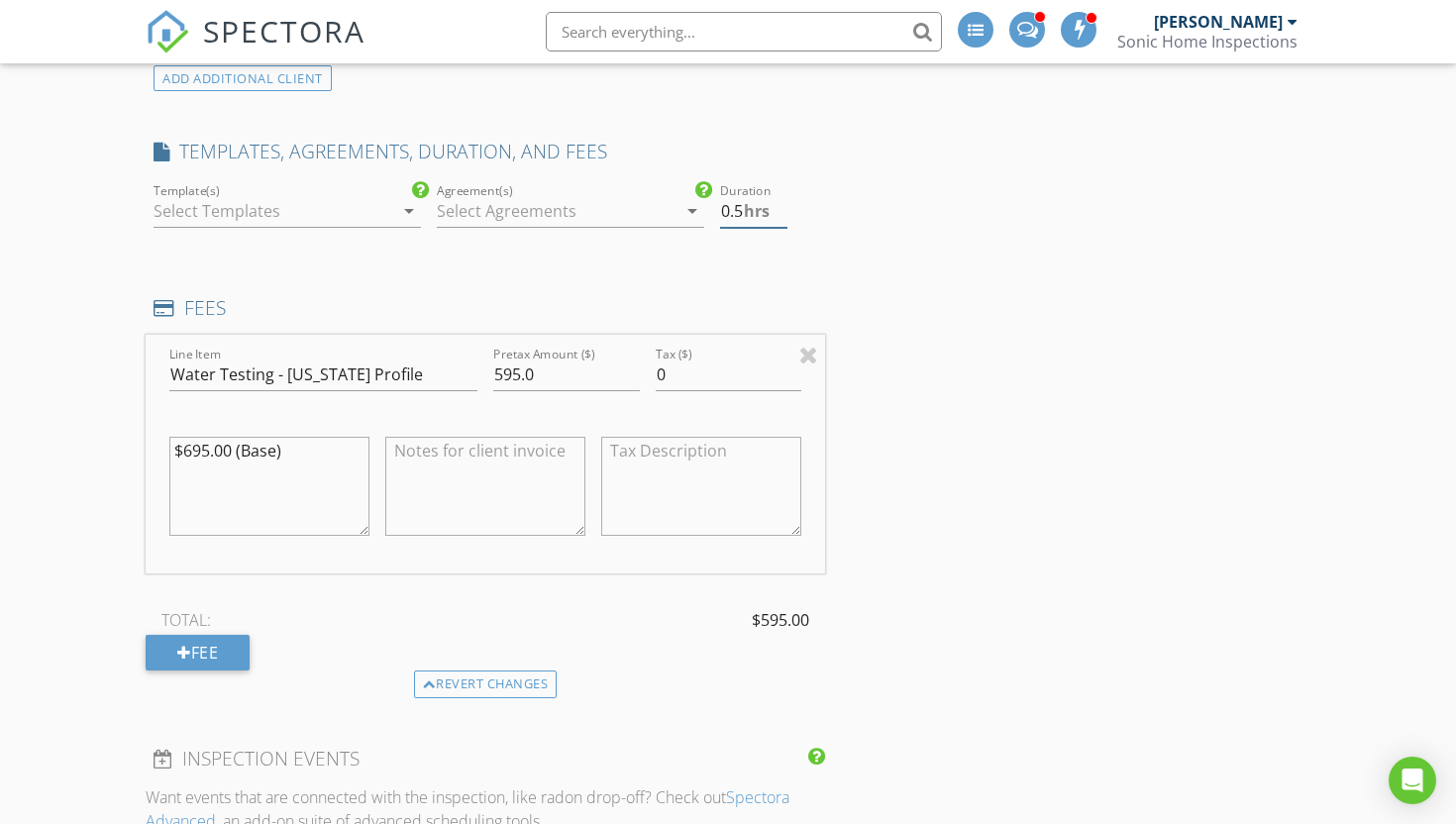 type on "0.5" 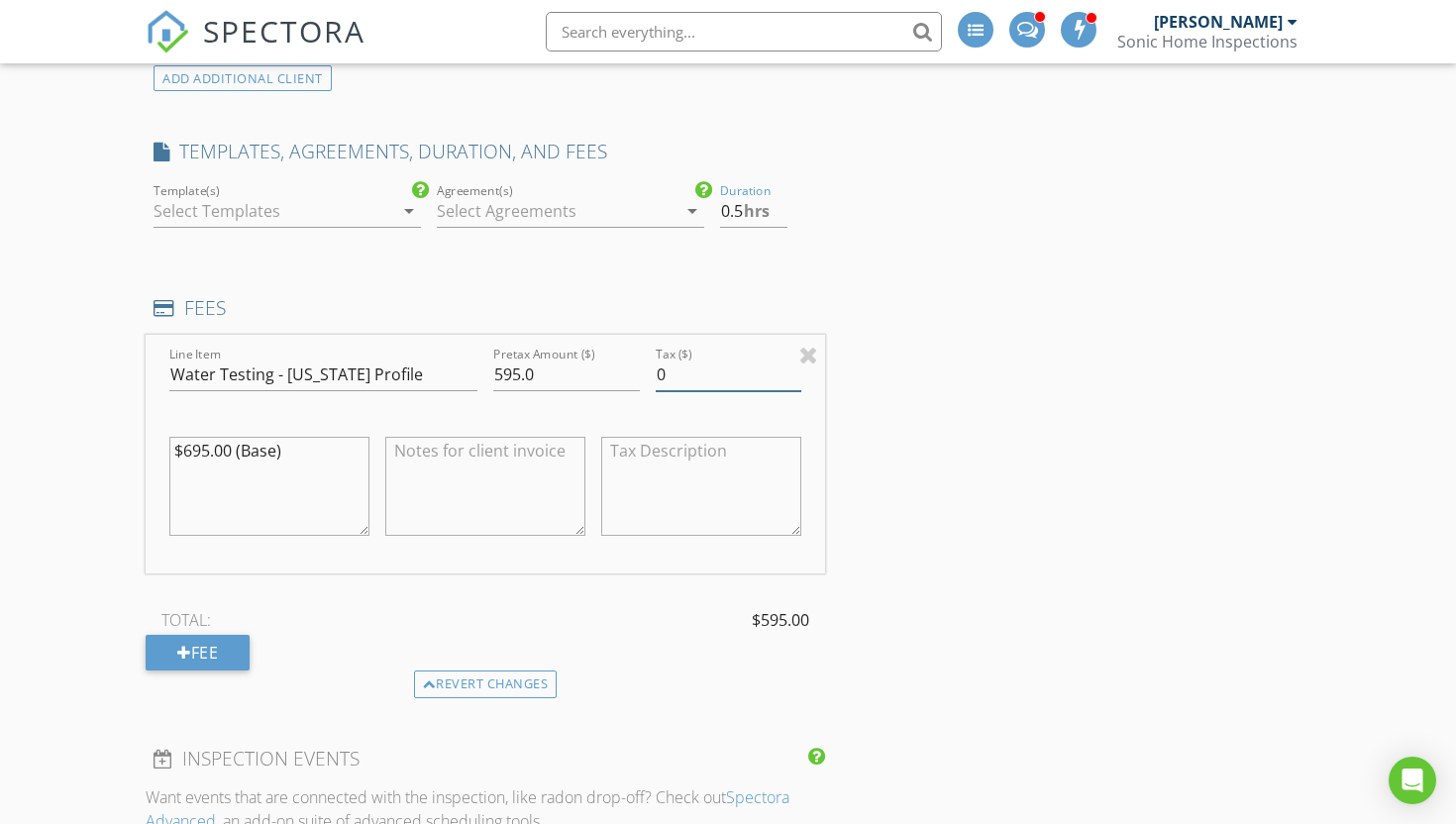 click on "INSPECTOR(S)
check_box   Mike Kapur   PRIMARY   Mike Kapur arrow_drop_down   check_box_outline_blank Mike Kapur specifically requested
Date/Time
07/13/2025 8:00 AM
Location
Address Search       Address 37 Topfield Rd   Unit   City Wilton   State CT   Zip 06897   County Western Connecticut Planning Region     Square Feet 3887   Year Built 1961   Foundation arrow_drop_down     Mike Kapur     27.7 miles     (44 minutes)
client
check_box Enable Client CC email for this inspection   Client Search     check_box_outline_blank Client is a Company/Organization     First Name David   Last Name Lazar   Email davidalazar@gmail.com   CC Email   Phone 740-707-2933         Tags         Notes   Private Notes
ADD ADDITIONAL client
SERVICES
check_box_outline_blank     check_box_outline_blank" at bounding box center (728, 683) 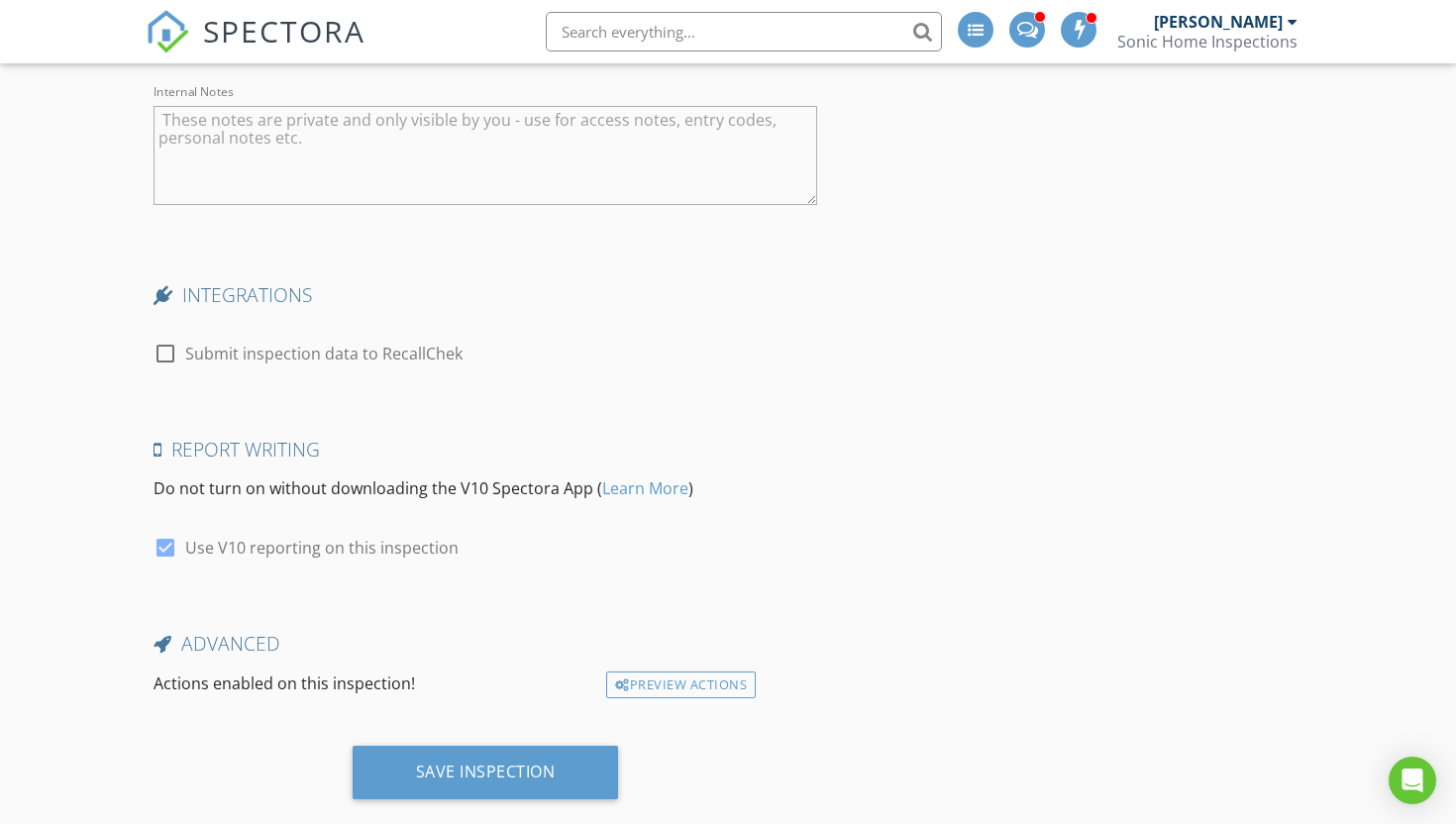 scroll, scrollTop: 3308, scrollLeft: 0, axis: vertical 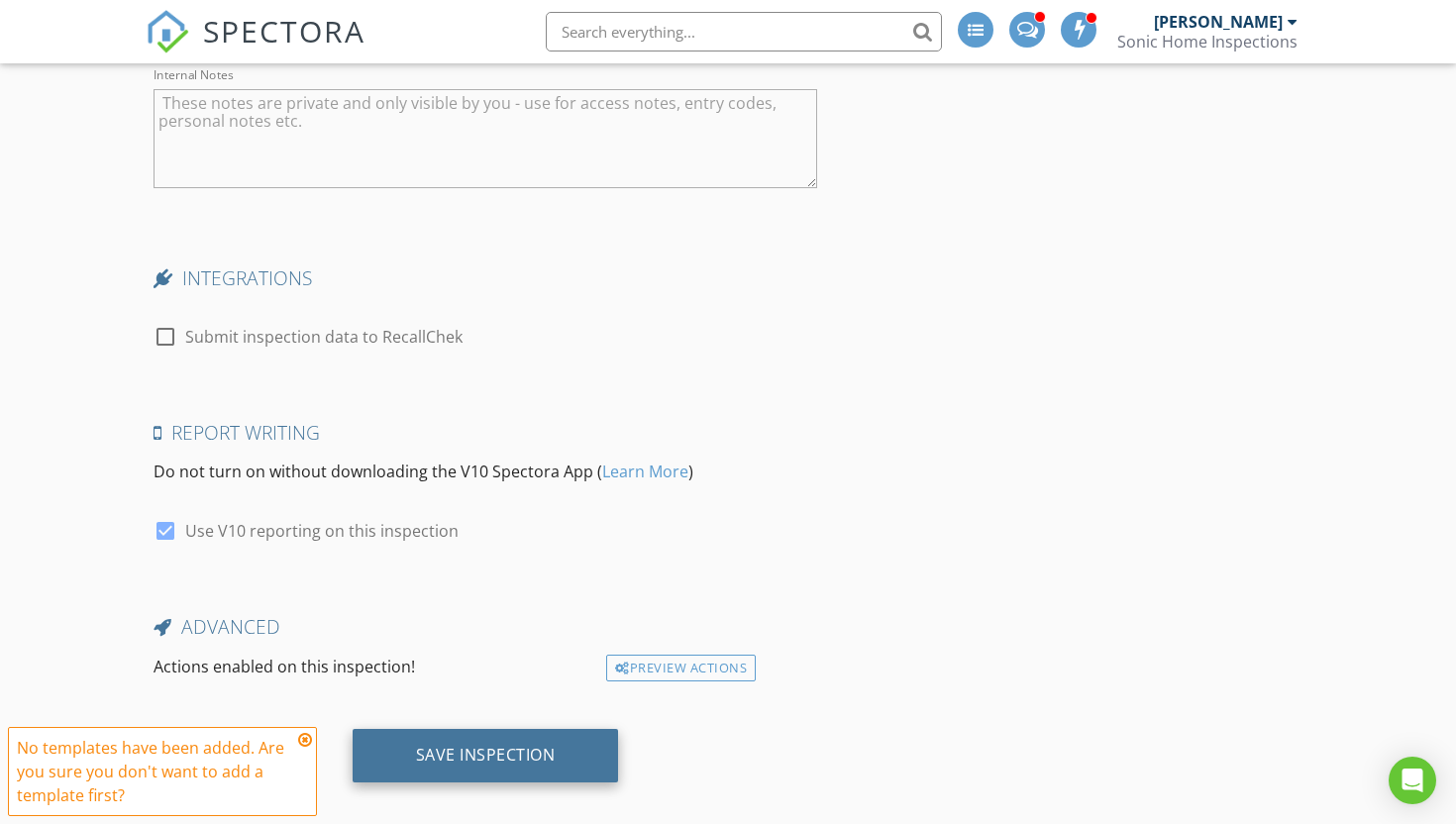 click on "Save Inspection" at bounding box center (485, 755) 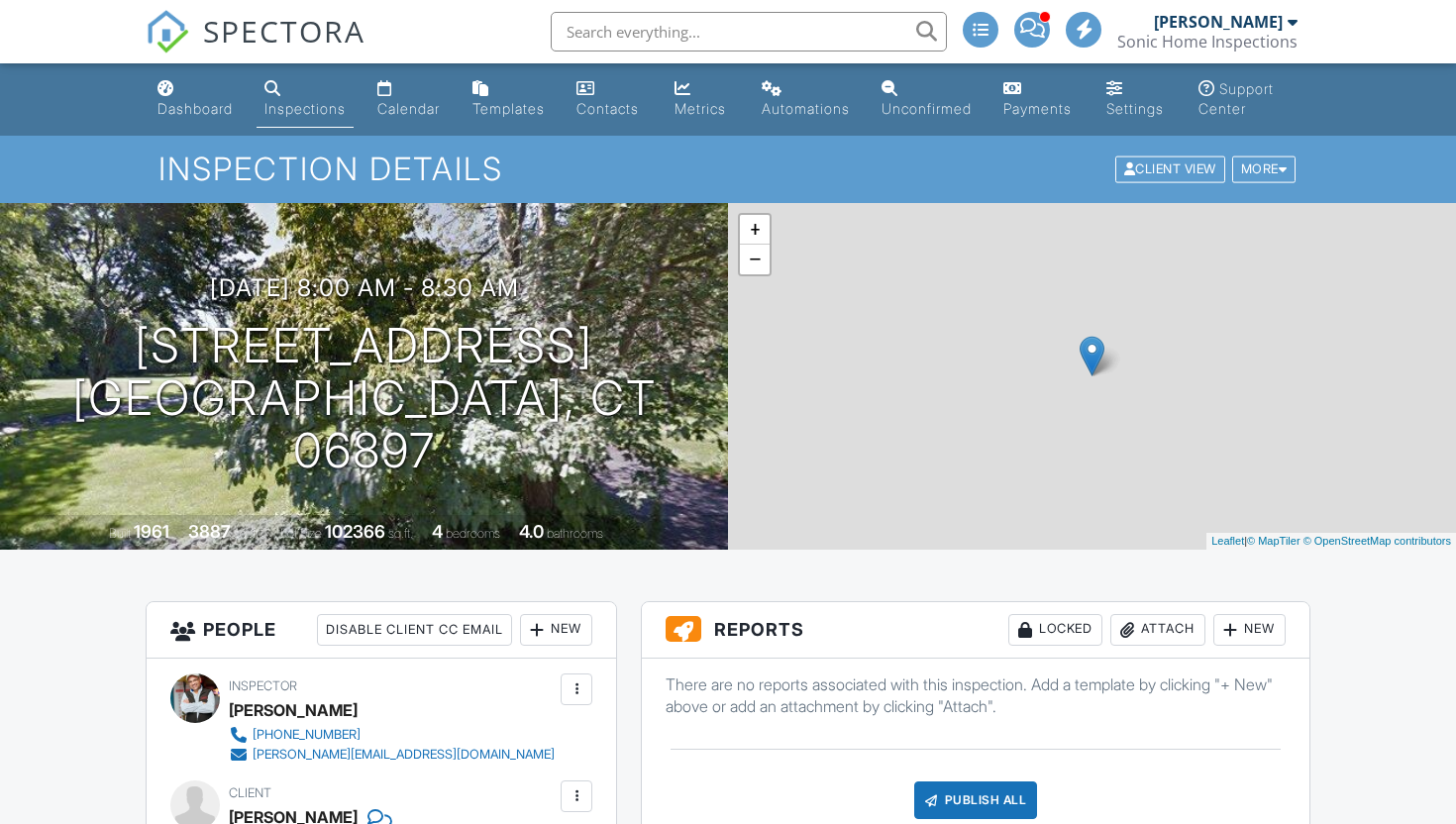 scroll, scrollTop: 0, scrollLeft: 0, axis: both 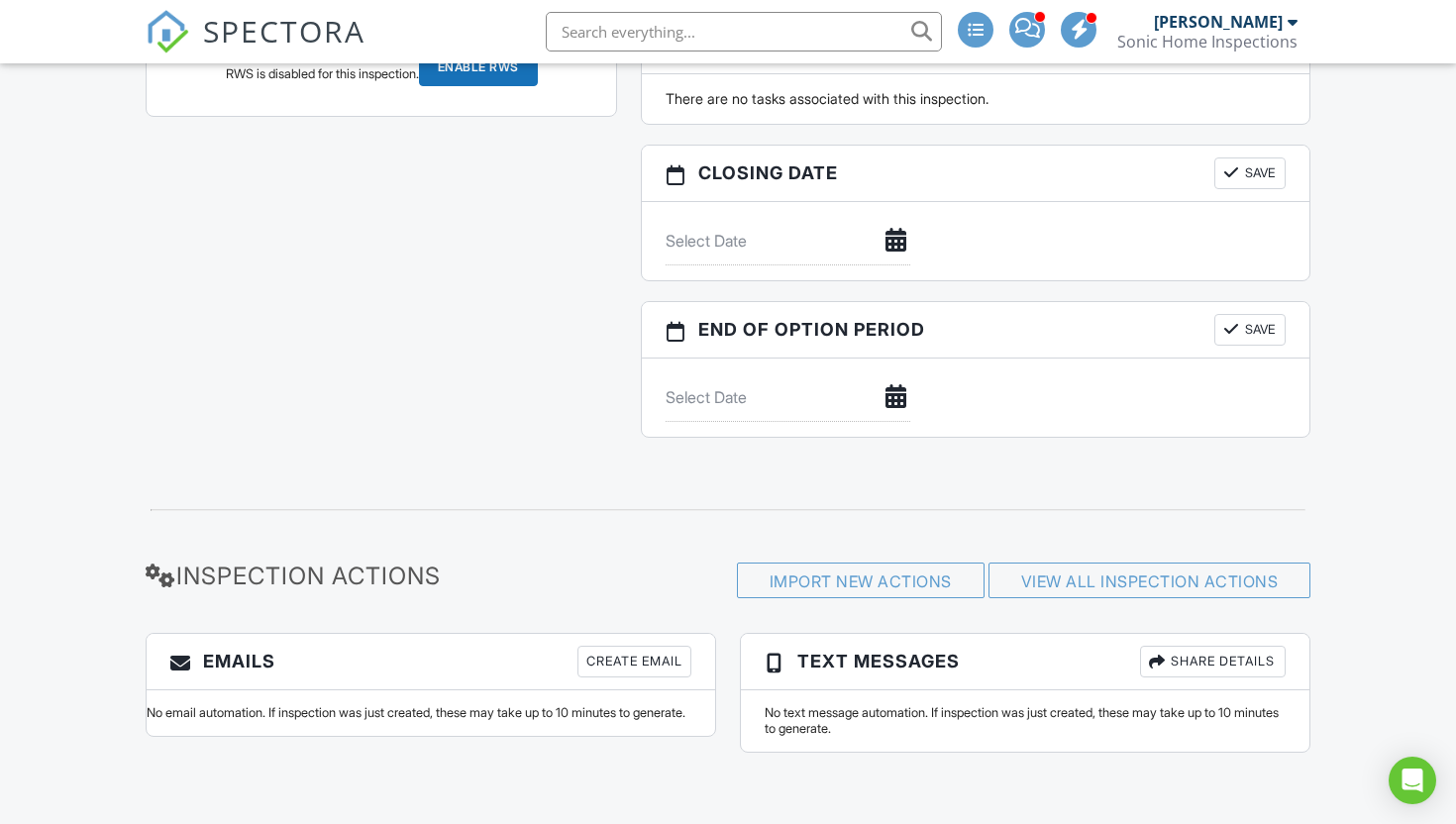 click on "All emails and texts are disabled for this inspection!
All emails and texts have been disabled for this inspection. This may have happened due to someone manually disabling them or this inspection being unconfirmed when it was scheduled. To re-enable emails and texts for this inspection, click the button below.
Turn on emails and texts
Reports
Locked
Attach
New
There are no reports associated with this inspection. Add a template by clicking "+ New" above or add an attachment by clicking "Attach".
Publish All
Checking report completion
Additional Documents
New
There are no attachments to this inspection.
Internal
Order ID
▼ Real Estate Agent Internet Search Relocation Company Past Customer Friend Google
Real Estate Agent
Internet Search
Relocation Company
Past Customer
Friend
Google
Referral source
Disable All Notifications" at bounding box center [728, -304] 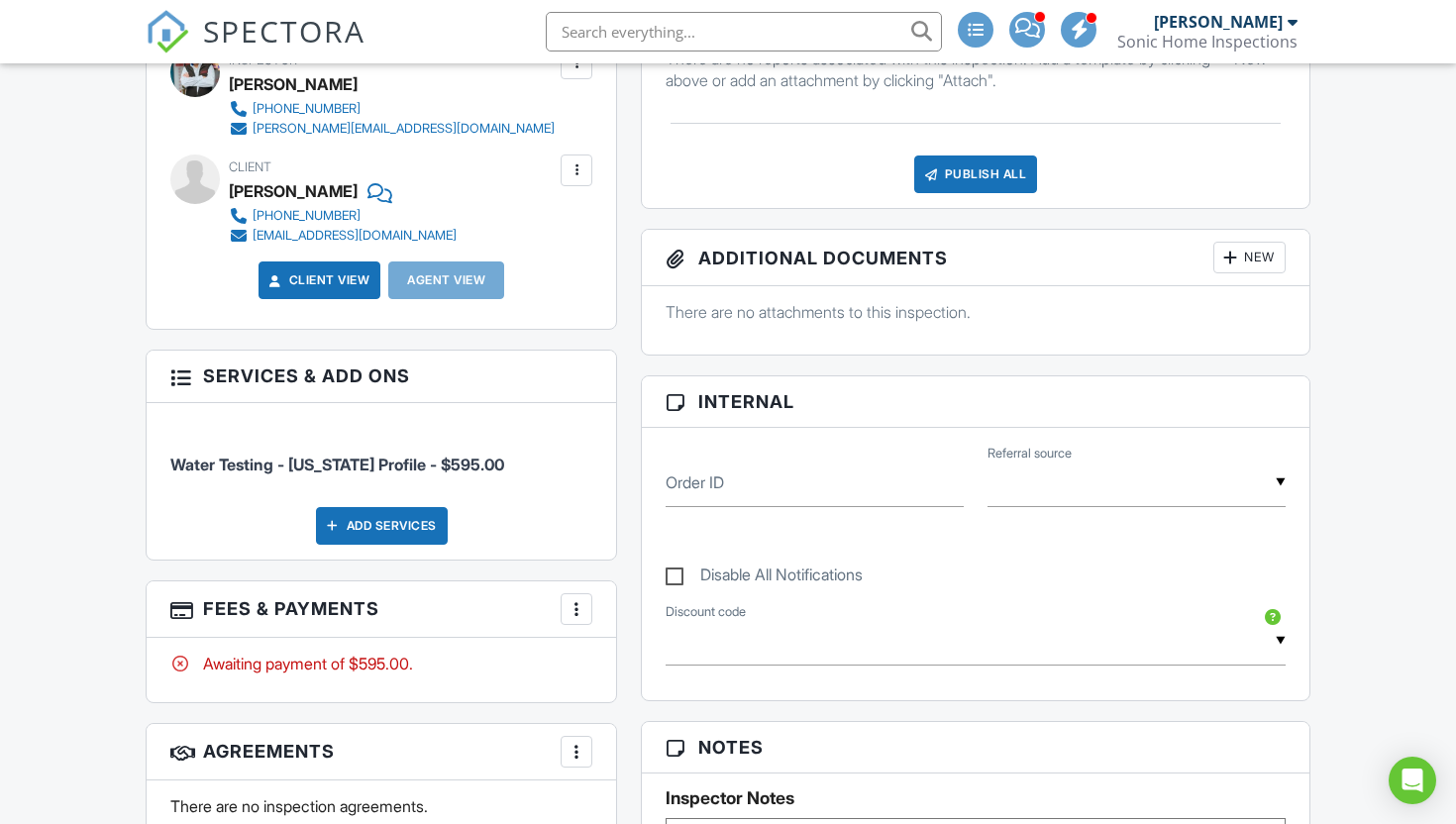 scroll, scrollTop: 636, scrollLeft: 0, axis: vertical 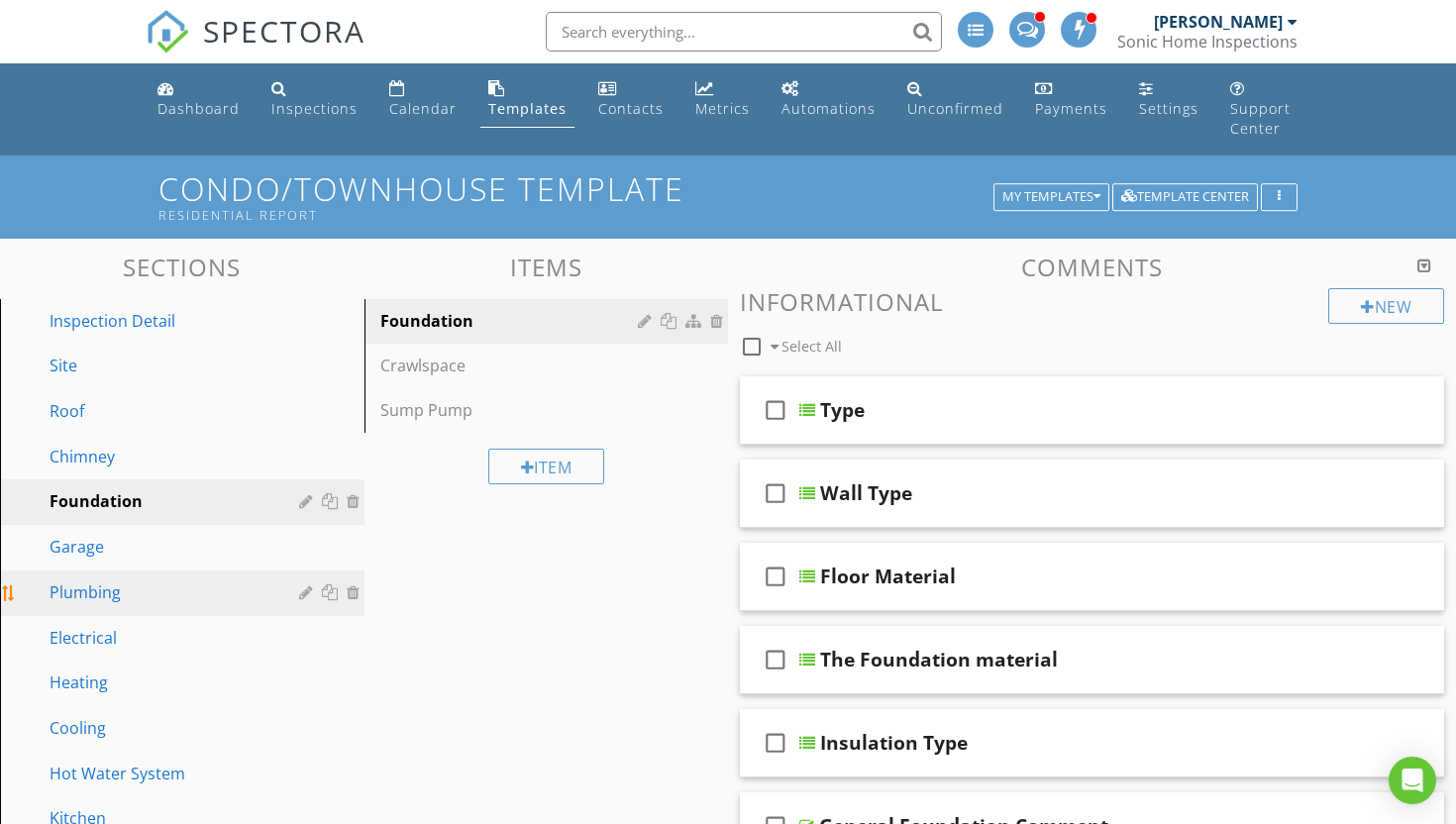 click on "Plumbing" at bounding box center [159, 592] 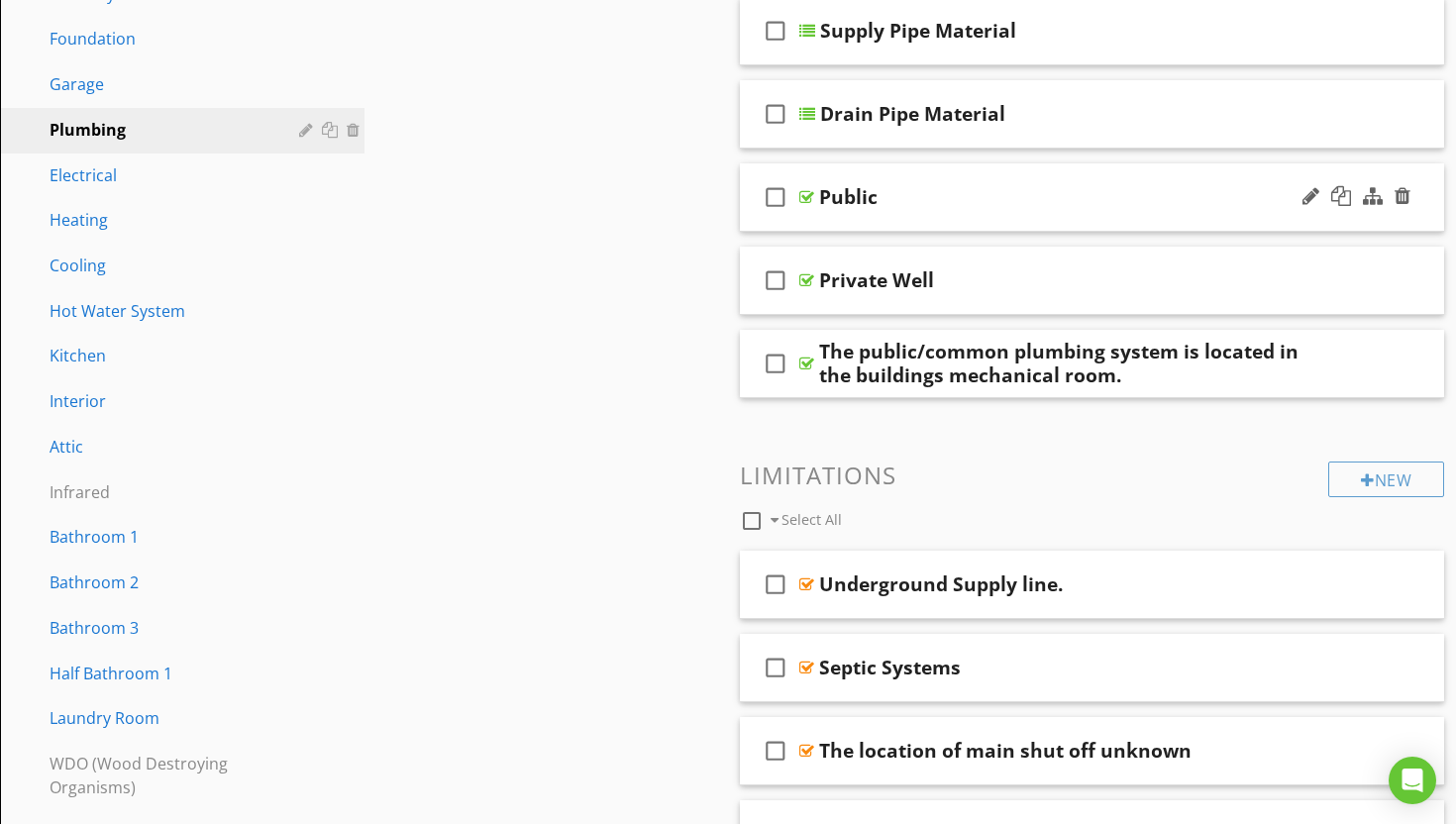 scroll, scrollTop: 475, scrollLeft: 0, axis: vertical 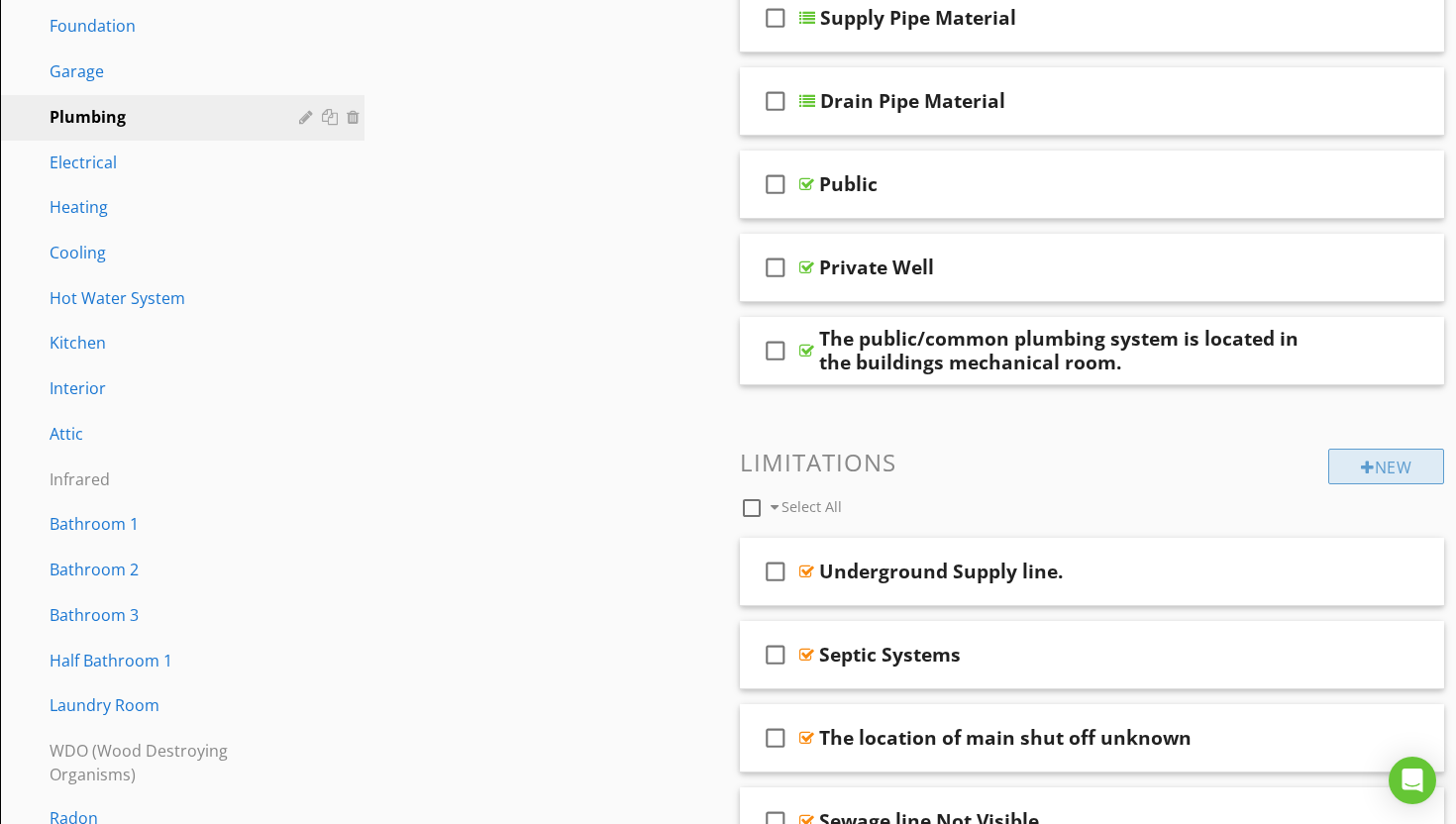 click at bounding box center [1368, 467] 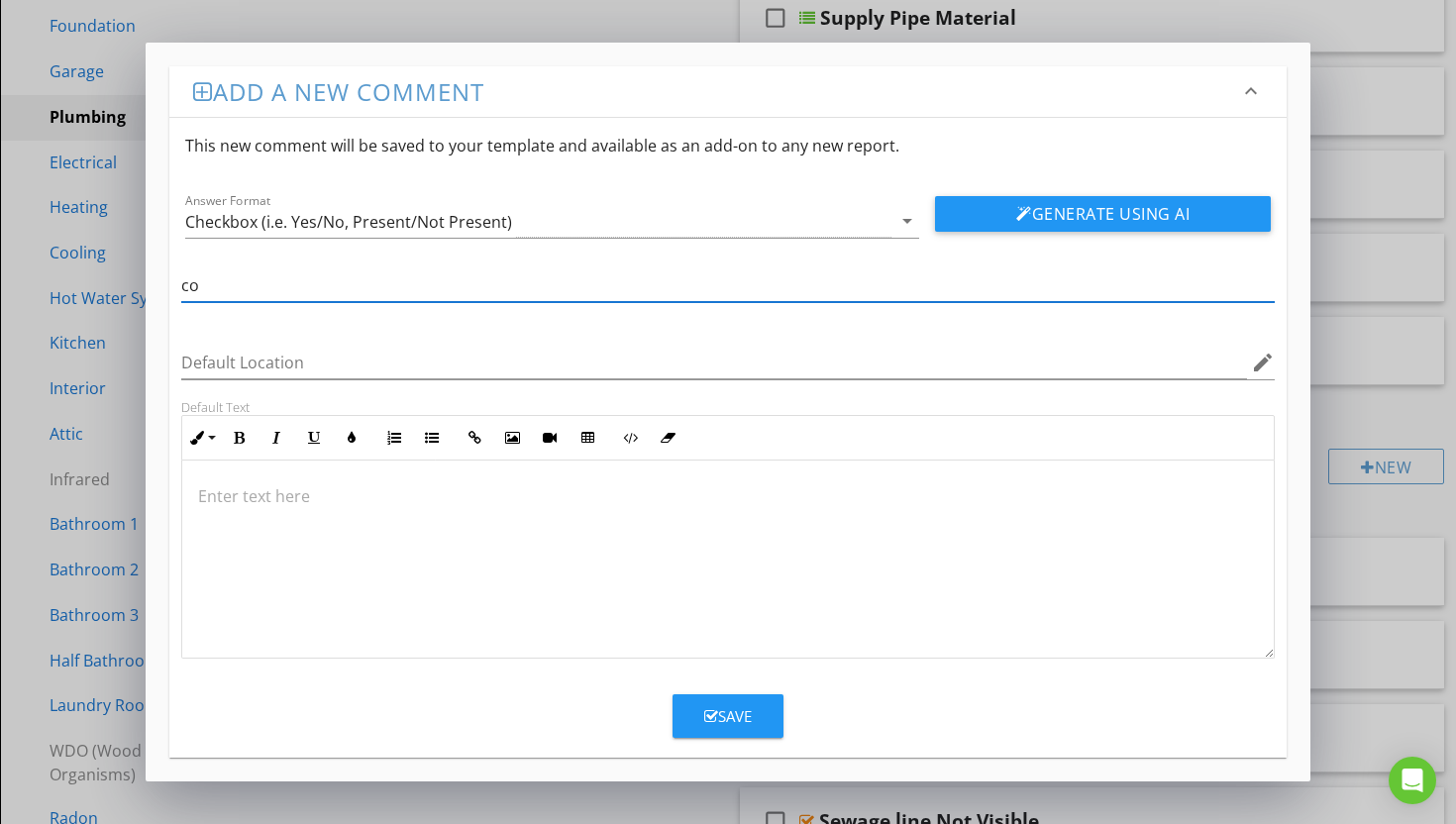 type on "c" 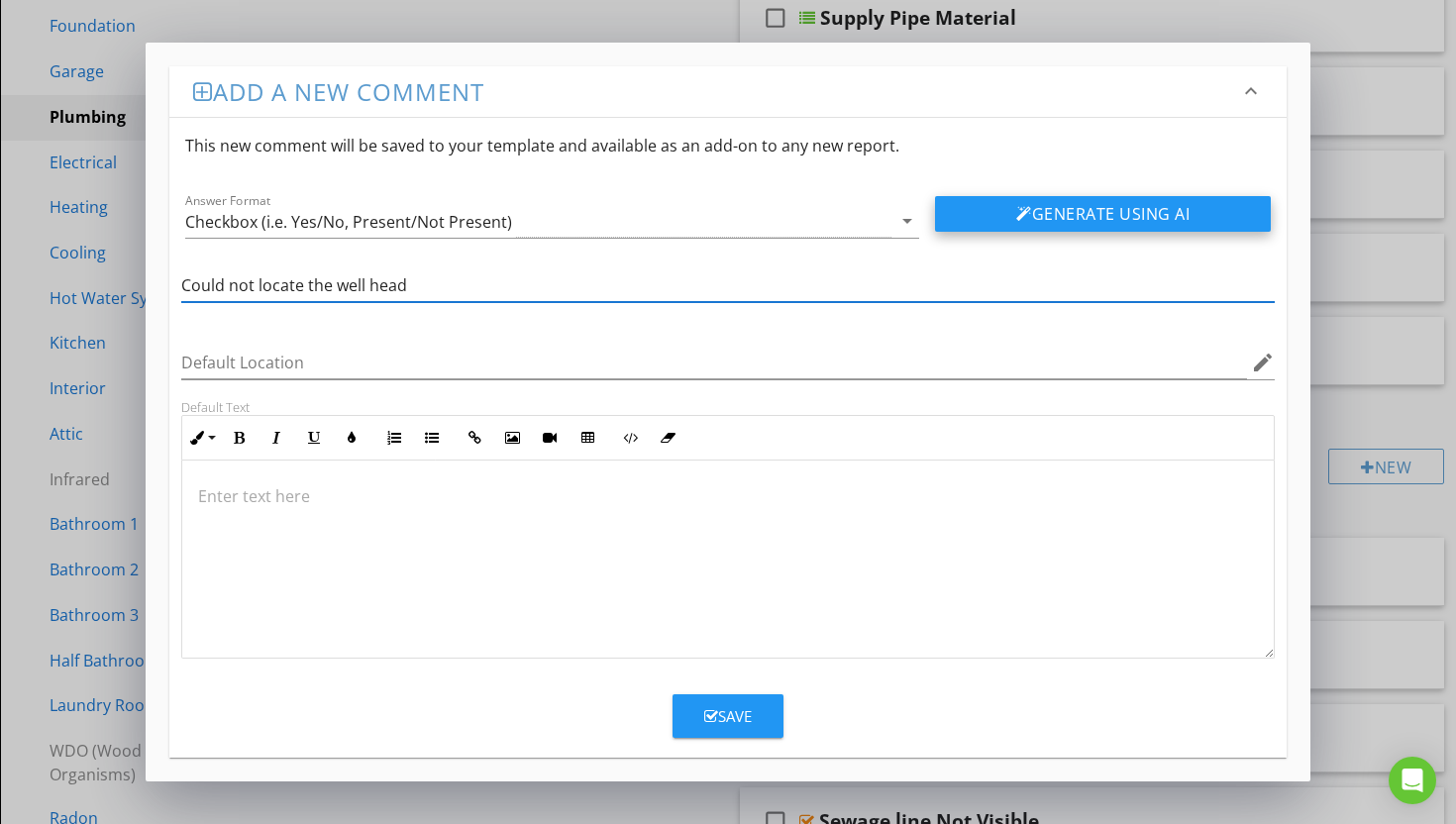 type on "Could not locate the well head" 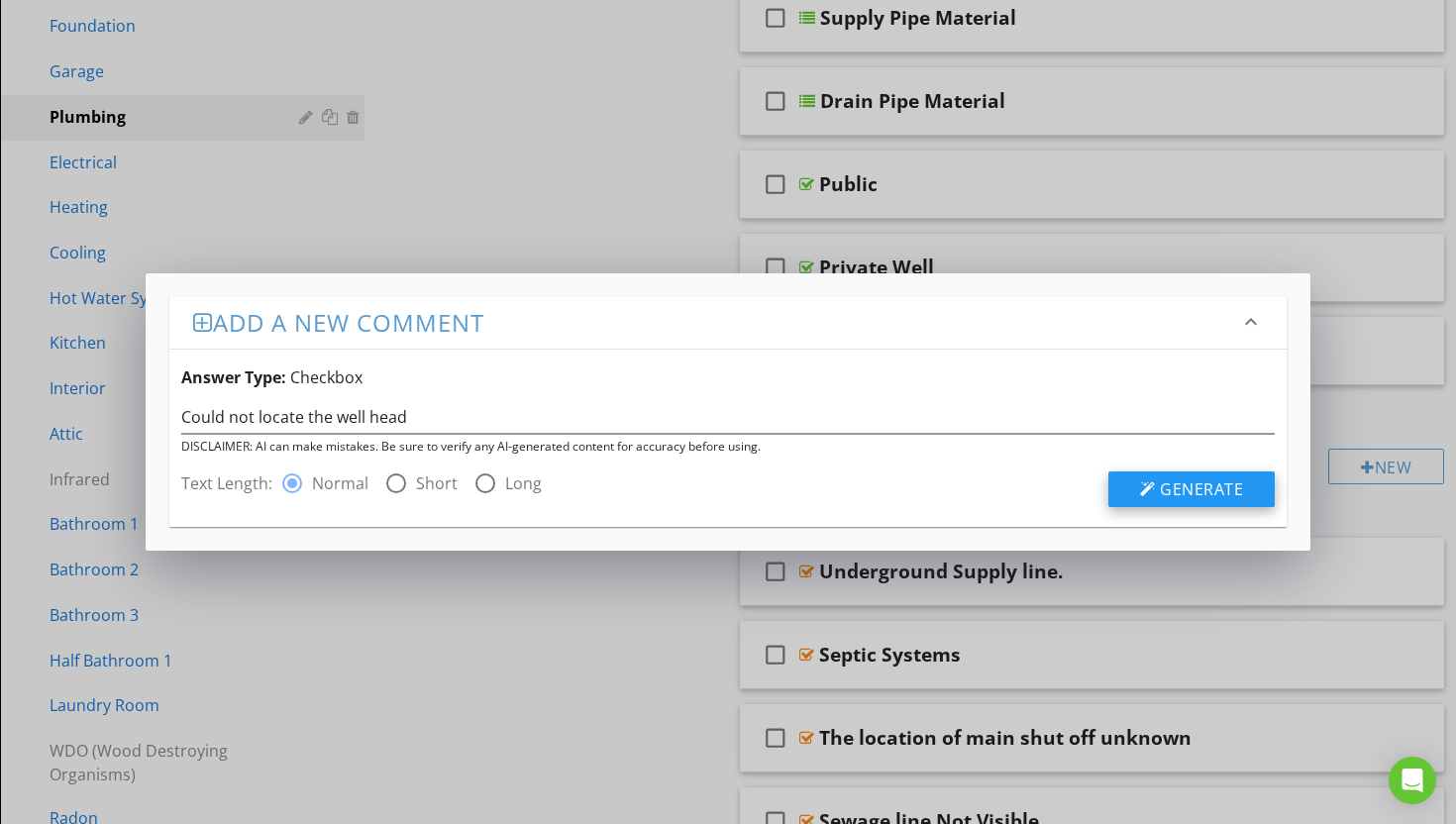 click on "Generate" at bounding box center (1201, 489) 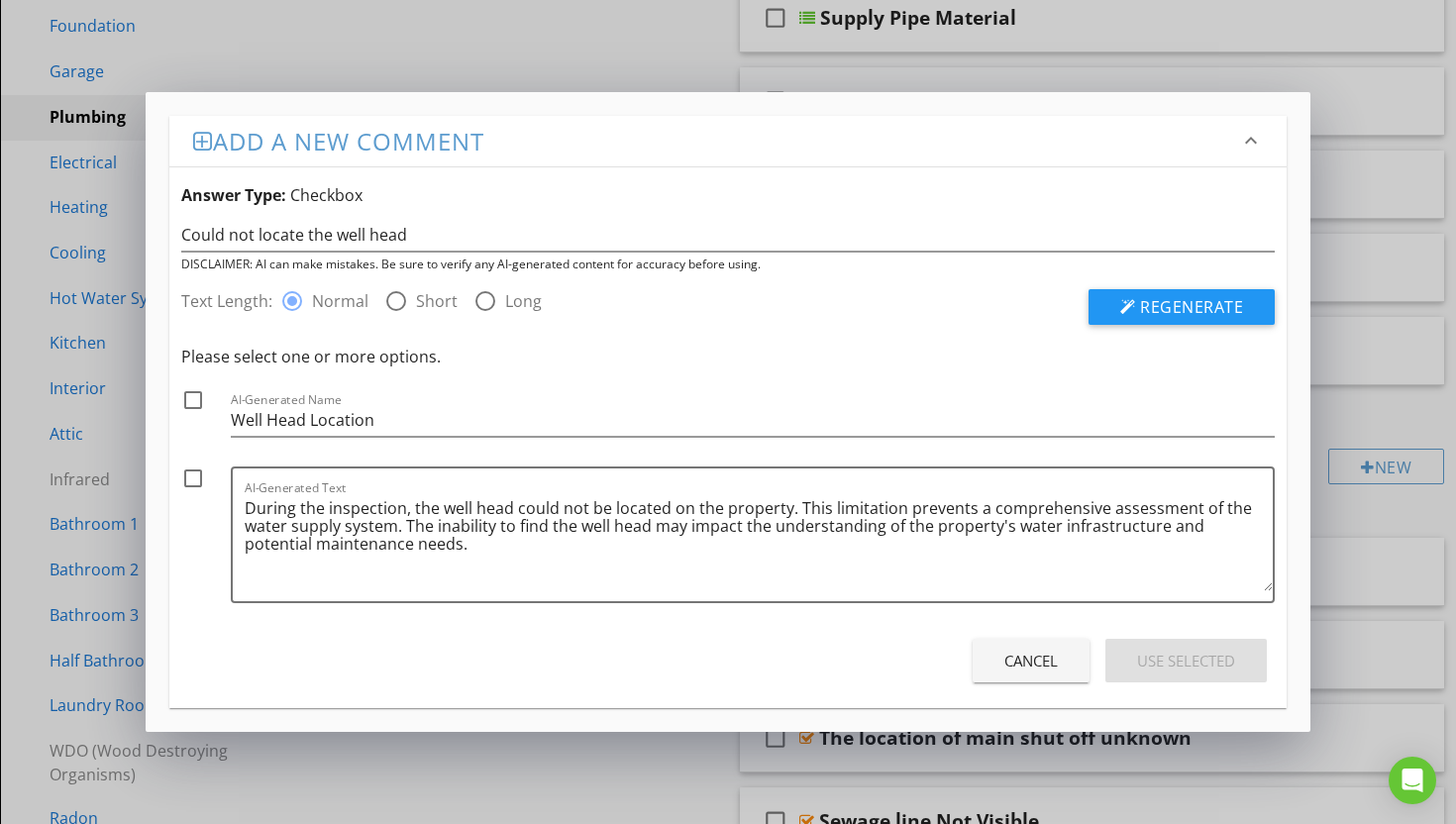 click at bounding box center [193, 478] 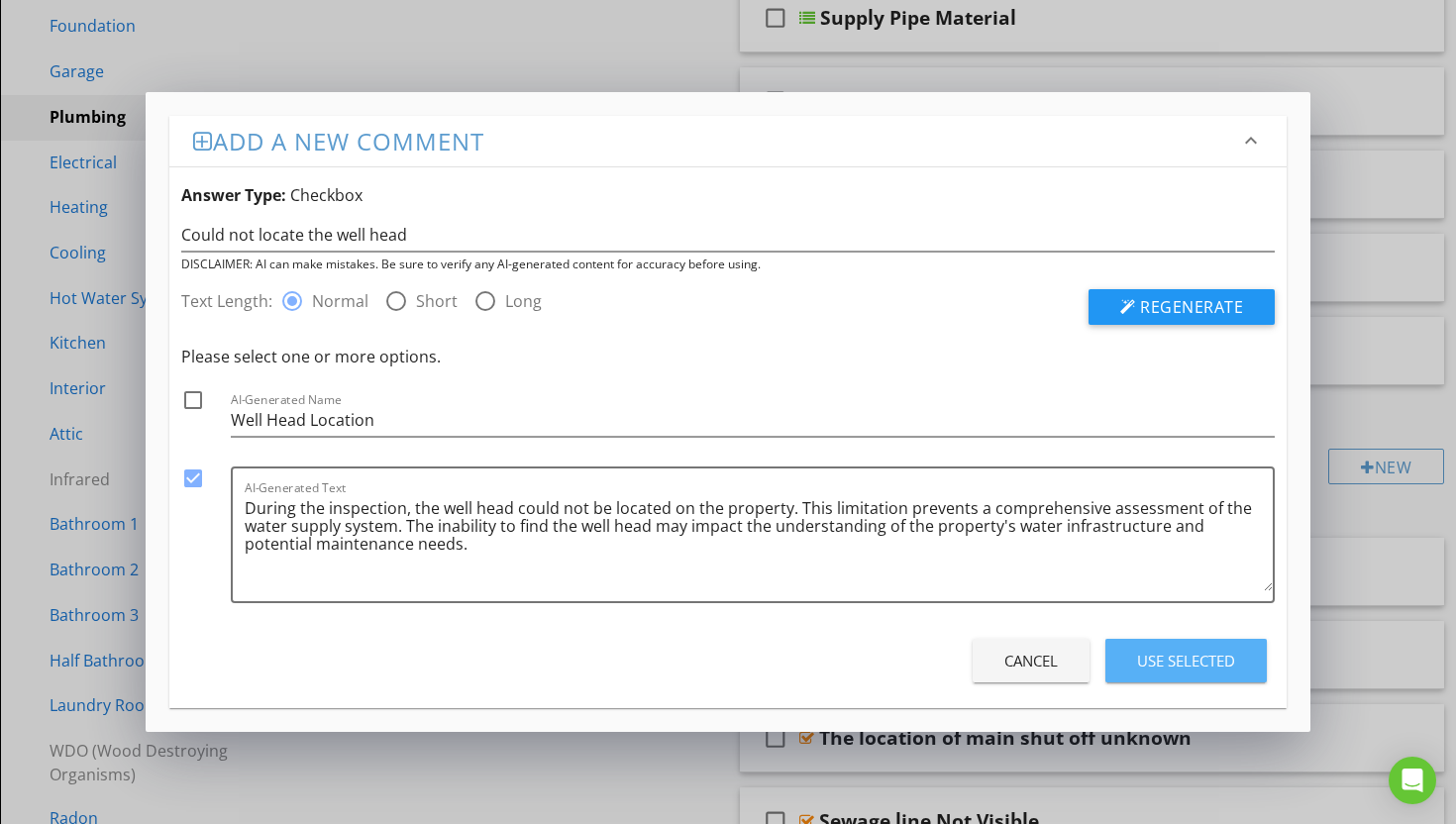click on "Use Selected" at bounding box center [1186, 661] 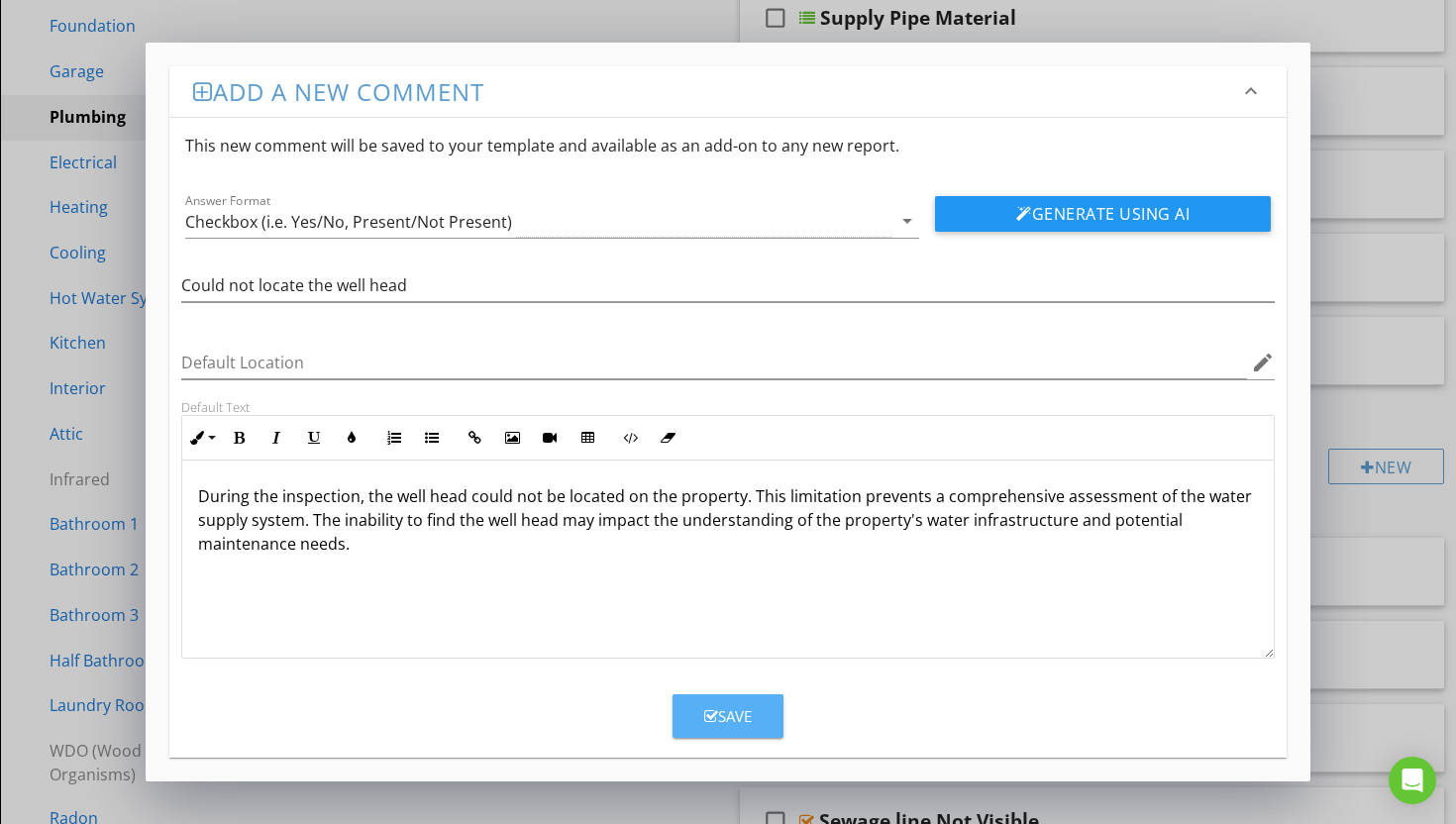 click on "Save" at bounding box center [728, 716] 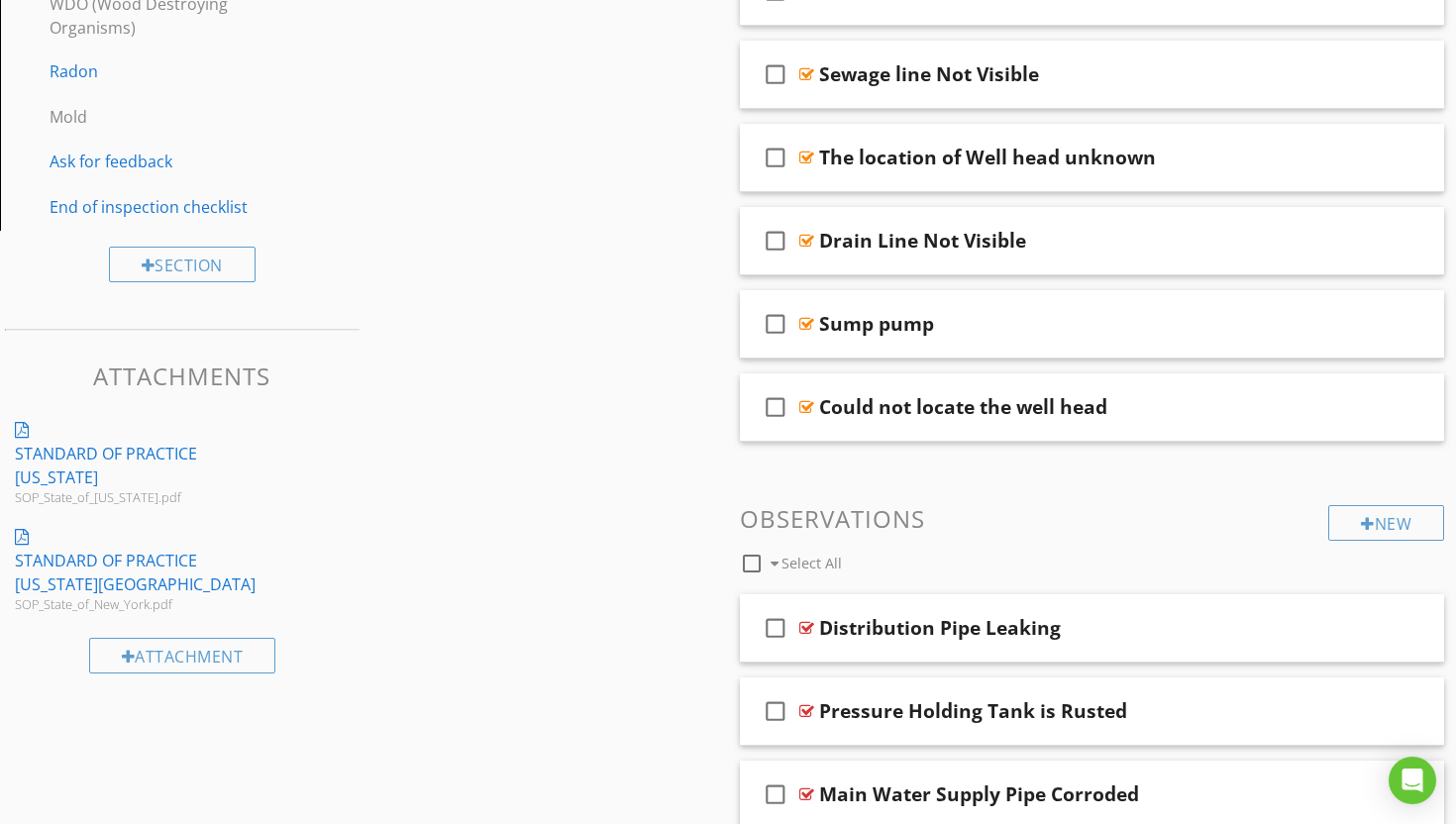 scroll, scrollTop: 1224, scrollLeft: 0, axis: vertical 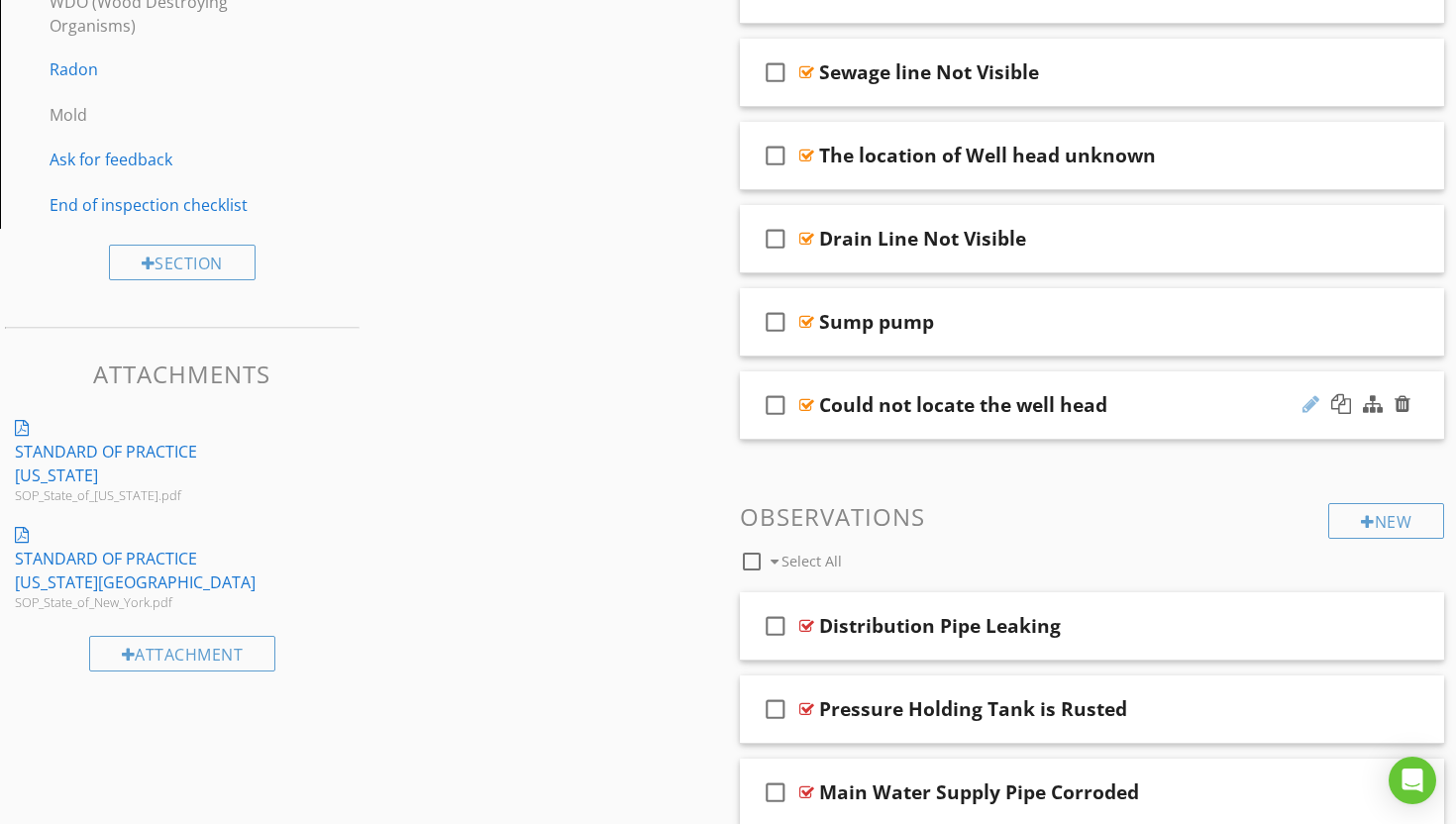 click at bounding box center [1310, 404] 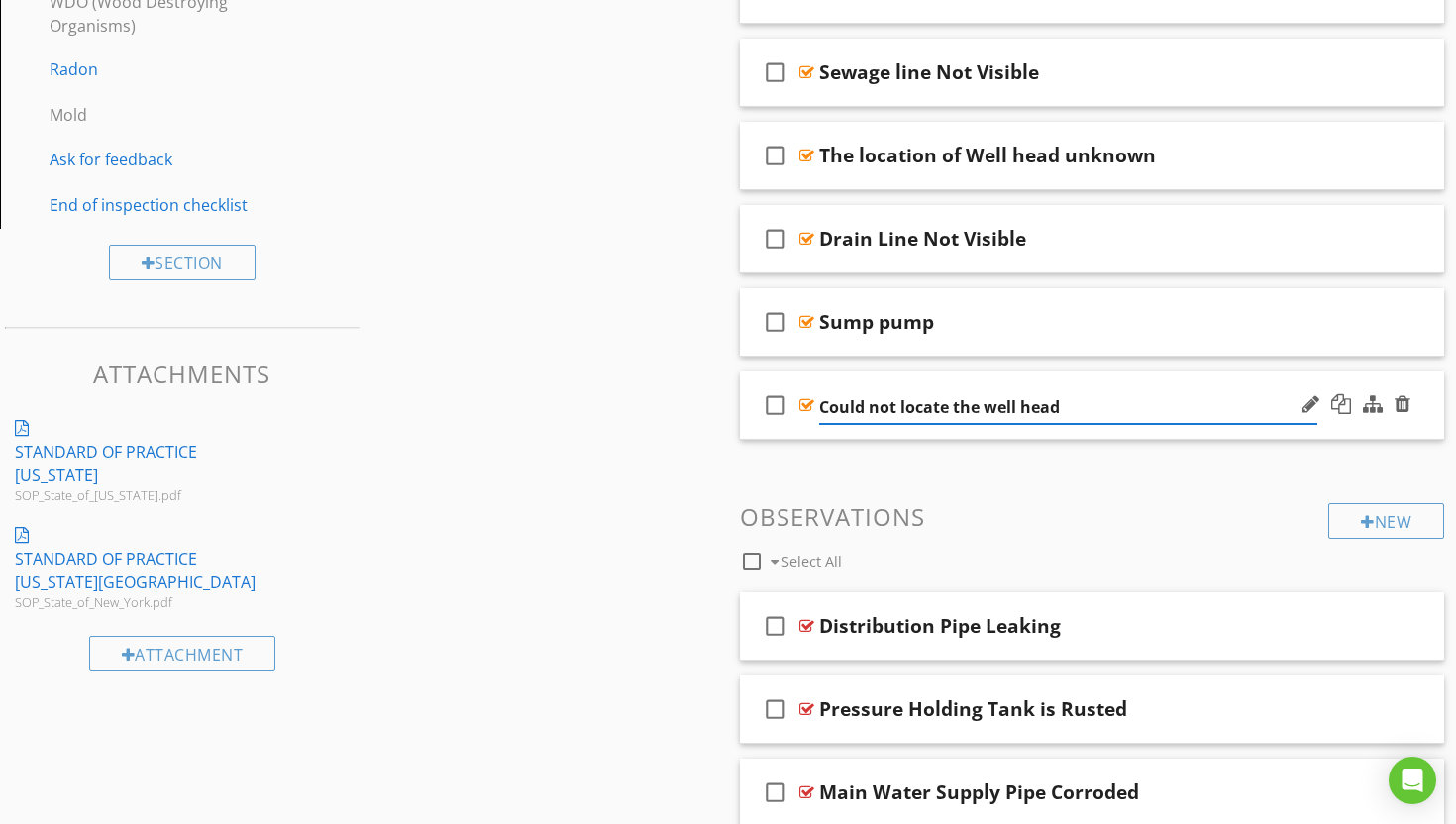 click on "Could not locate the well head" at bounding box center [1068, 407] 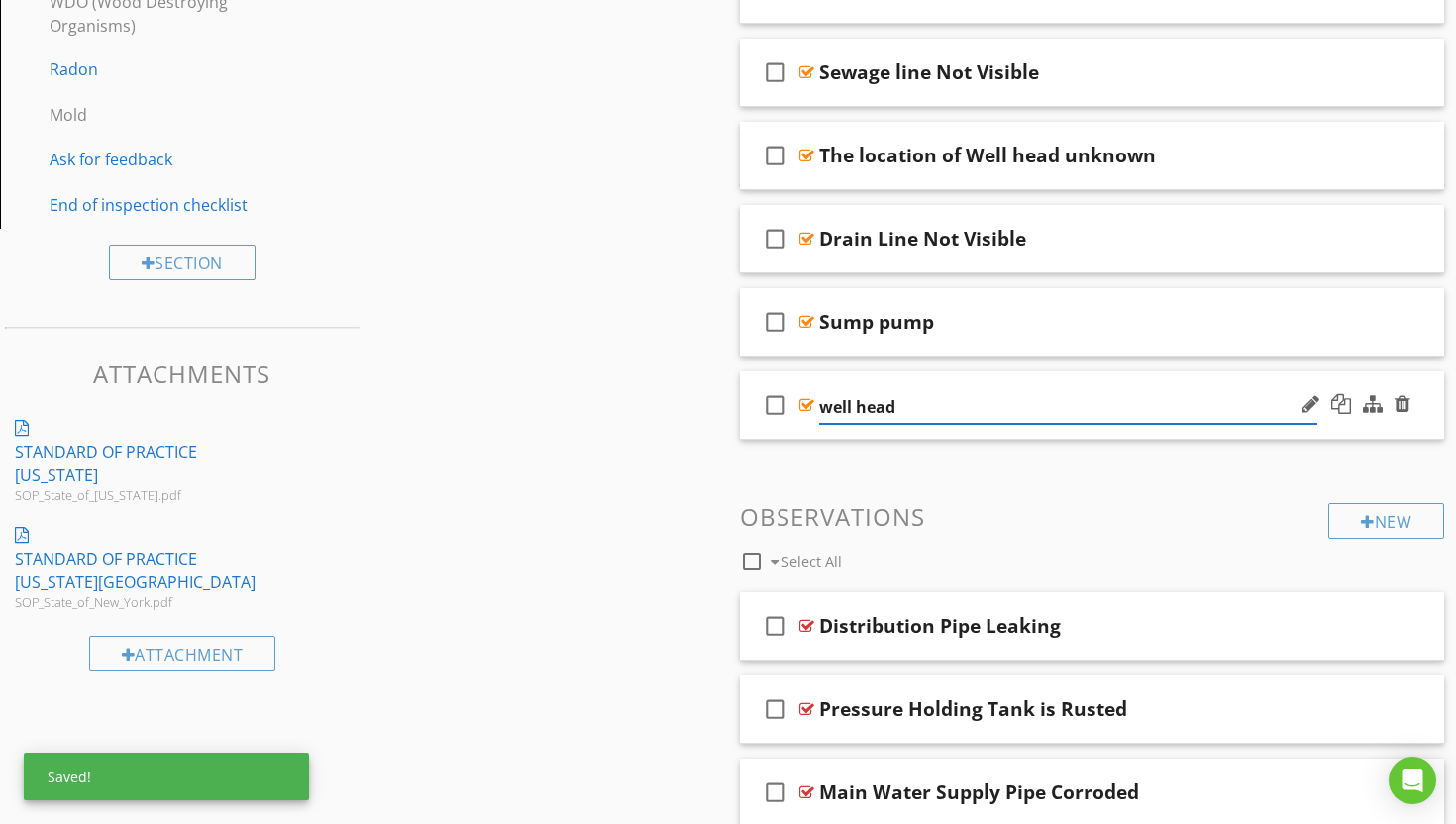 click on "well head" at bounding box center [1068, 407] 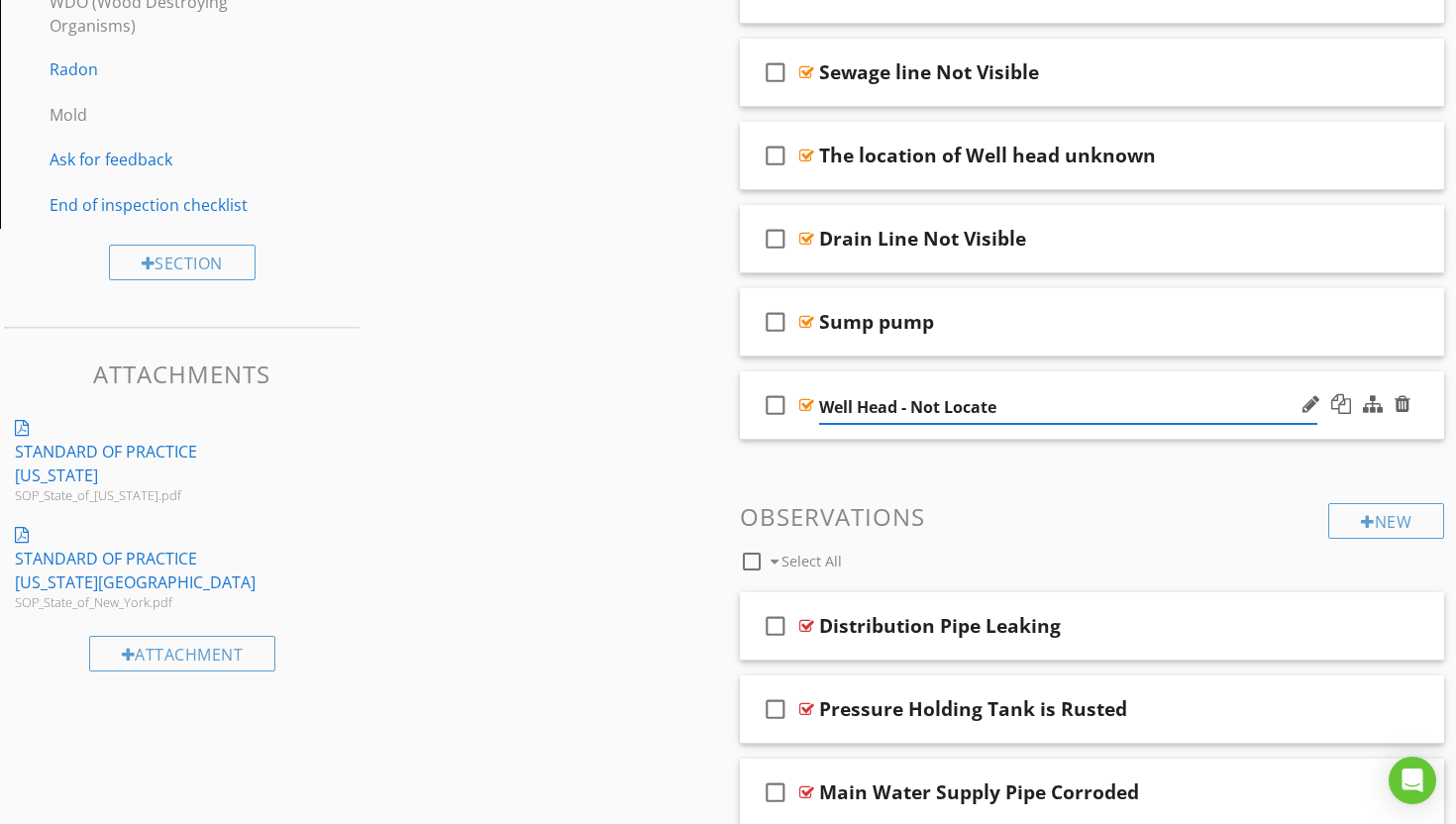 type on "Well Head - Not Located" 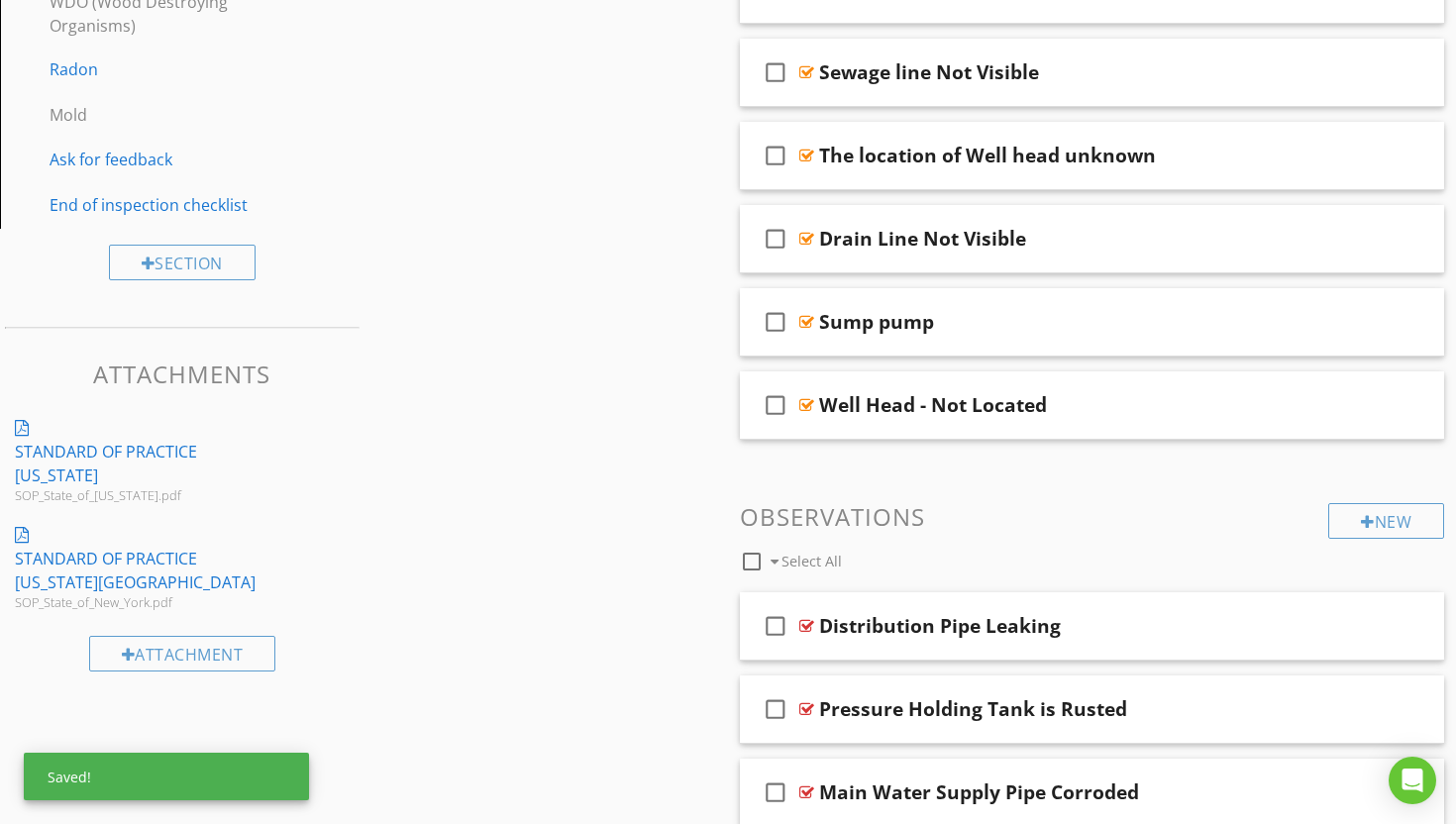 click on "New
Informational   check_box_outline_blank     Select All       check_box_outline_blank
Location of the Main Water Shut off
check_box_outline_blank
Supply Pipe Material
check_box_outline_blank
Drain Pipe Material
check_box_outline_blank
Public
check_box_outline_blank
Private Well
check_box_outline_blank
The public/common plumbing system is located in the buildings mechanical room.
New
Limitations   check_box_outline_blank     Select All     check_box_outline_blank
Underground Supply line.
check_box_outline_blank
Septic Systems
check_box_outline_blank
The location of main shut off unknown" at bounding box center [1092, 320] 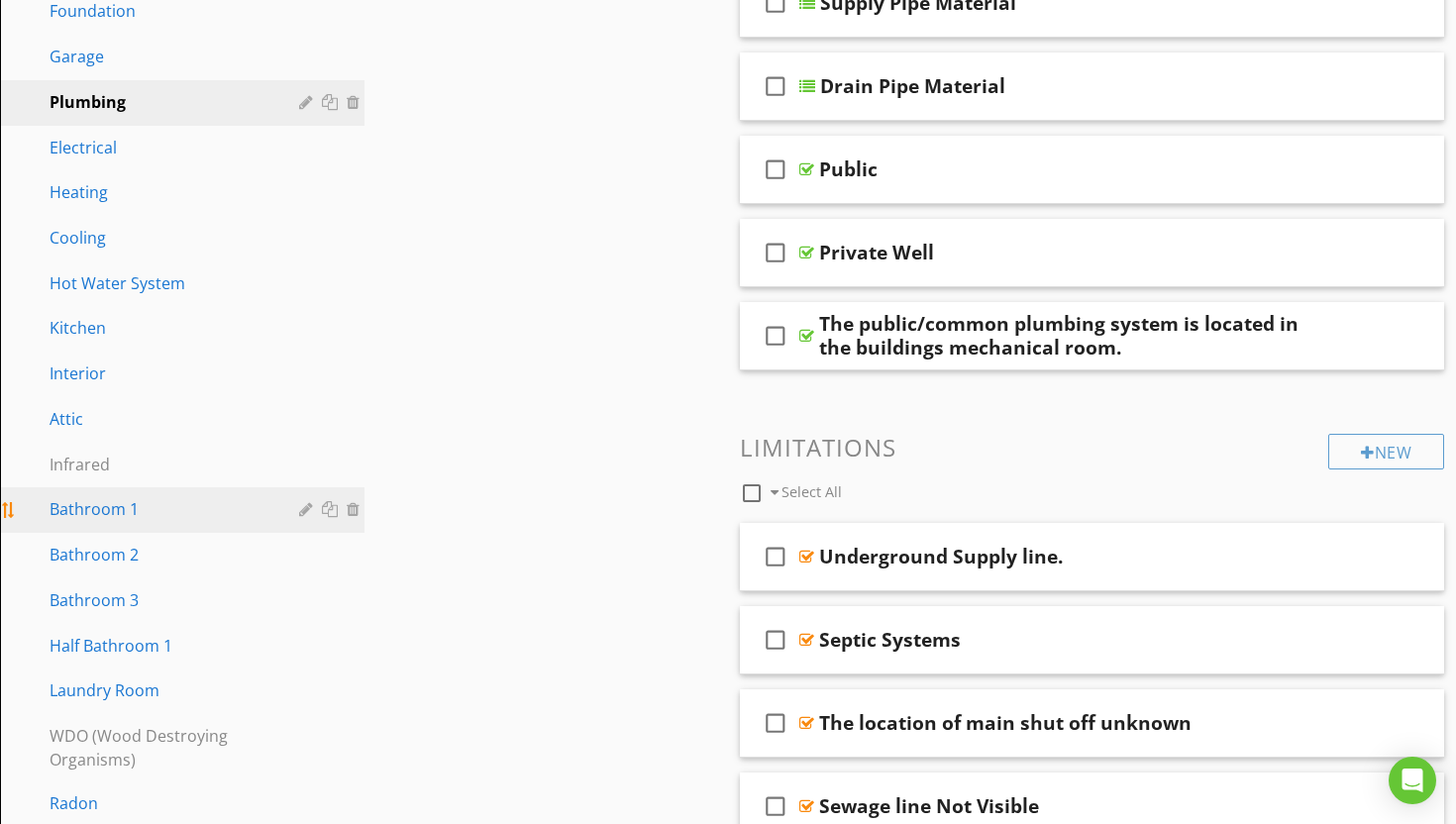 click on "Bathroom 1" at bounding box center [159, 509] 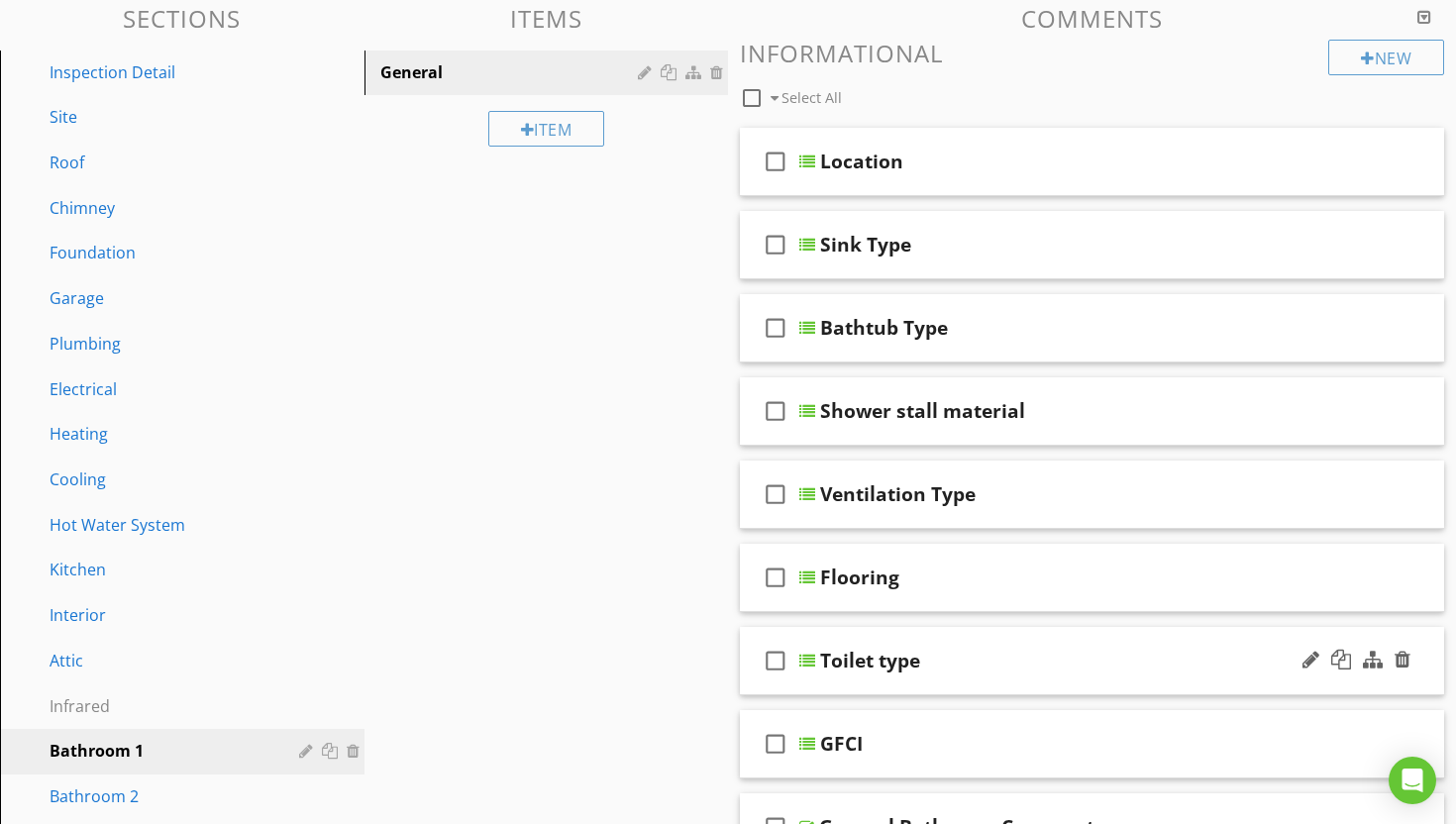 scroll, scrollTop: 0, scrollLeft: 0, axis: both 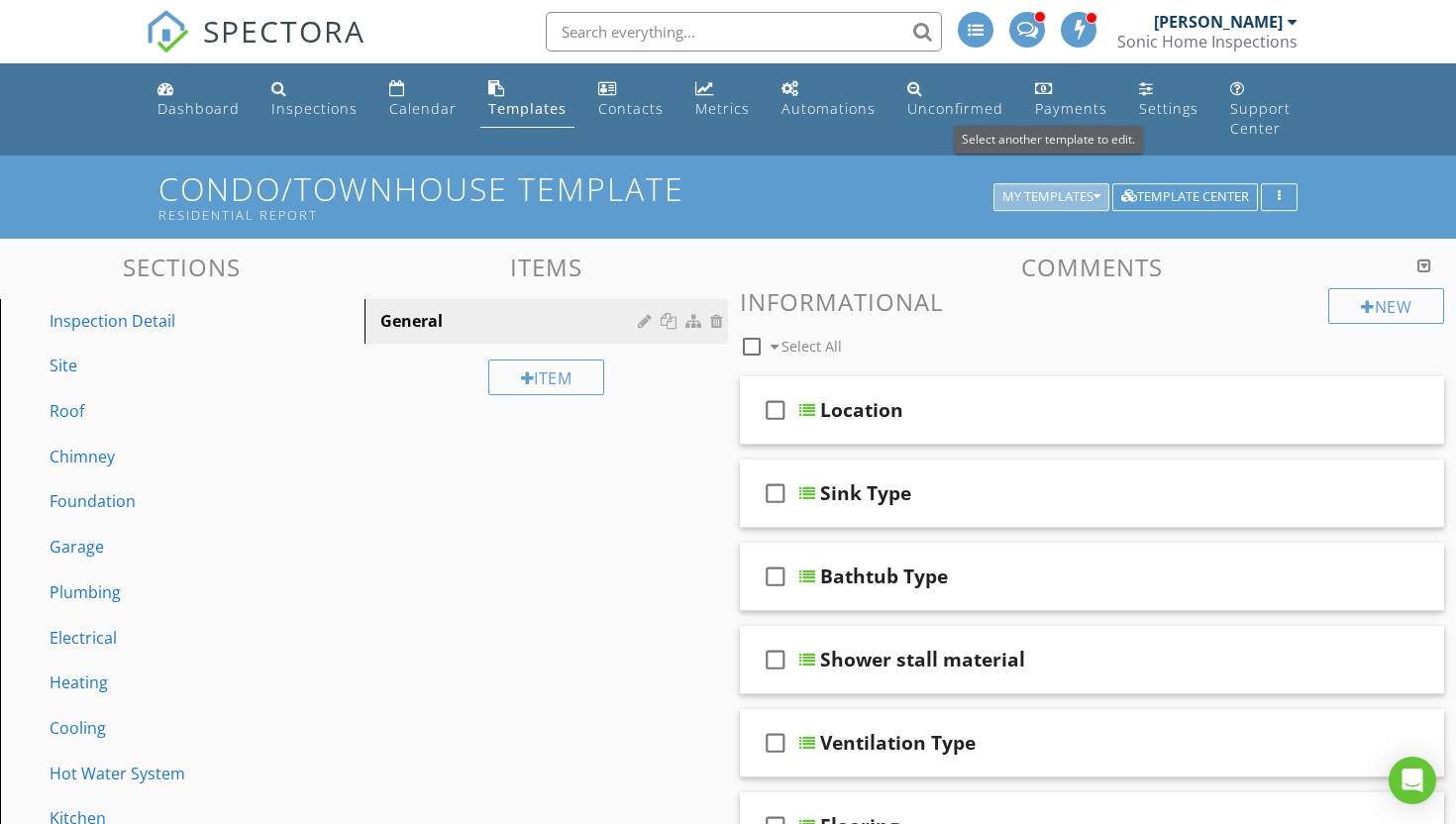 click at bounding box center (1096, 197) 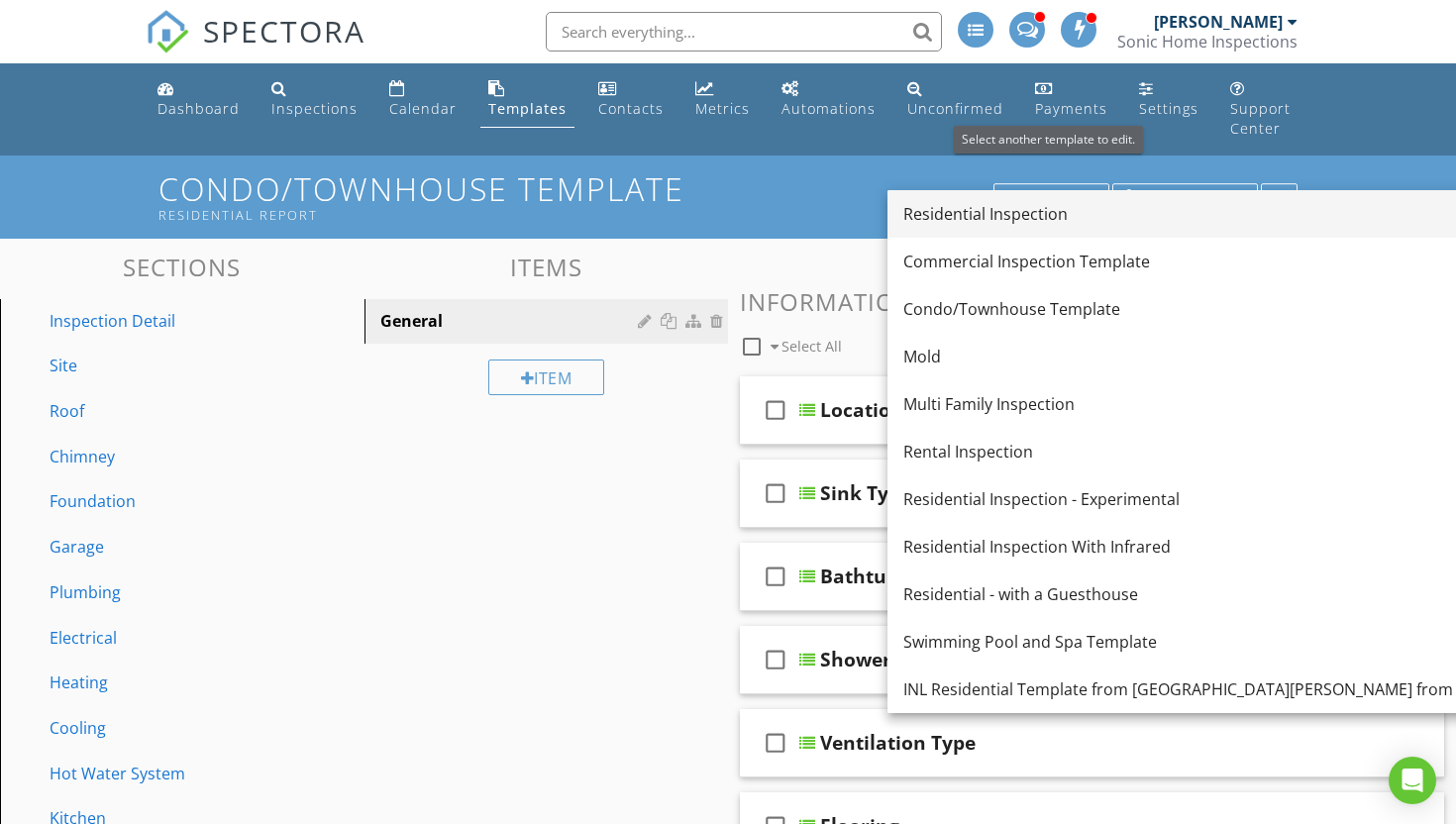 click on "Residential Inspection" at bounding box center [1248, 214] 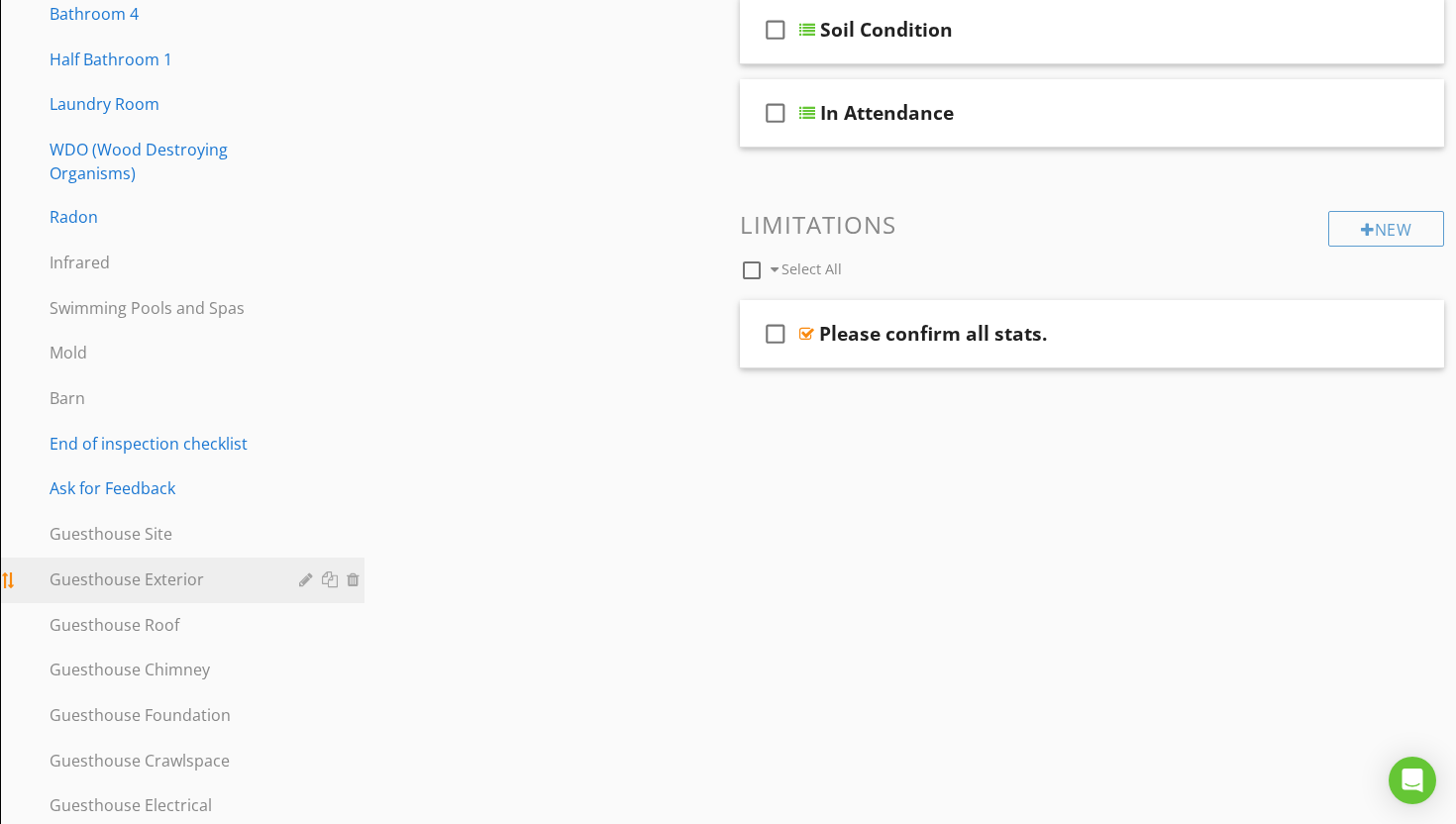 scroll, scrollTop: 1215, scrollLeft: 0, axis: vertical 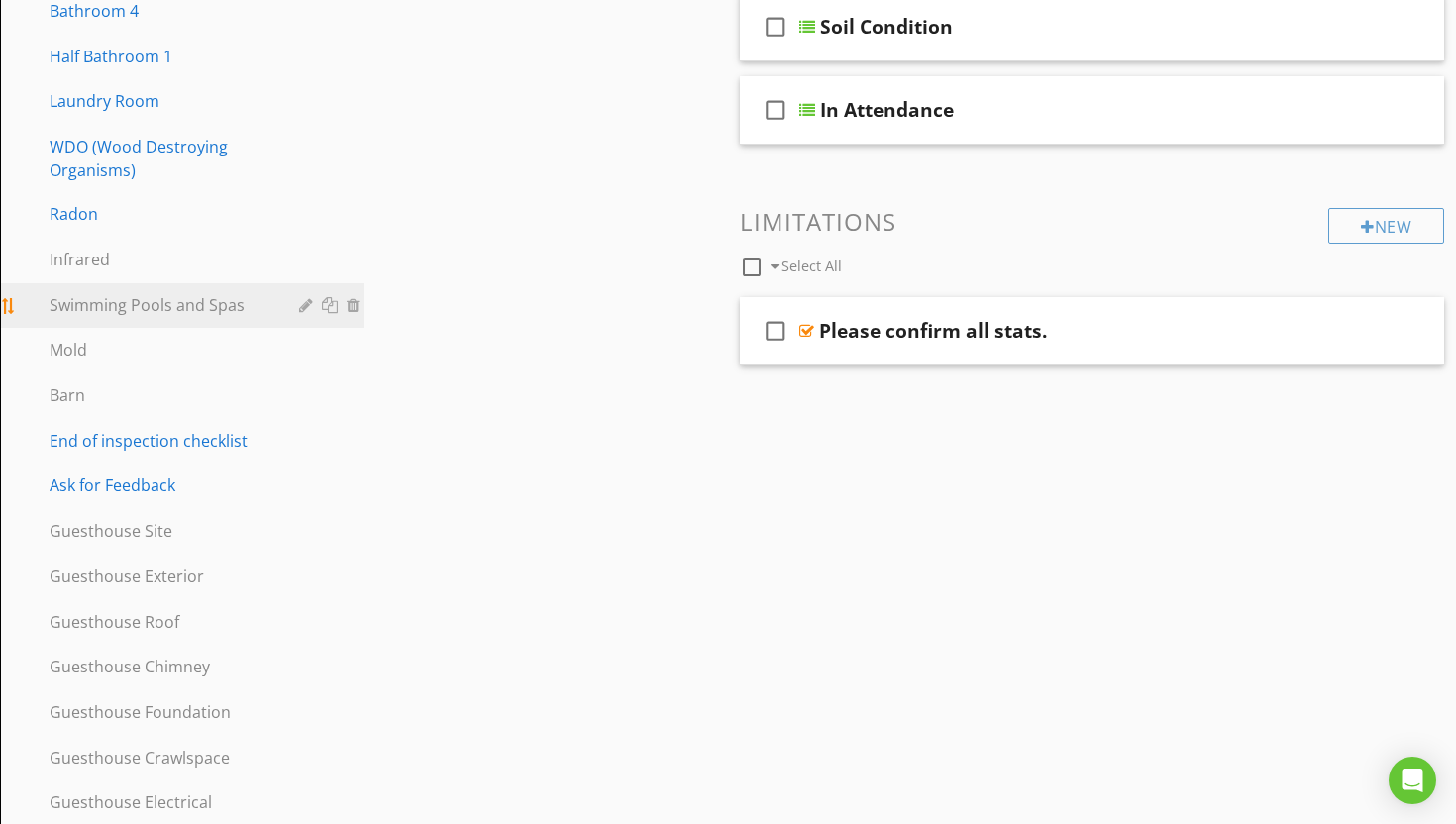 click on "Swimming Pools and Spas" at bounding box center [185, 306] 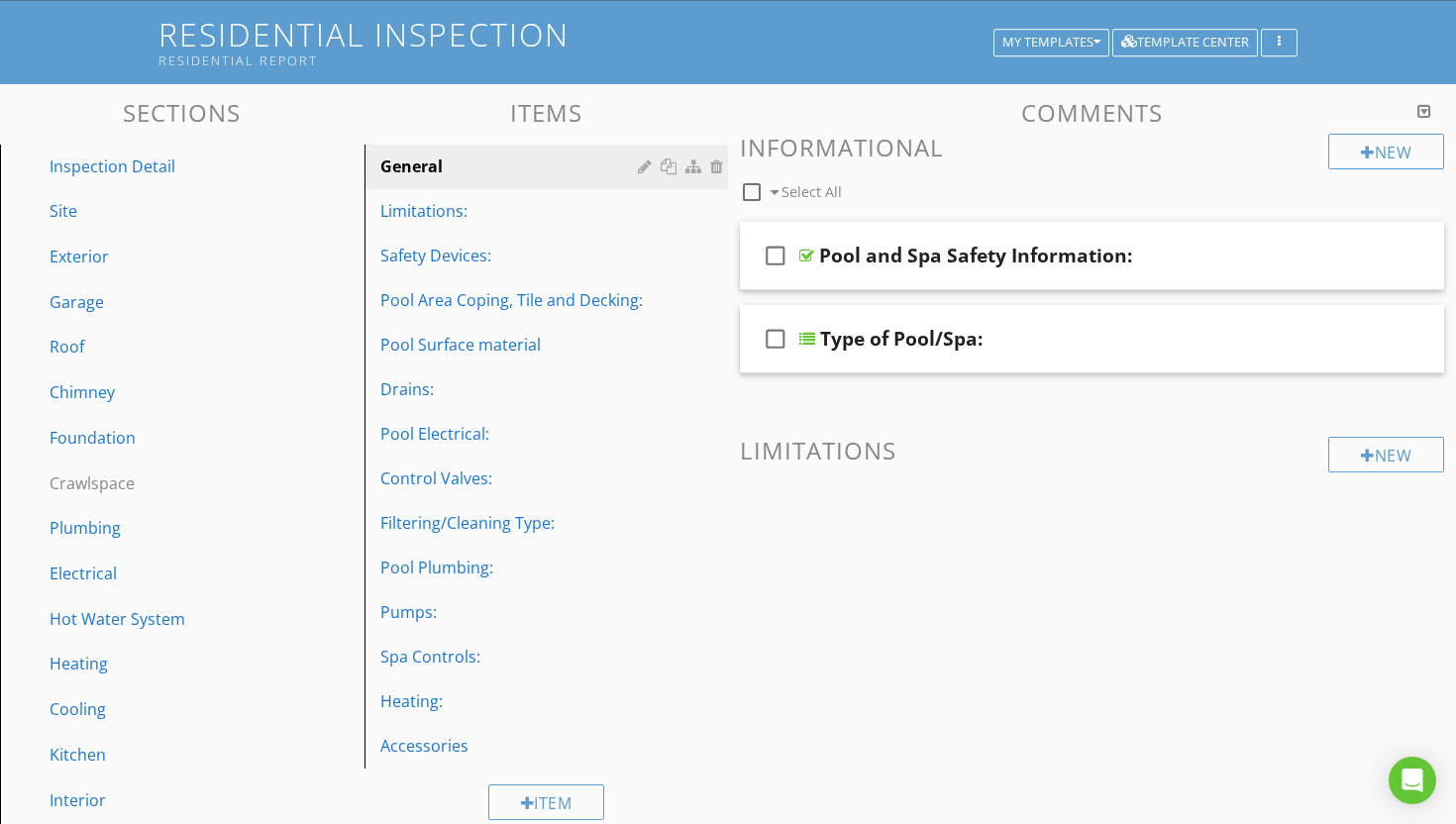 scroll, scrollTop: 0, scrollLeft: 0, axis: both 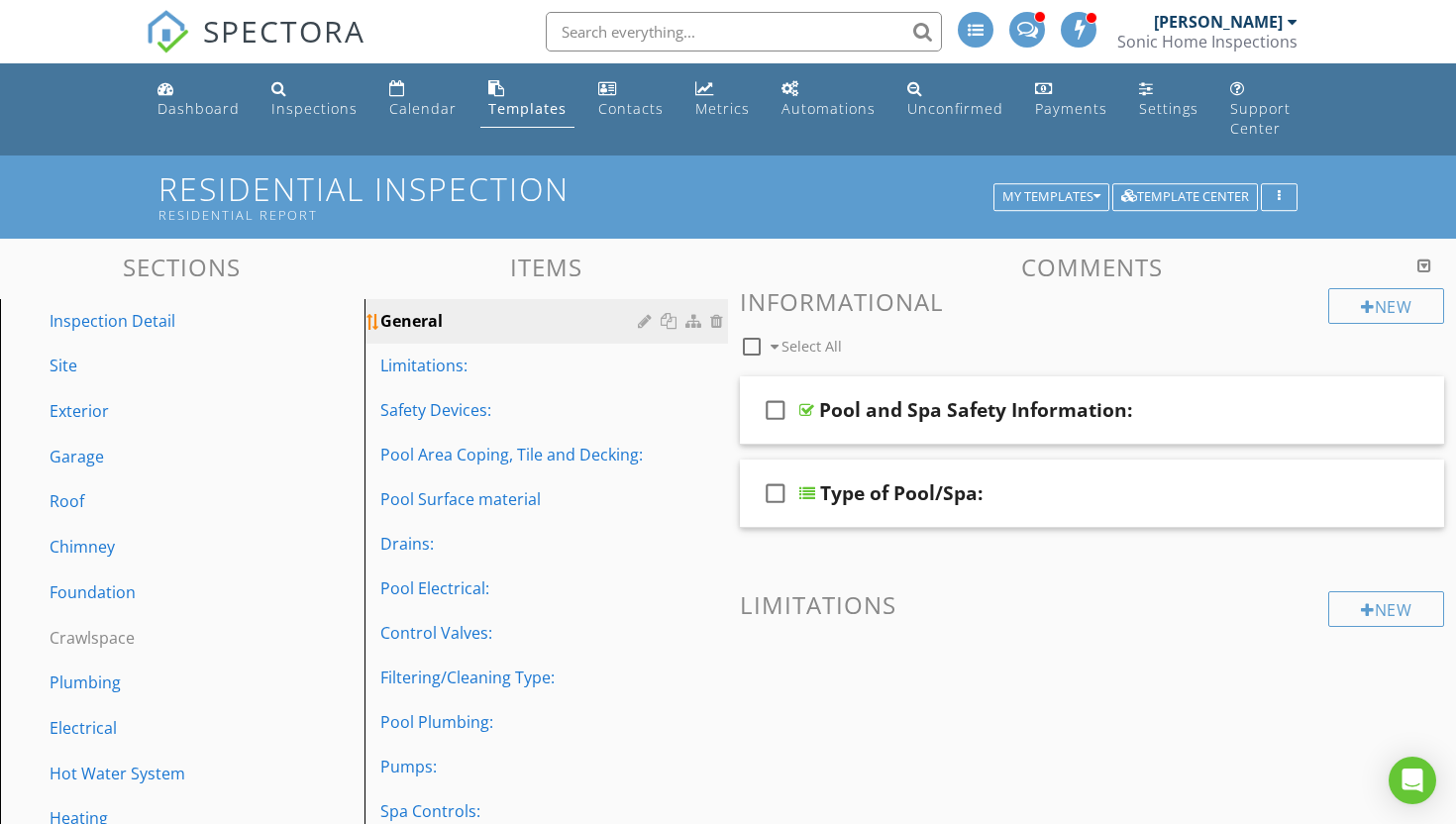 click on "General" at bounding box center [512, 321] 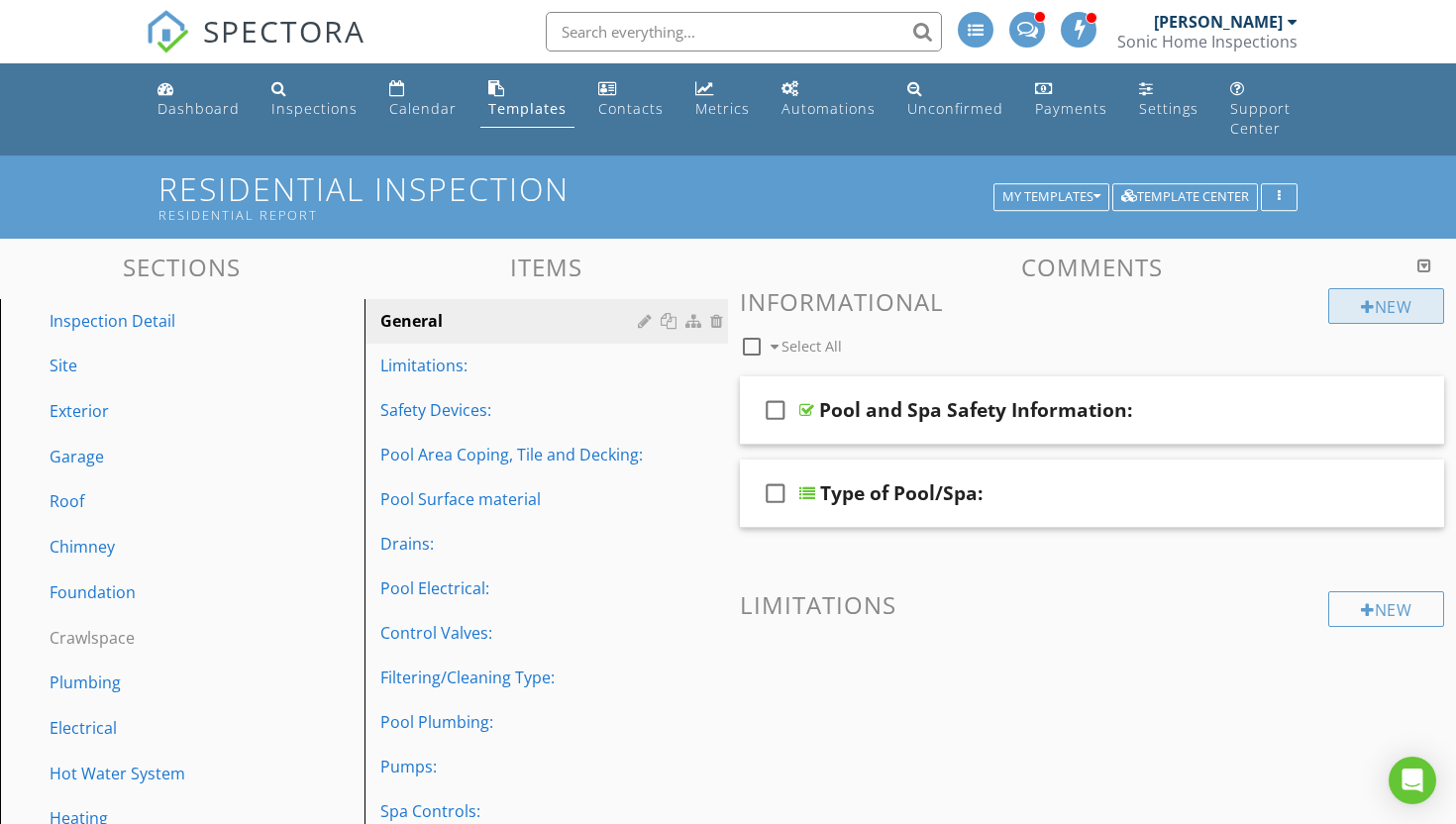 click on "New" at bounding box center (1386, 306) 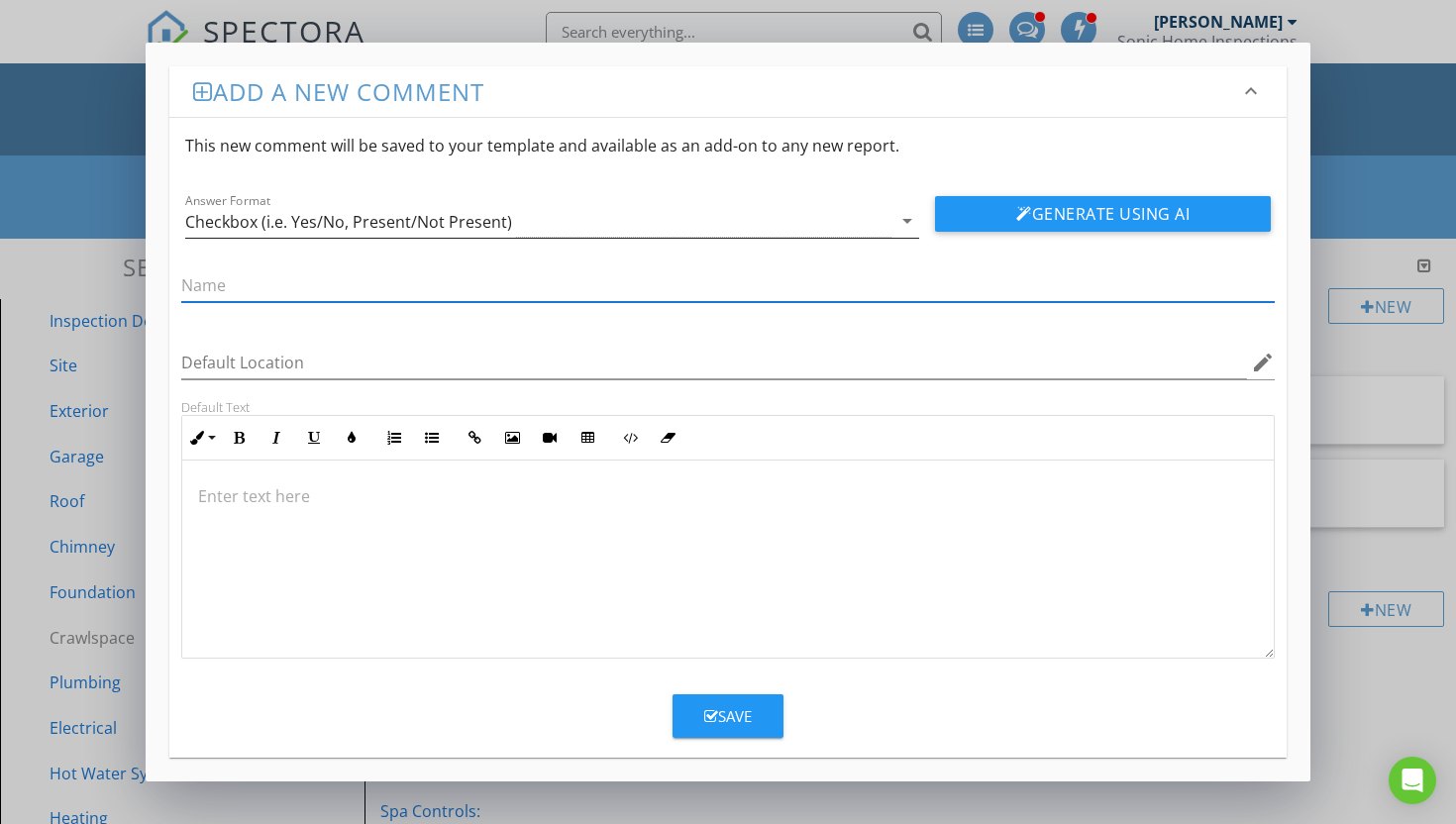 click on "Checkbox (i.e. Yes/No, Present/Not Present)" at bounding box center (538, 221) 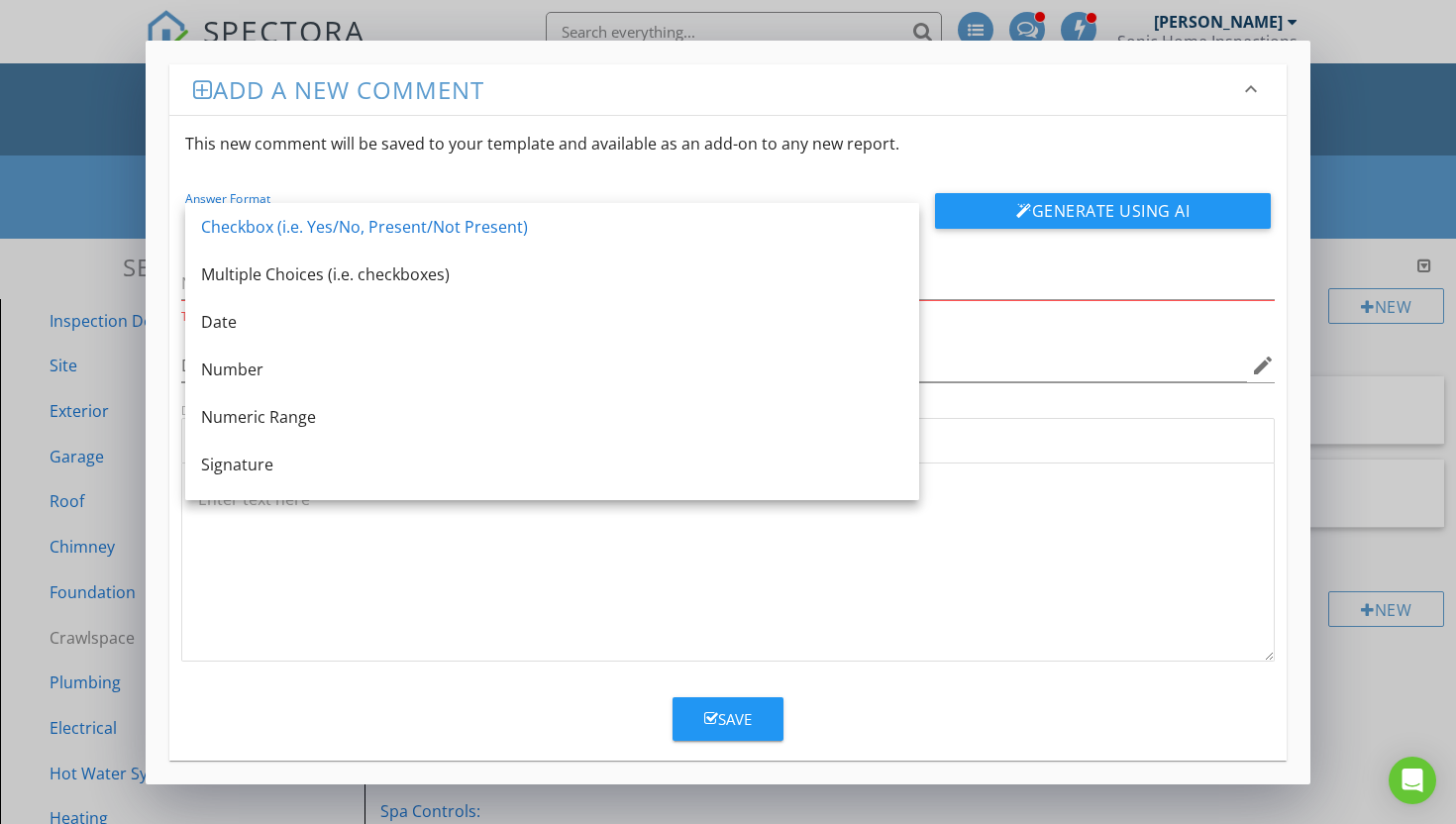 click on "Answer Format Checkbox (i.e. Yes/No, Present/Not Present) arrow_drop_down
Generate Using AI" at bounding box center (728, 203) 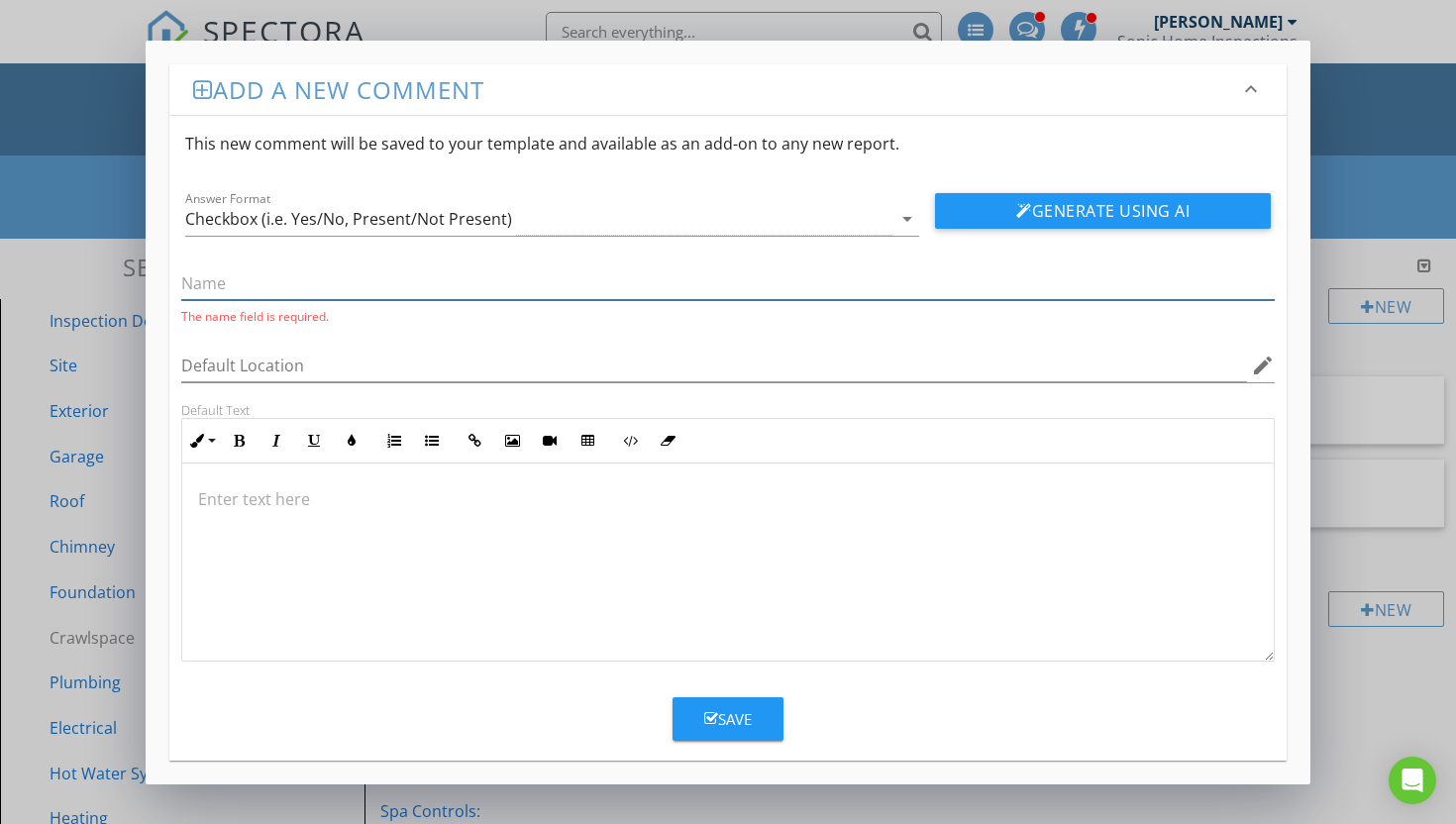 click at bounding box center [728, 283] 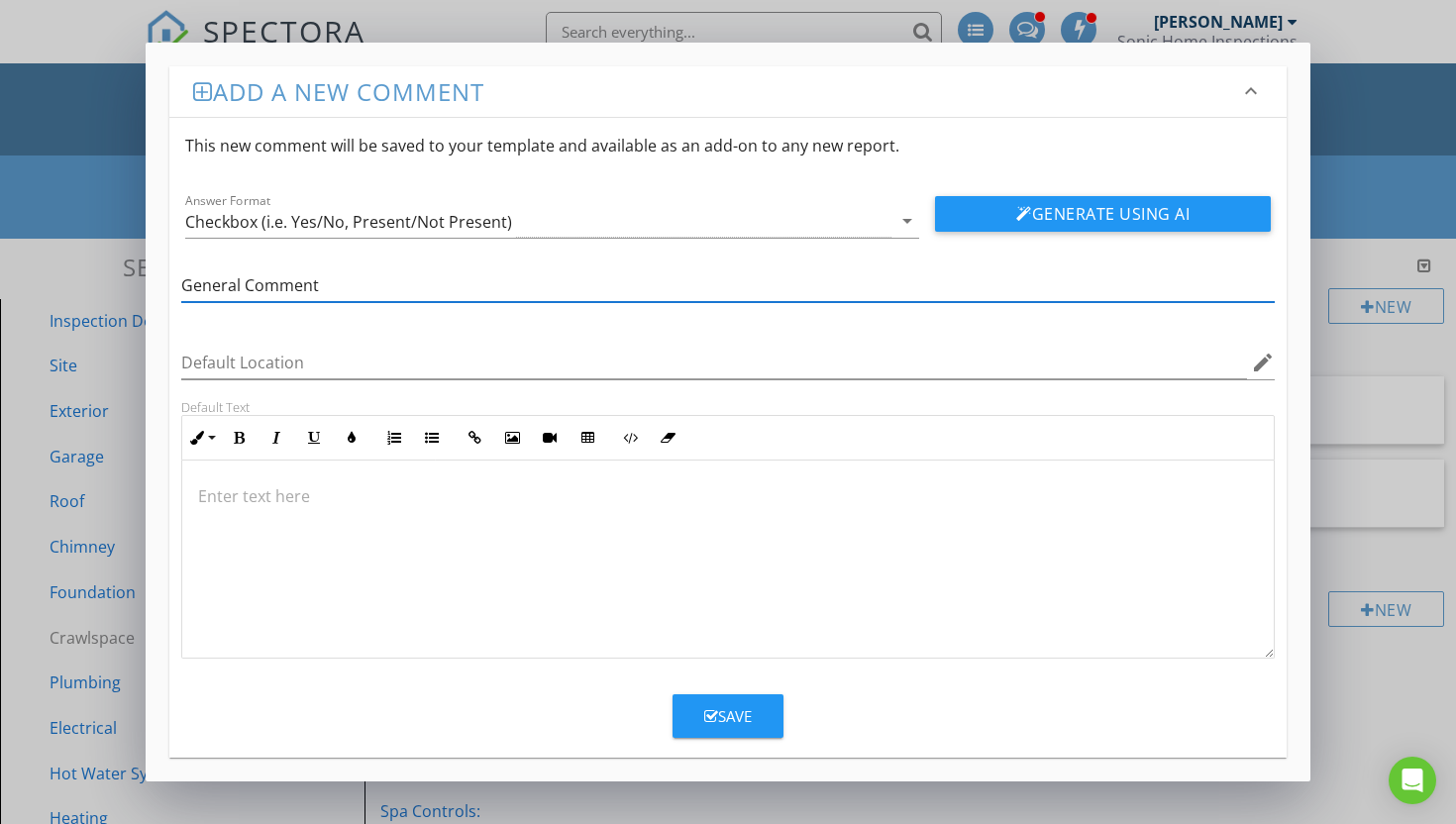 type on "General Comment" 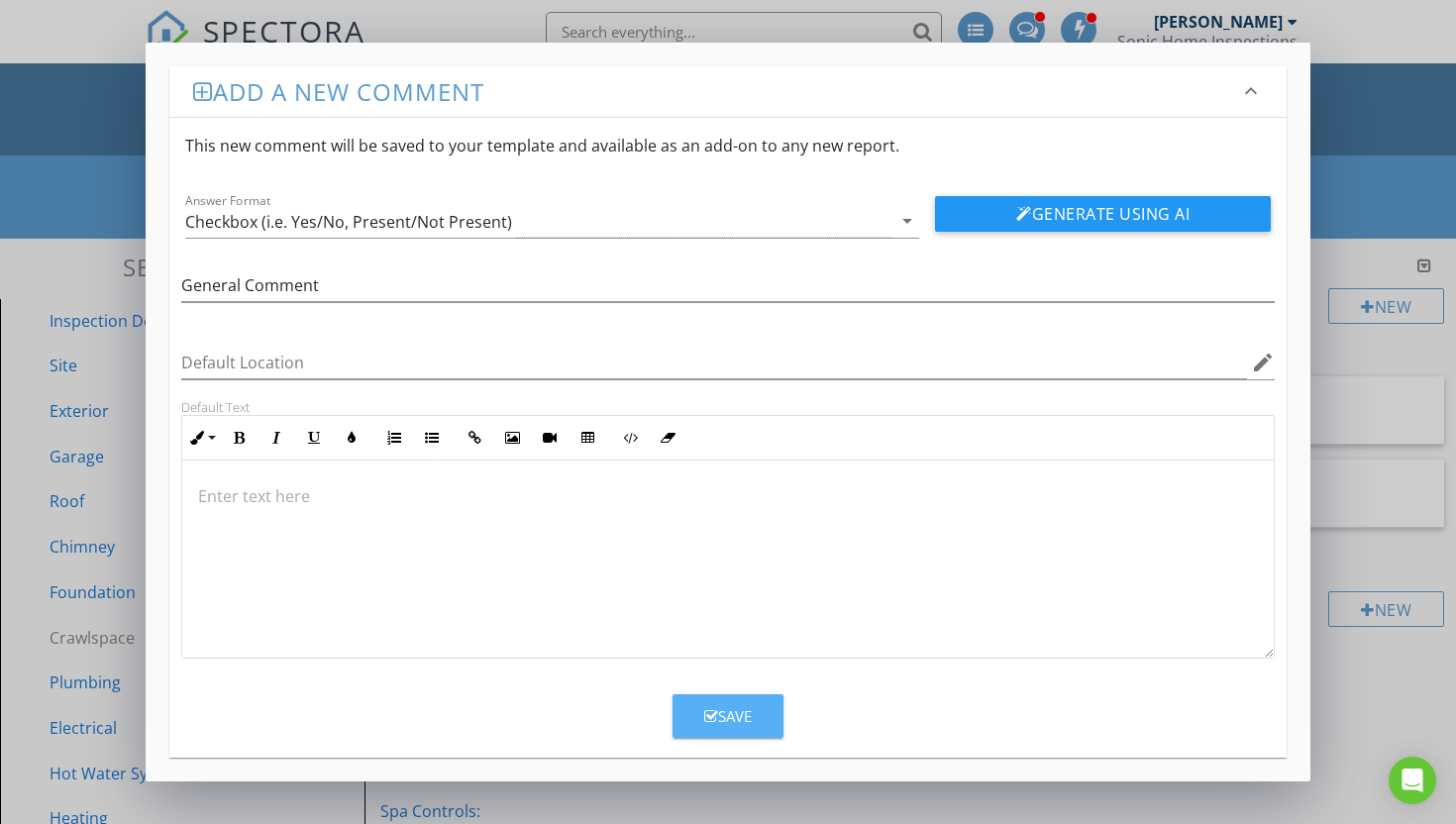 click on "Save" at bounding box center [728, 716] 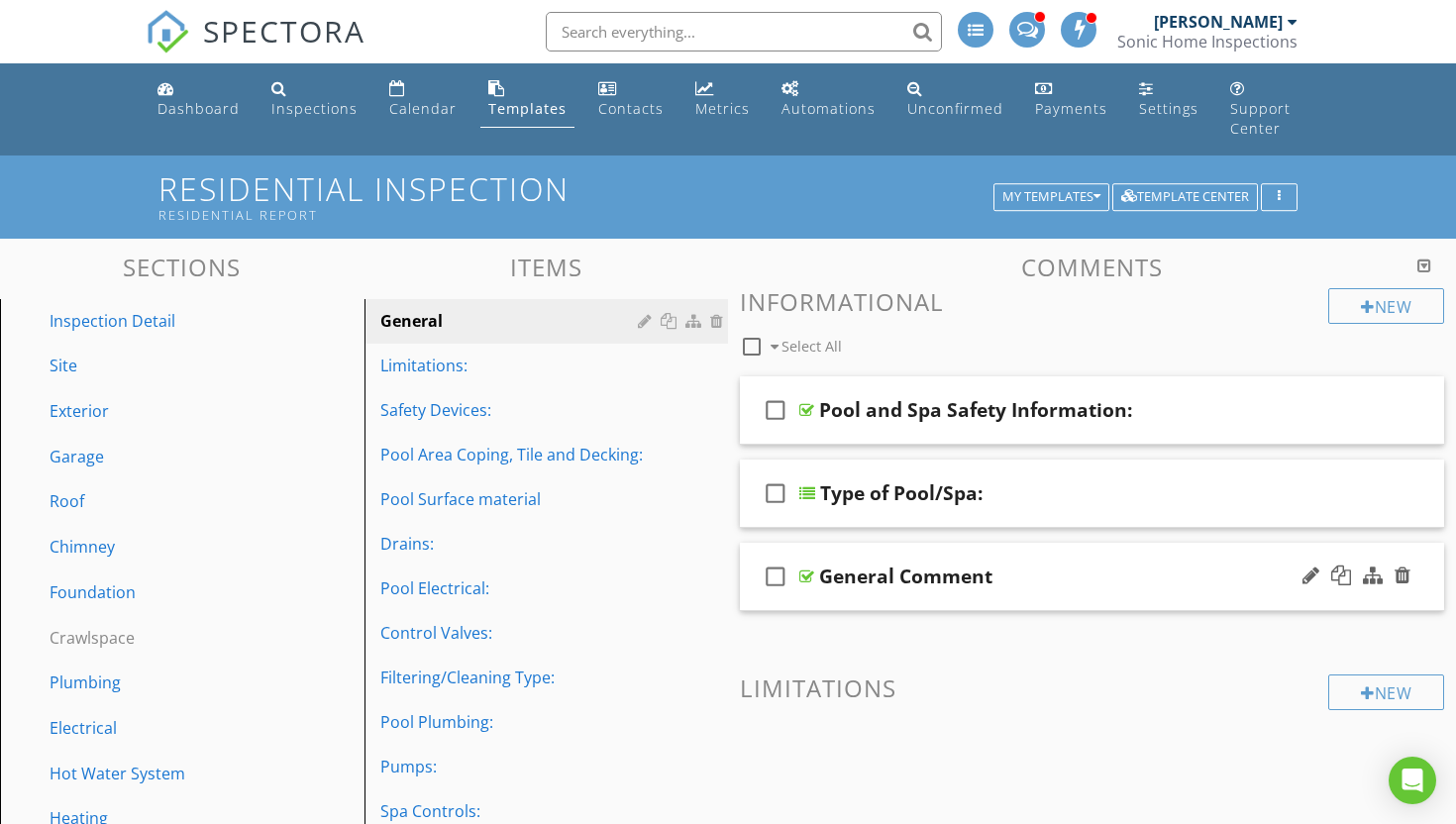 click on "General Comment" at bounding box center [1068, 576] 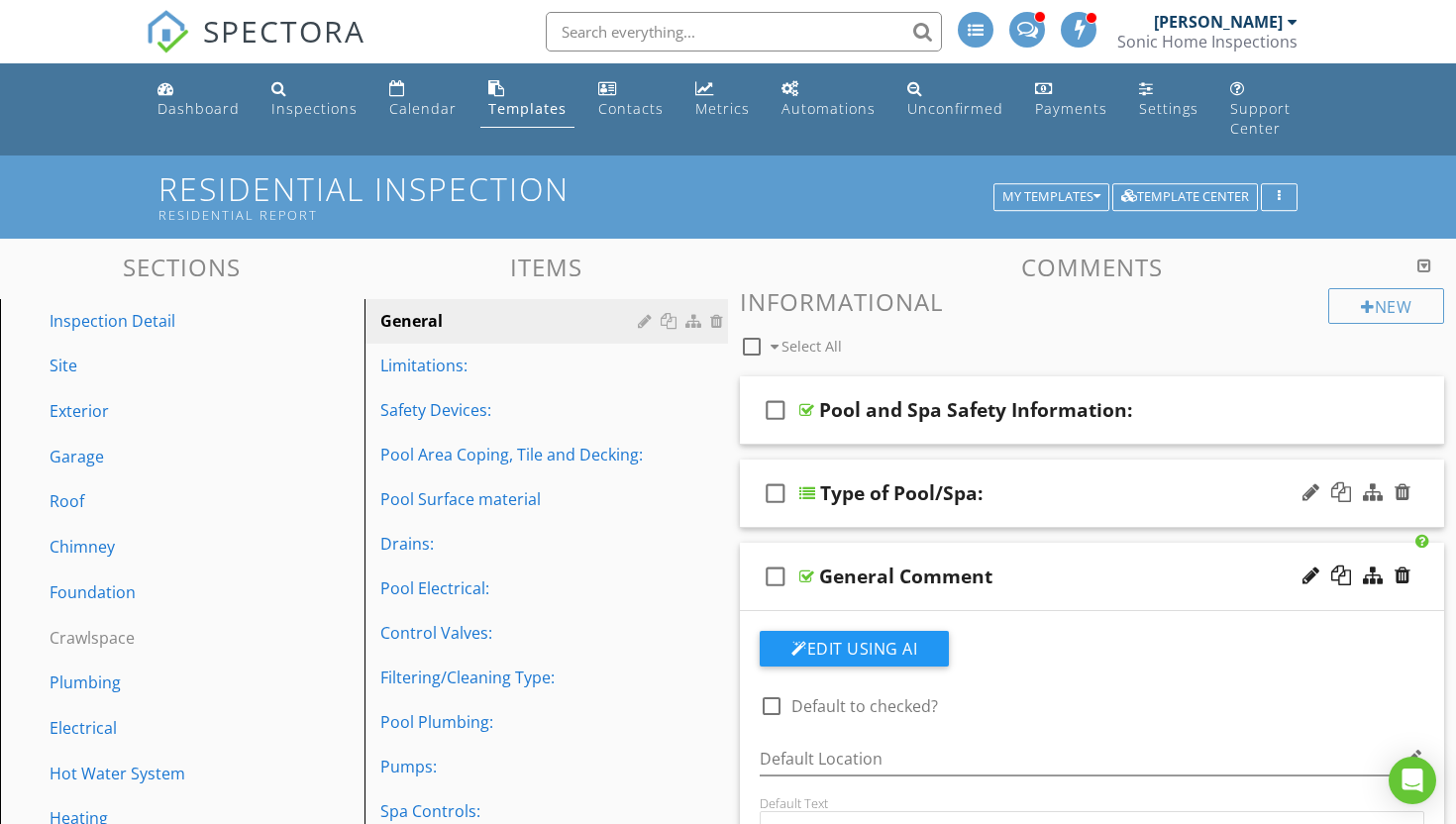 type 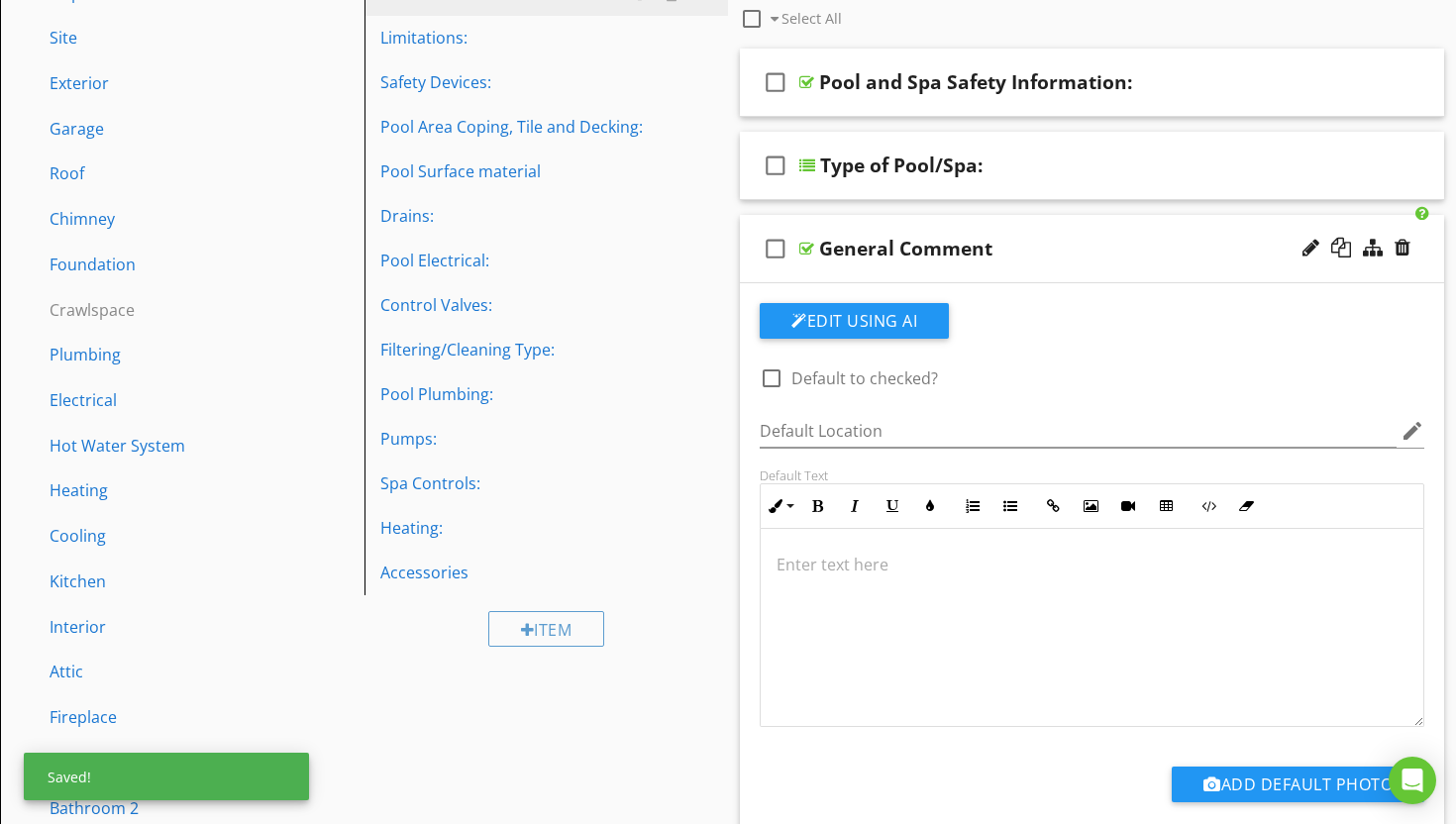 scroll, scrollTop: 330, scrollLeft: 0, axis: vertical 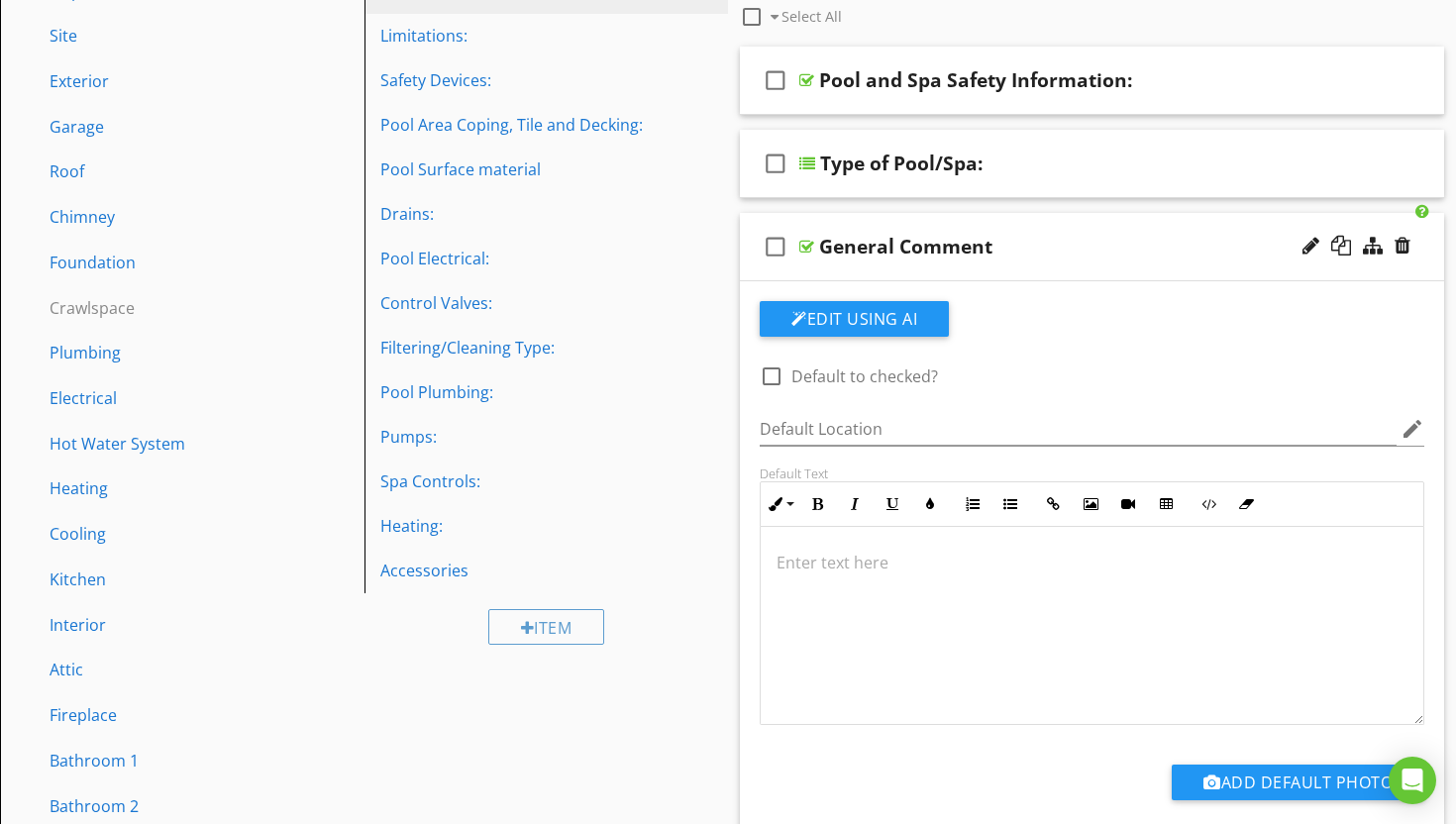 click at bounding box center (806, 247) 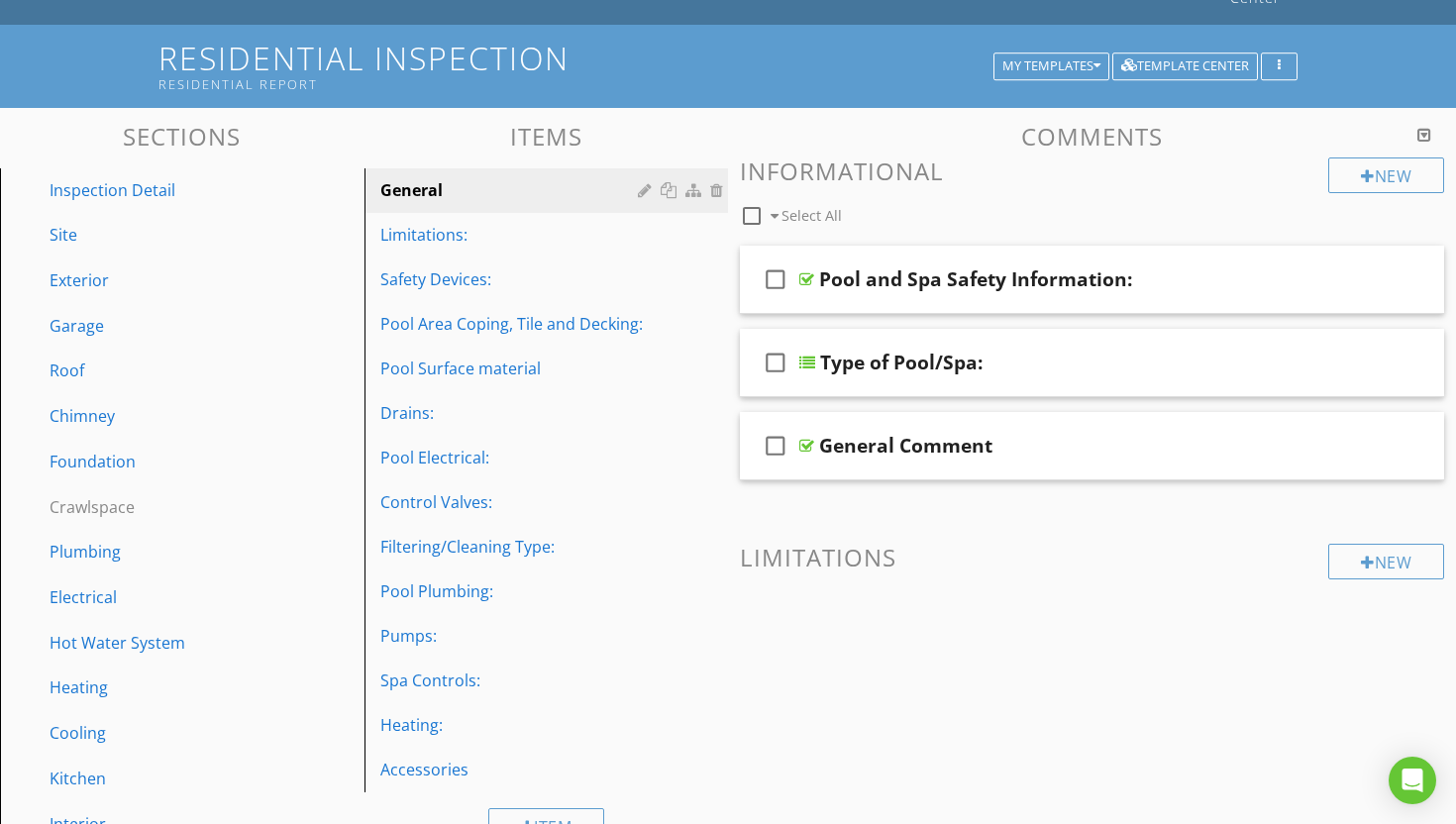 scroll, scrollTop: 0, scrollLeft: 0, axis: both 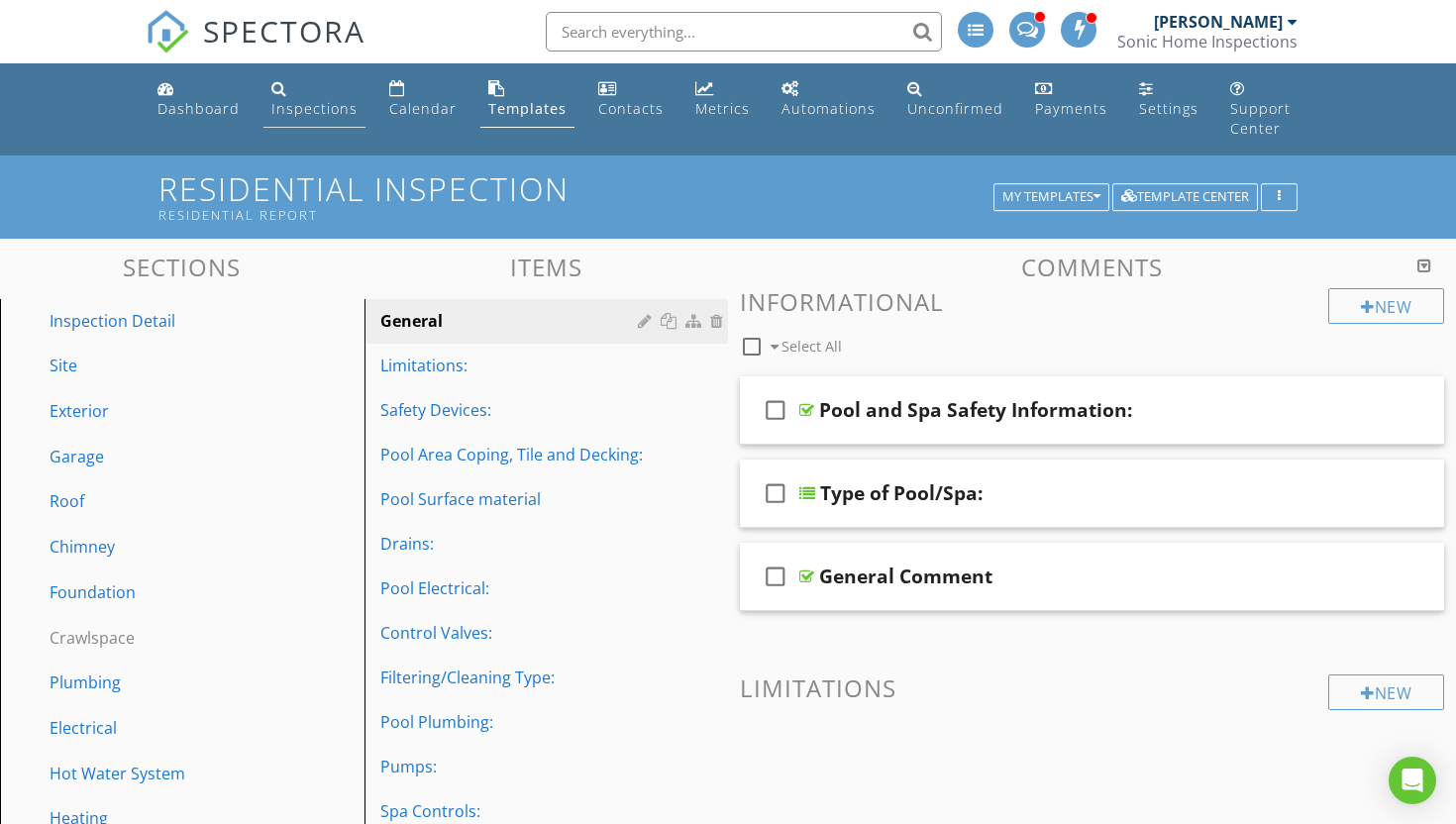 click on "Inspections" at bounding box center [314, 108] 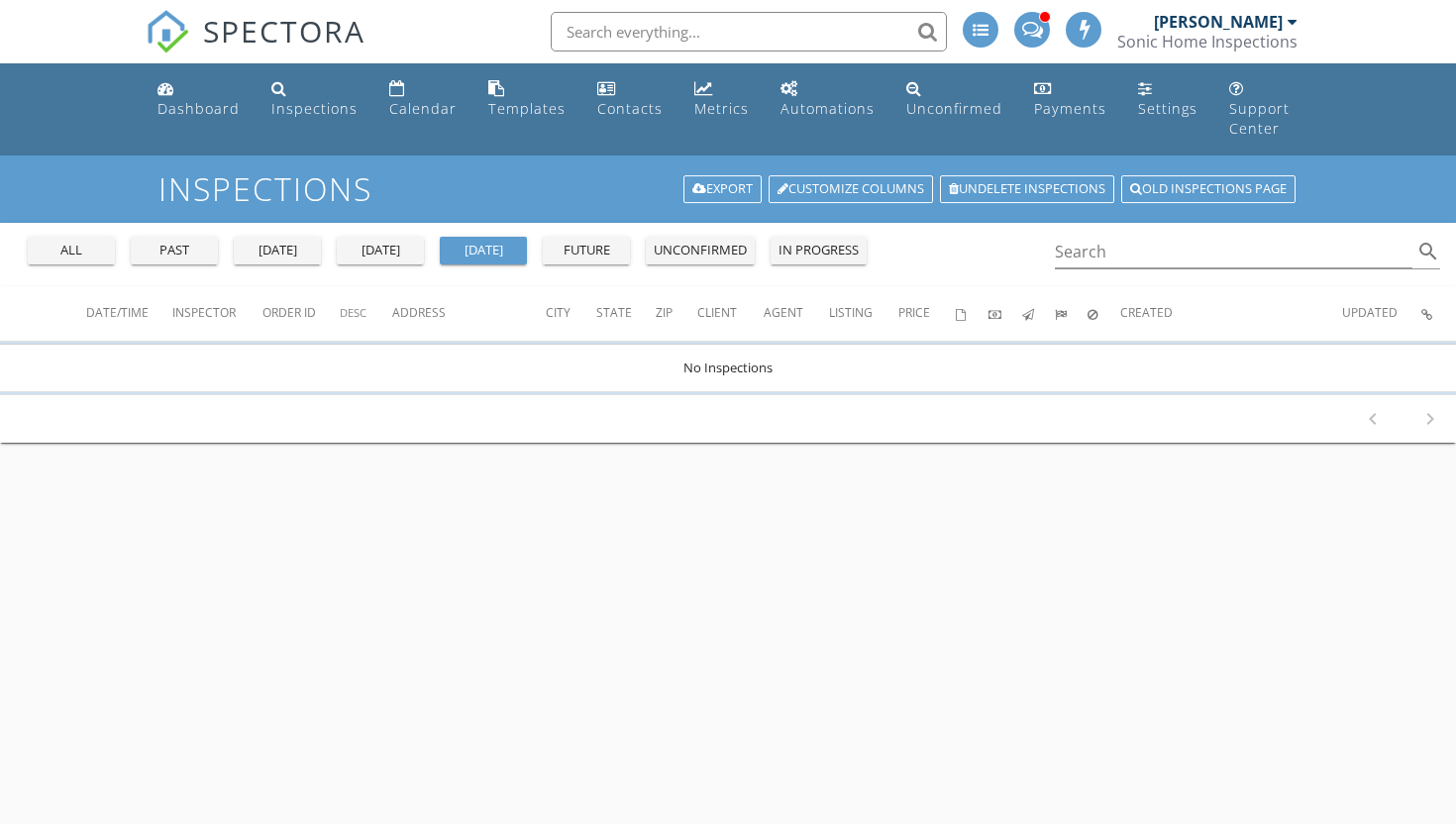 scroll, scrollTop: 0, scrollLeft: 0, axis: both 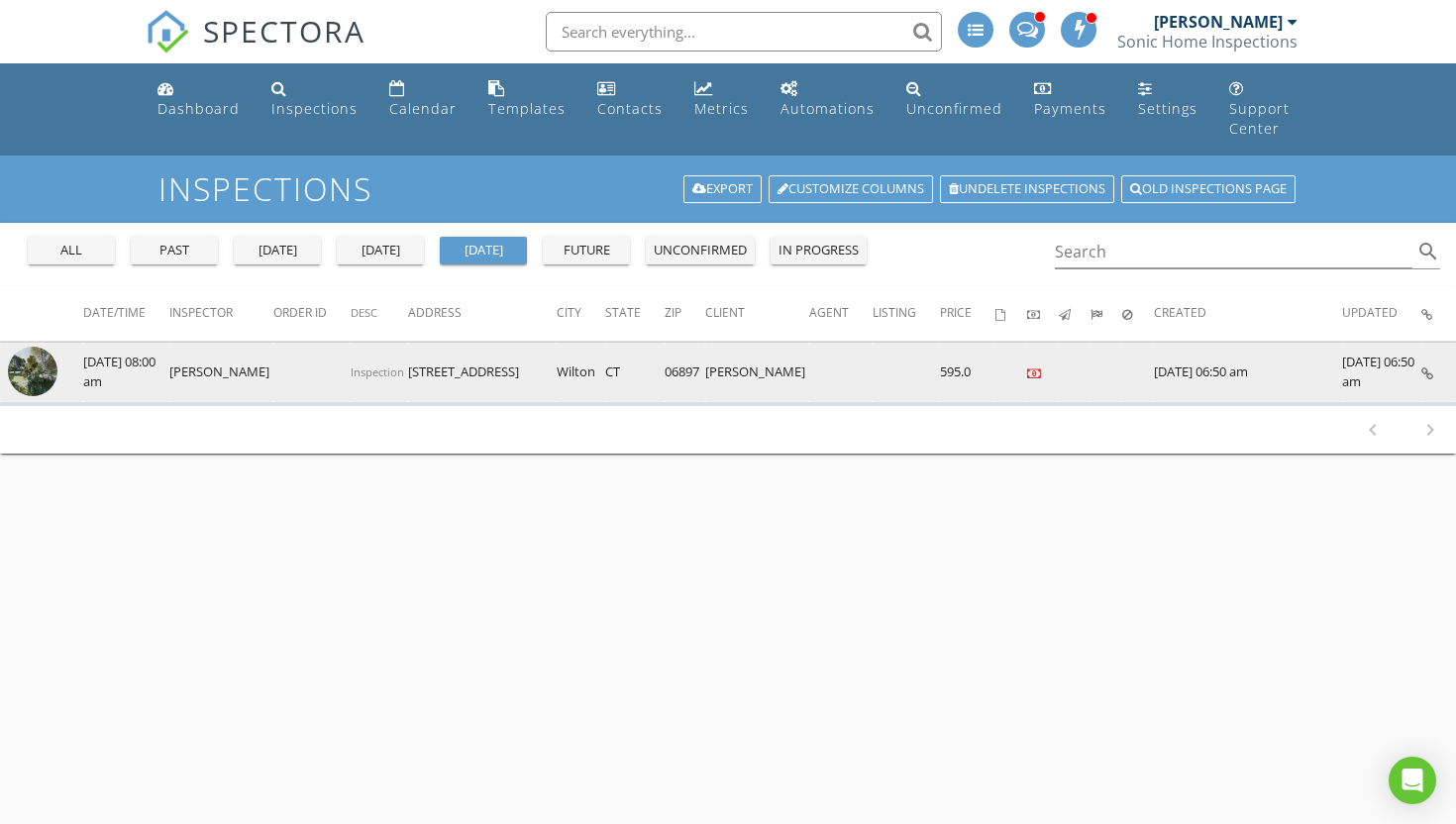 click at bounding box center [33, 371] 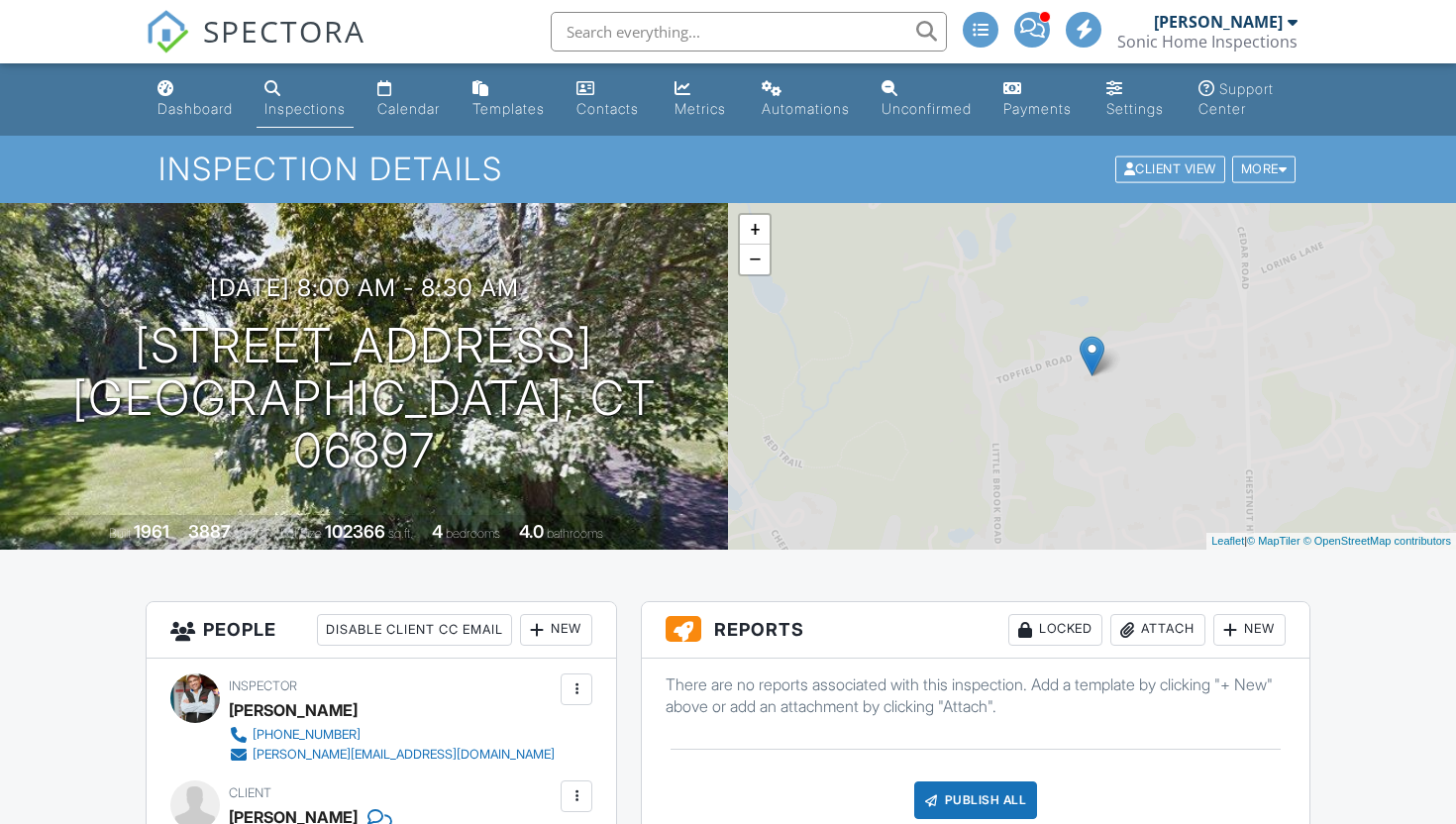 scroll, scrollTop: 0, scrollLeft: 0, axis: both 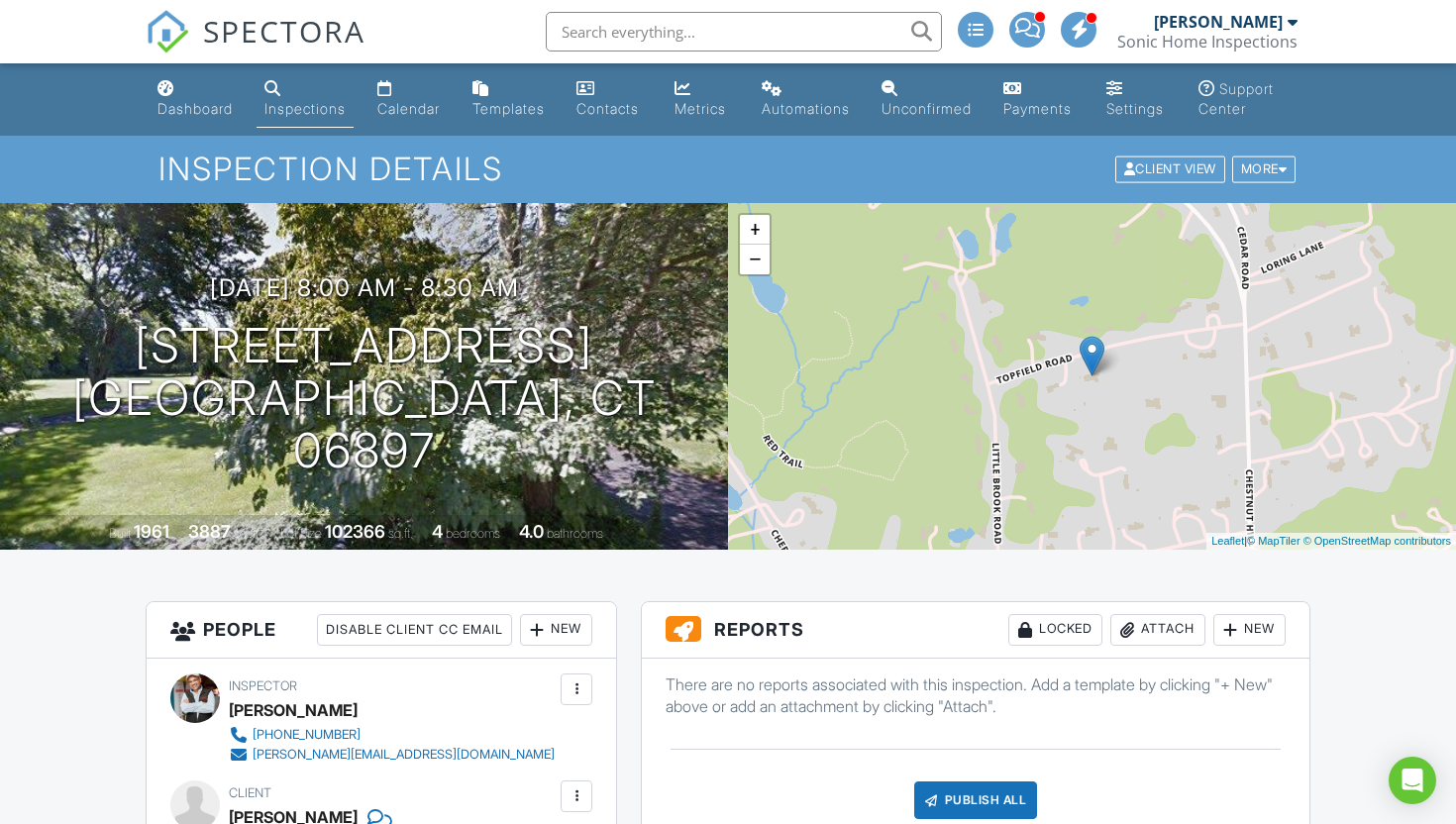 click on "Inspections" at bounding box center [305, 108] 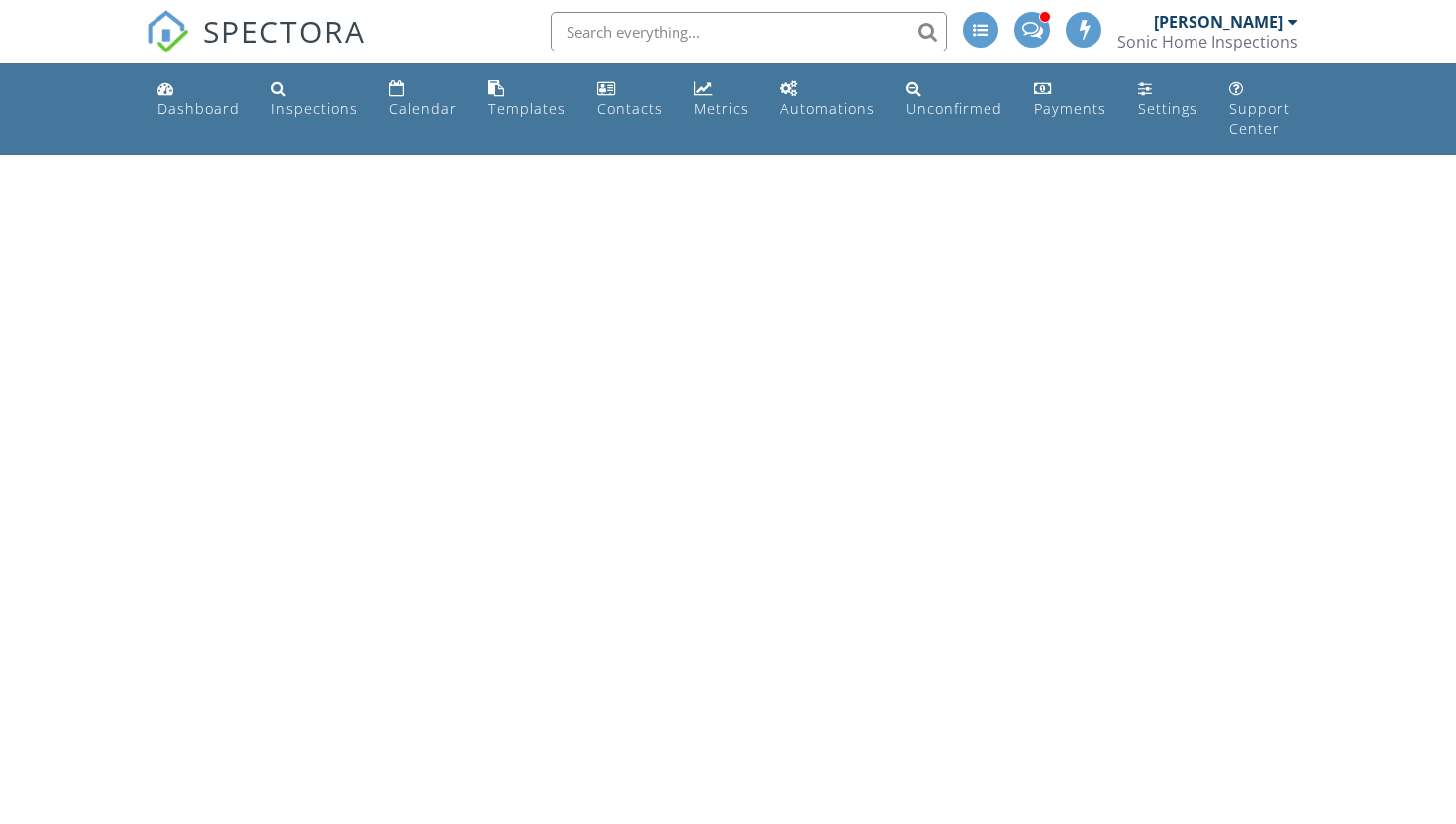 scroll, scrollTop: 0, scrollLeft: 0, axis: both 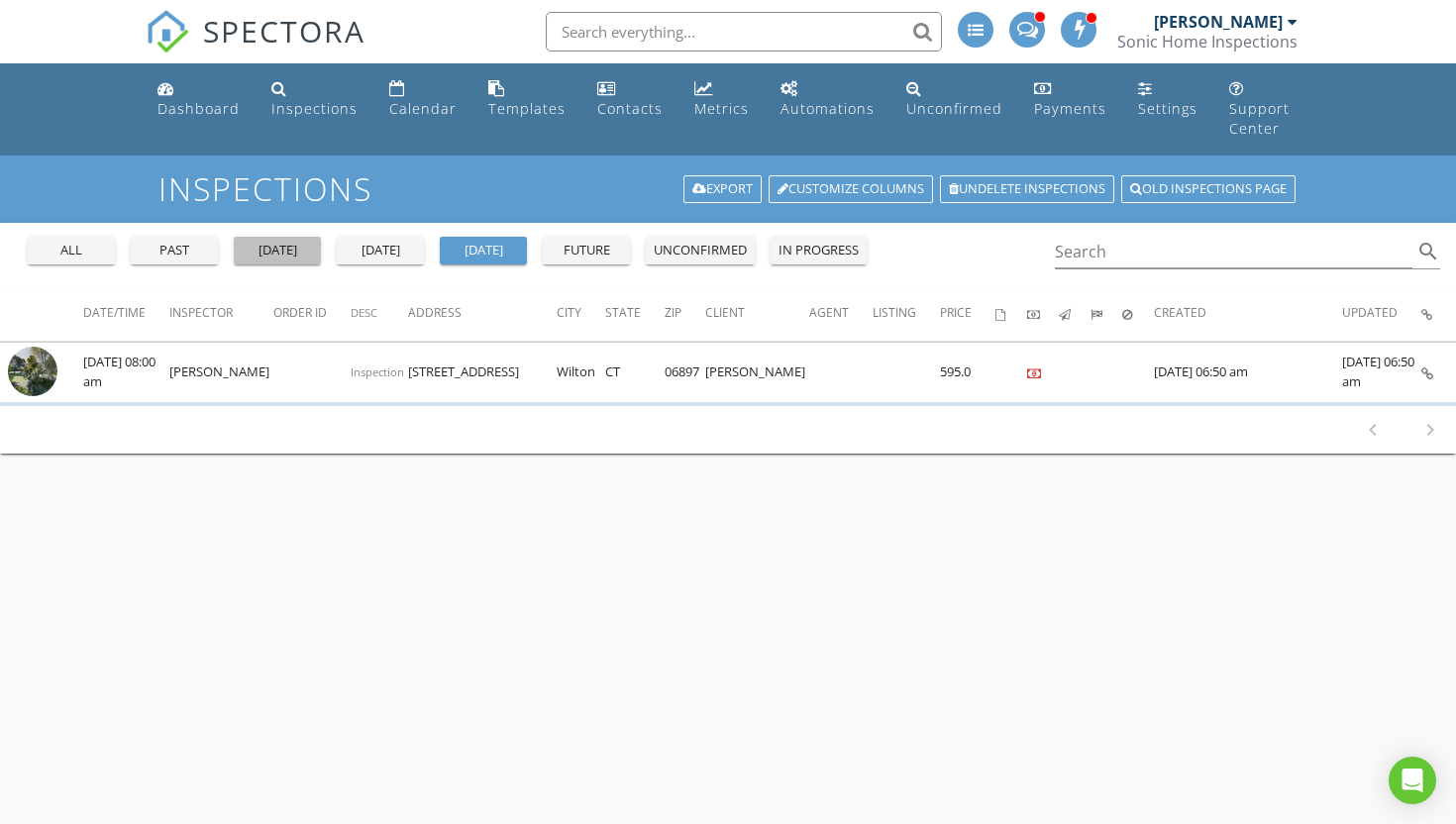 click on "[DATE]" at bounding box center (277, 251) 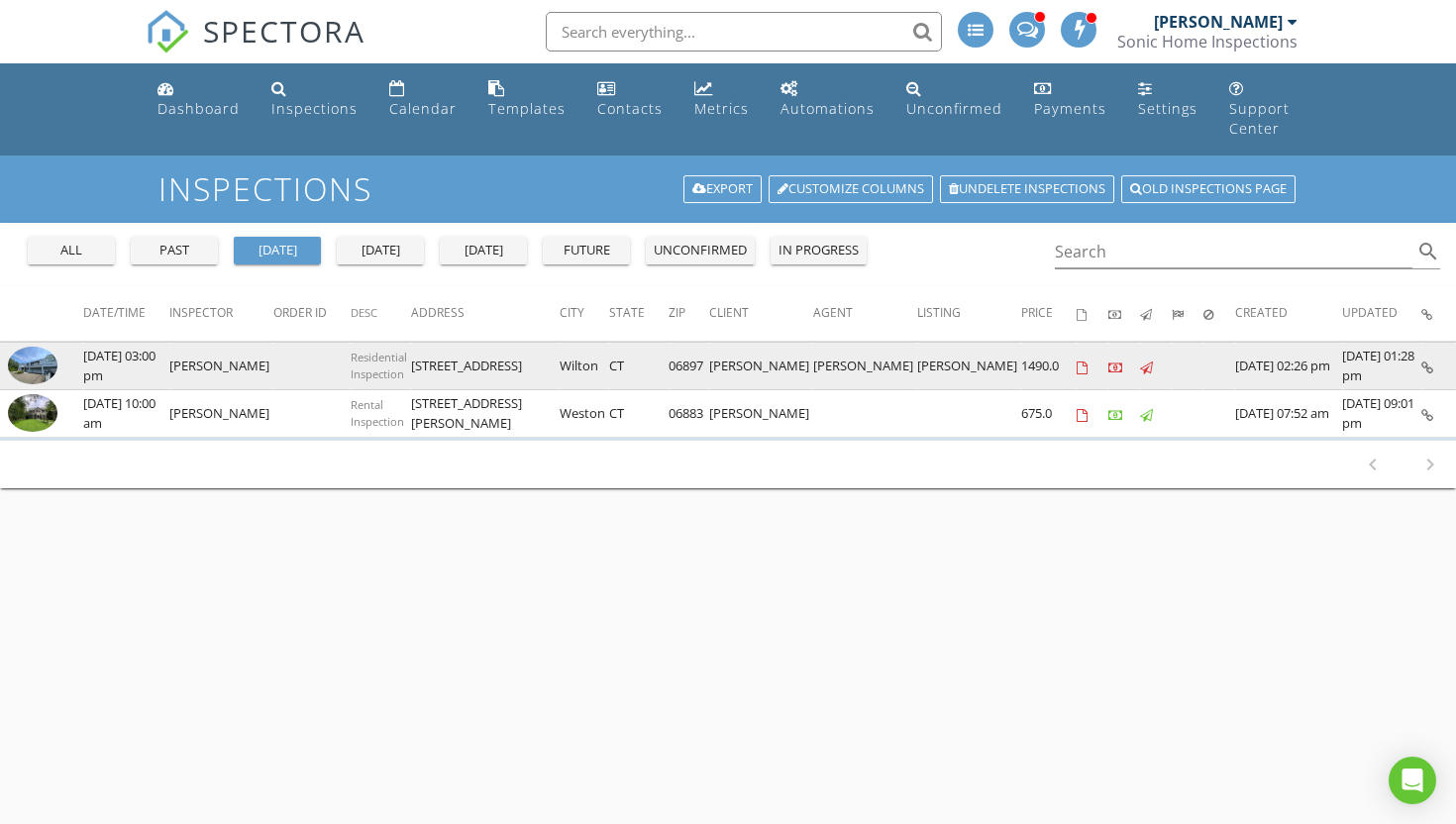 click at bounding box center (33, 365) 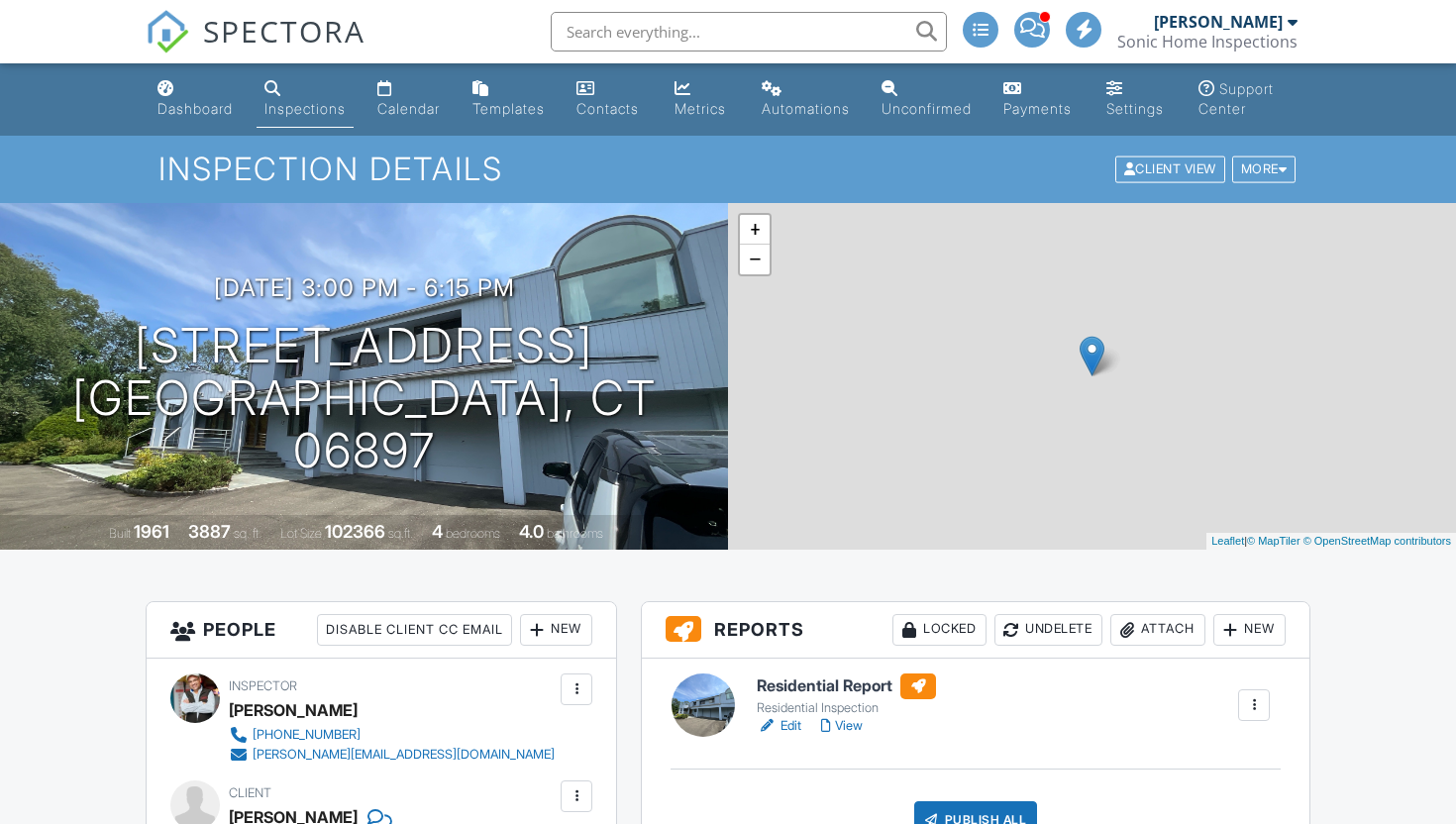 scroll, scrollTop: 0, scrollLeft: 0, axis: both 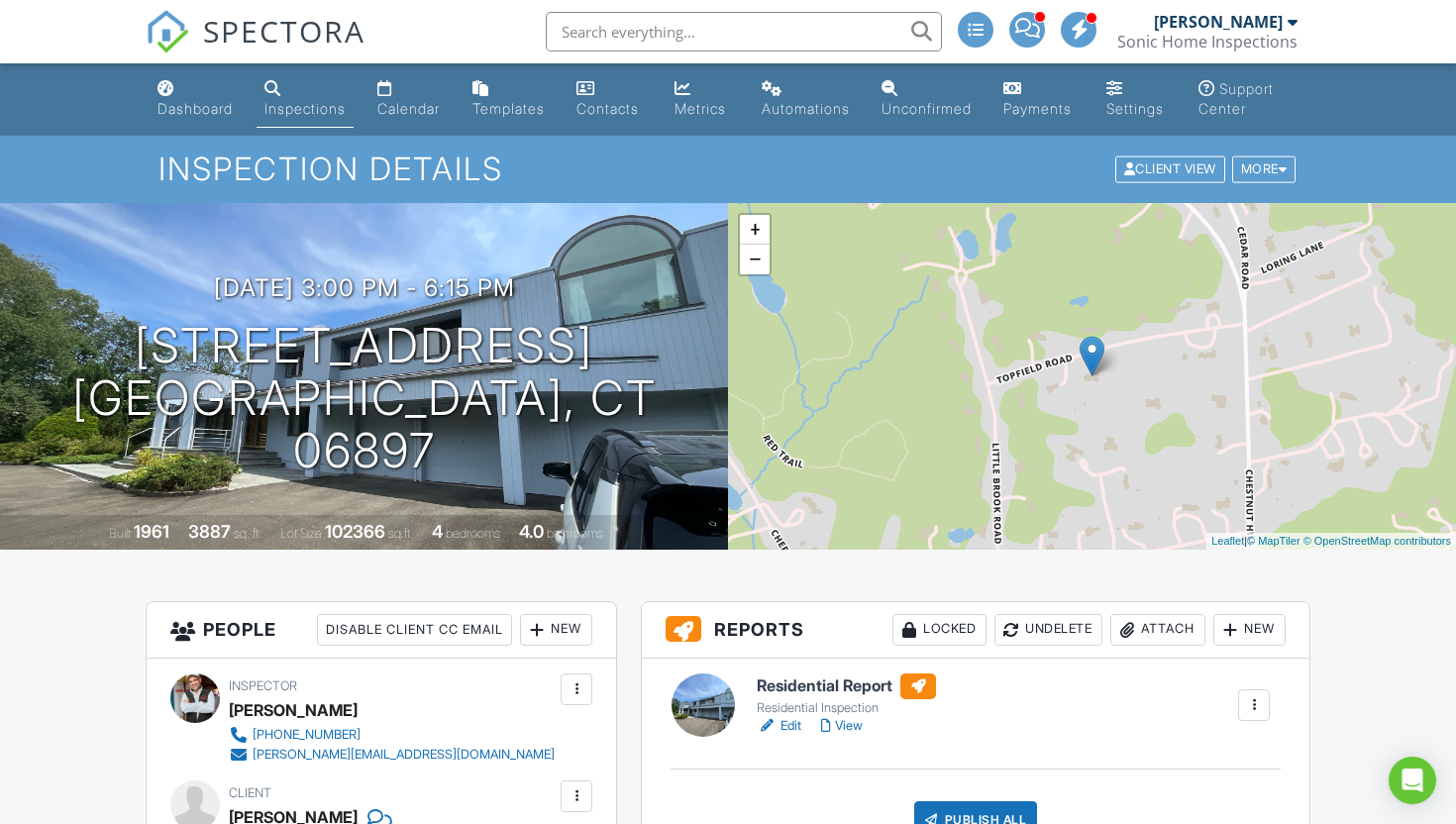 click on "View" at bounding box center [842, 726] 